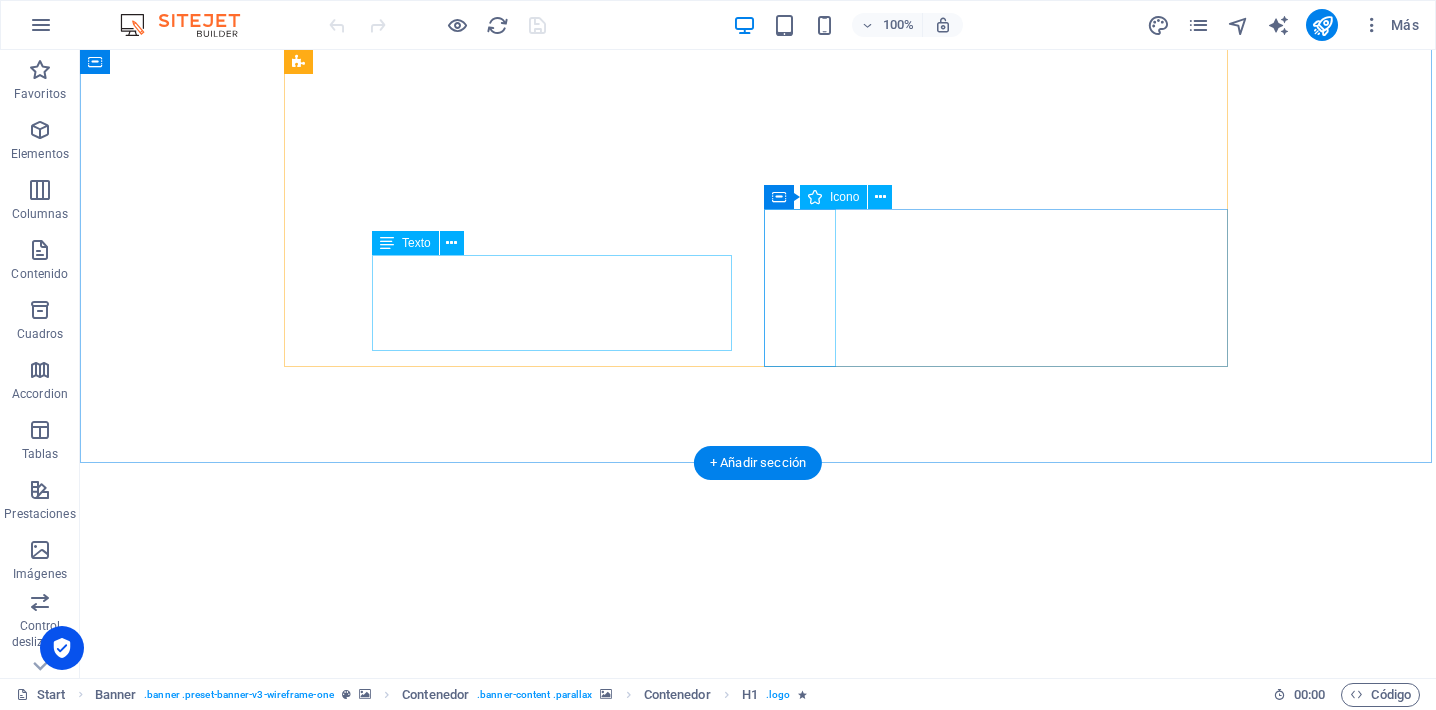 scroll, scrollTop: 0, scrollLeft: 0, axis: both 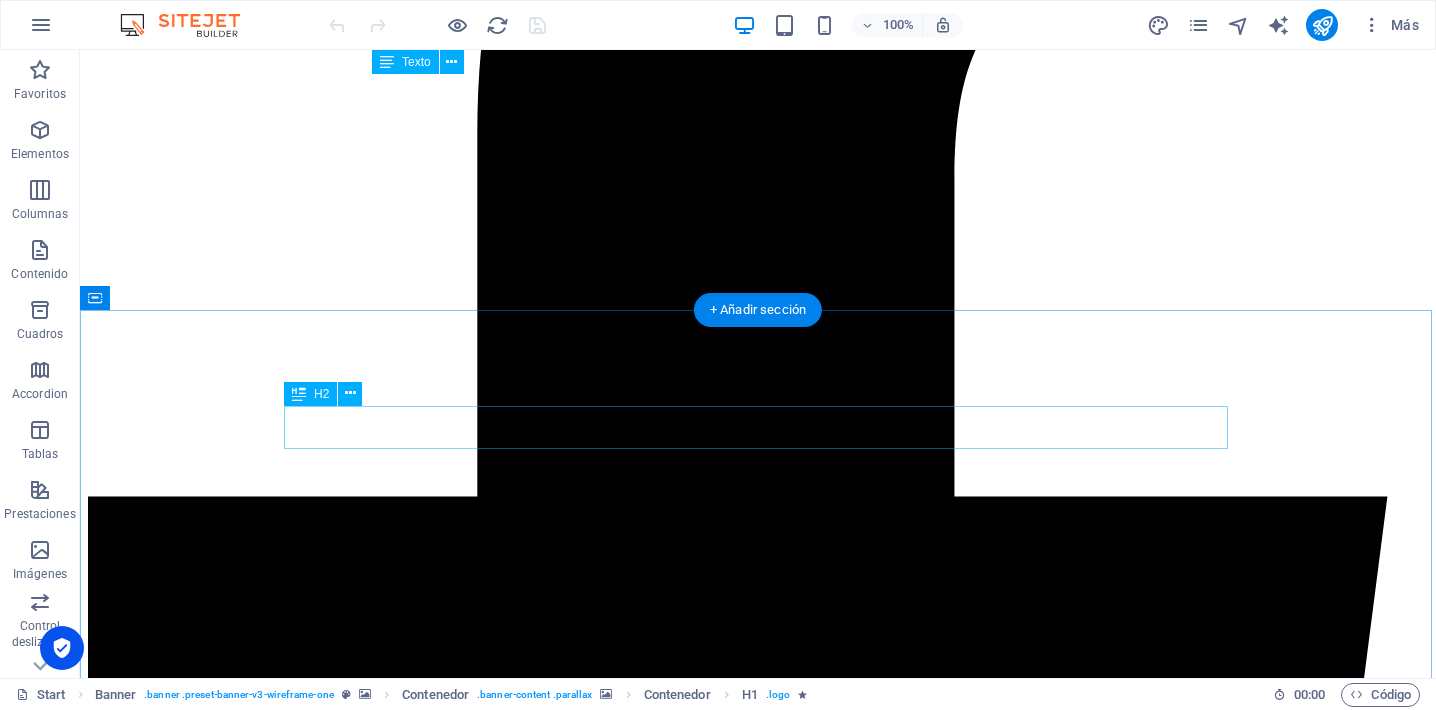 click on "Futura Información" at bounding box center [758, 15176] 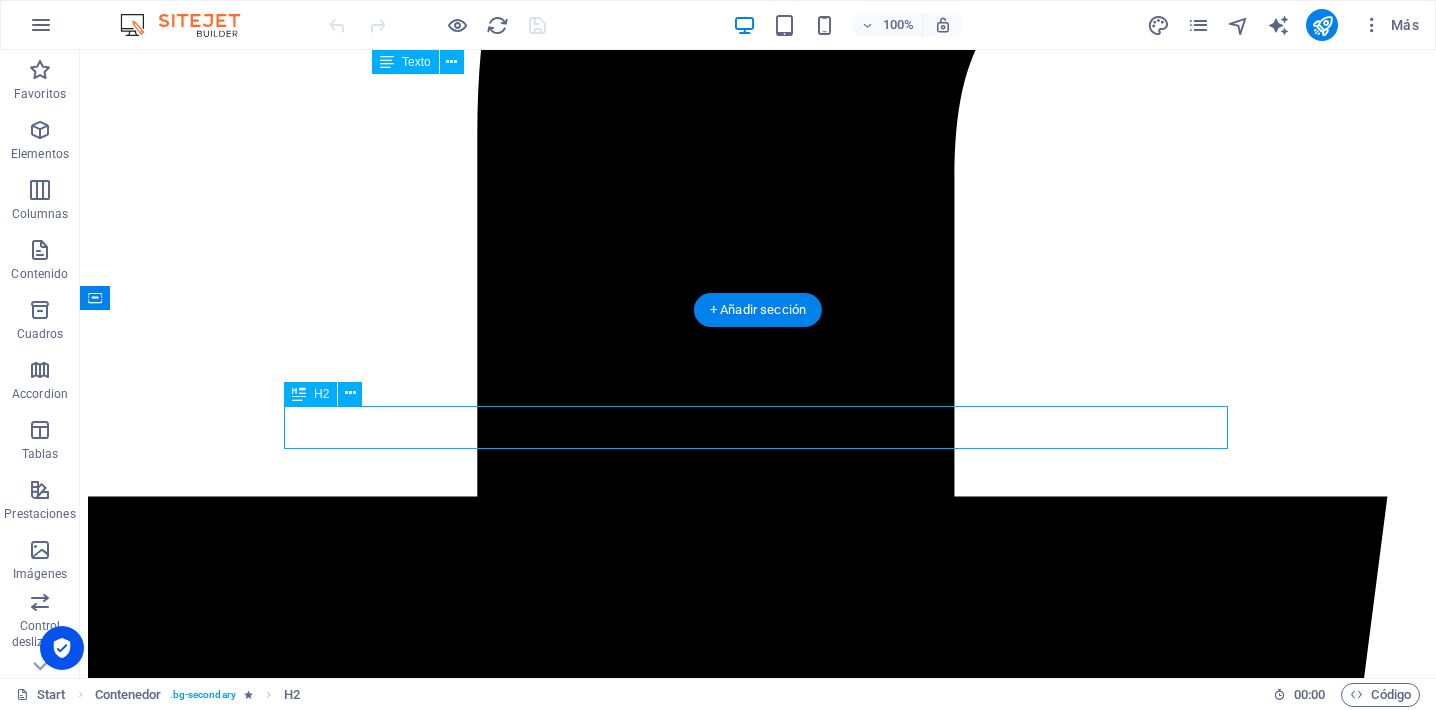 click on "Futura Información" at bounding box center (758, 15176) 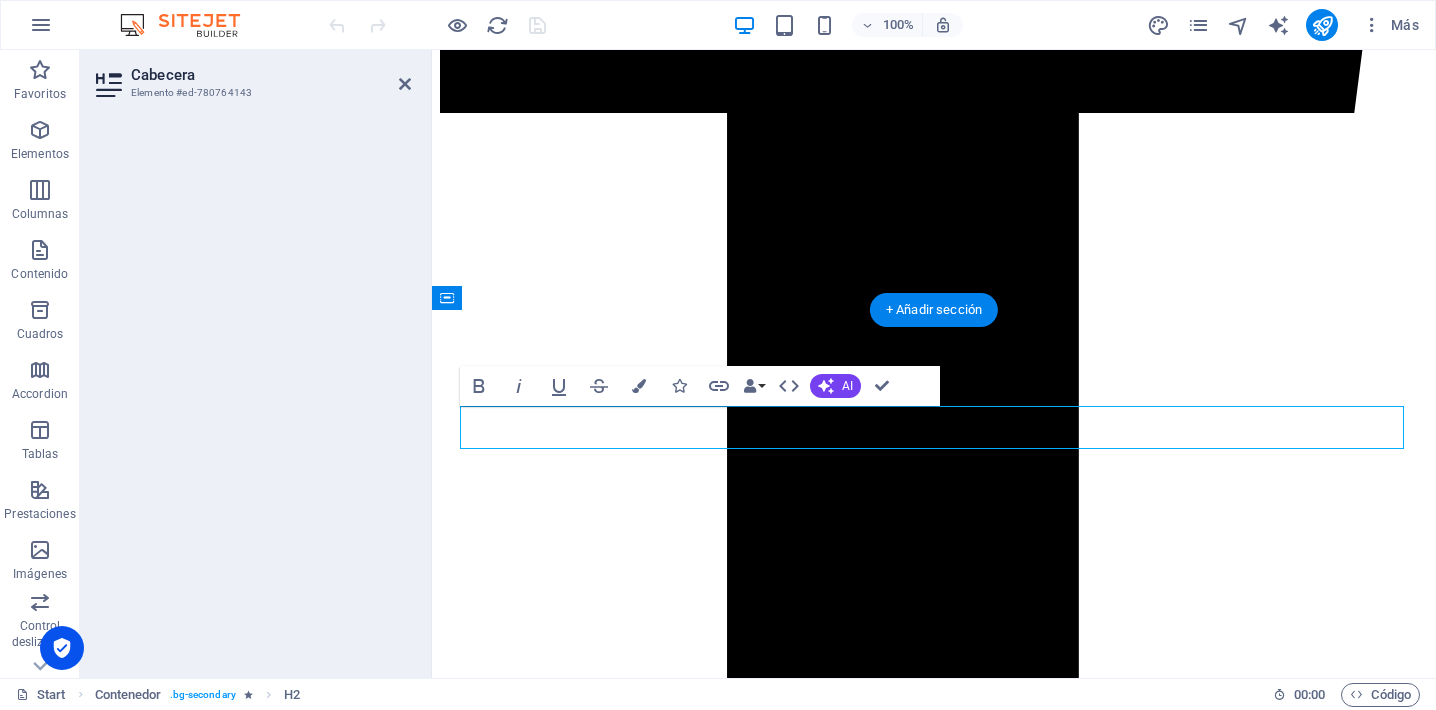 type 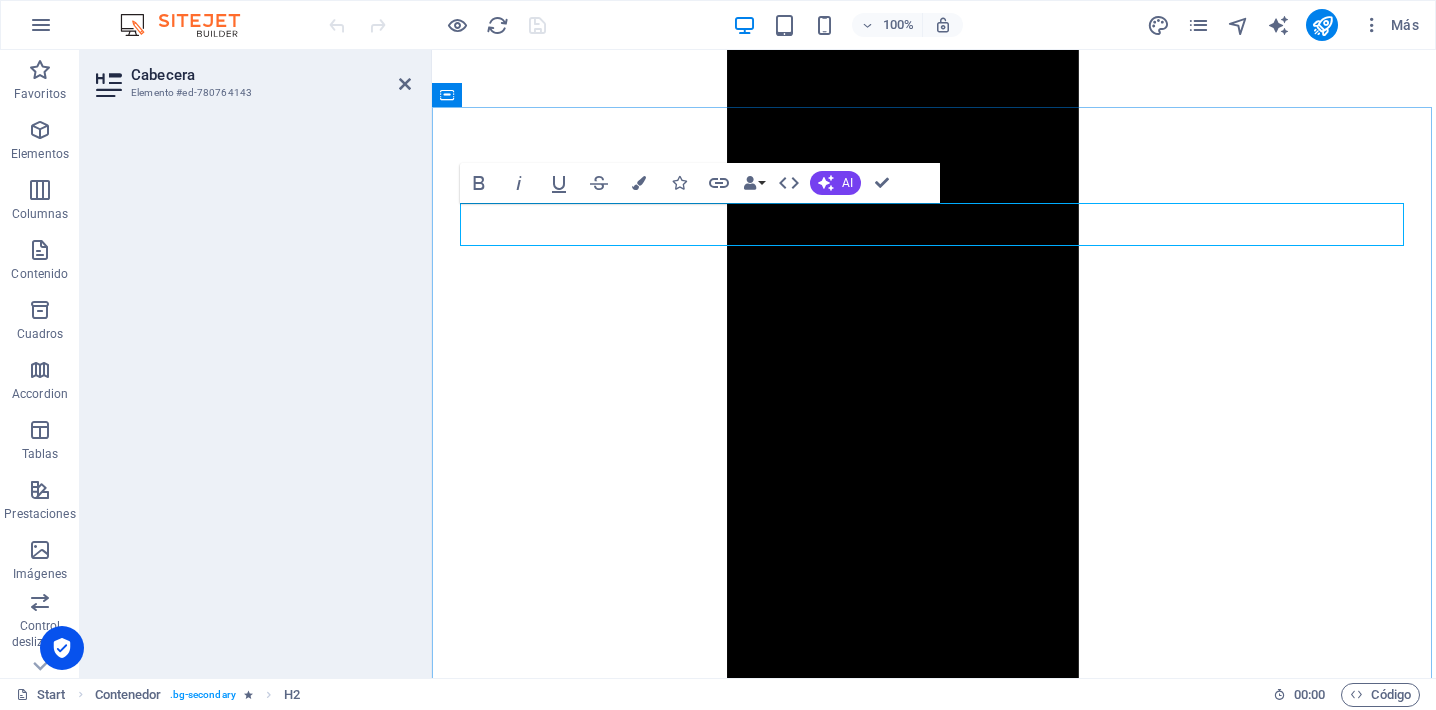 scroll, scrollTop: 3823, scrollLeft: 0, axis: vertical 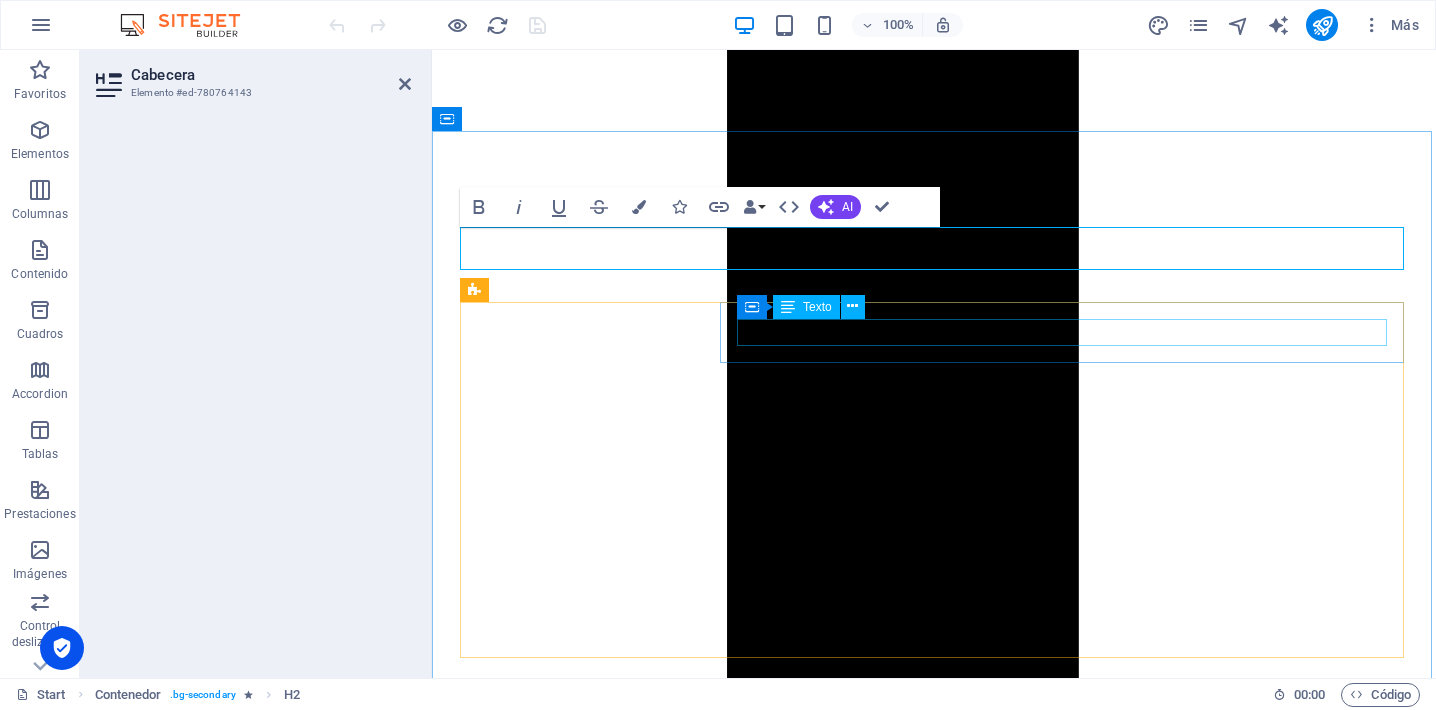 click on "En Construcción" at bounding box center (934, 11248) 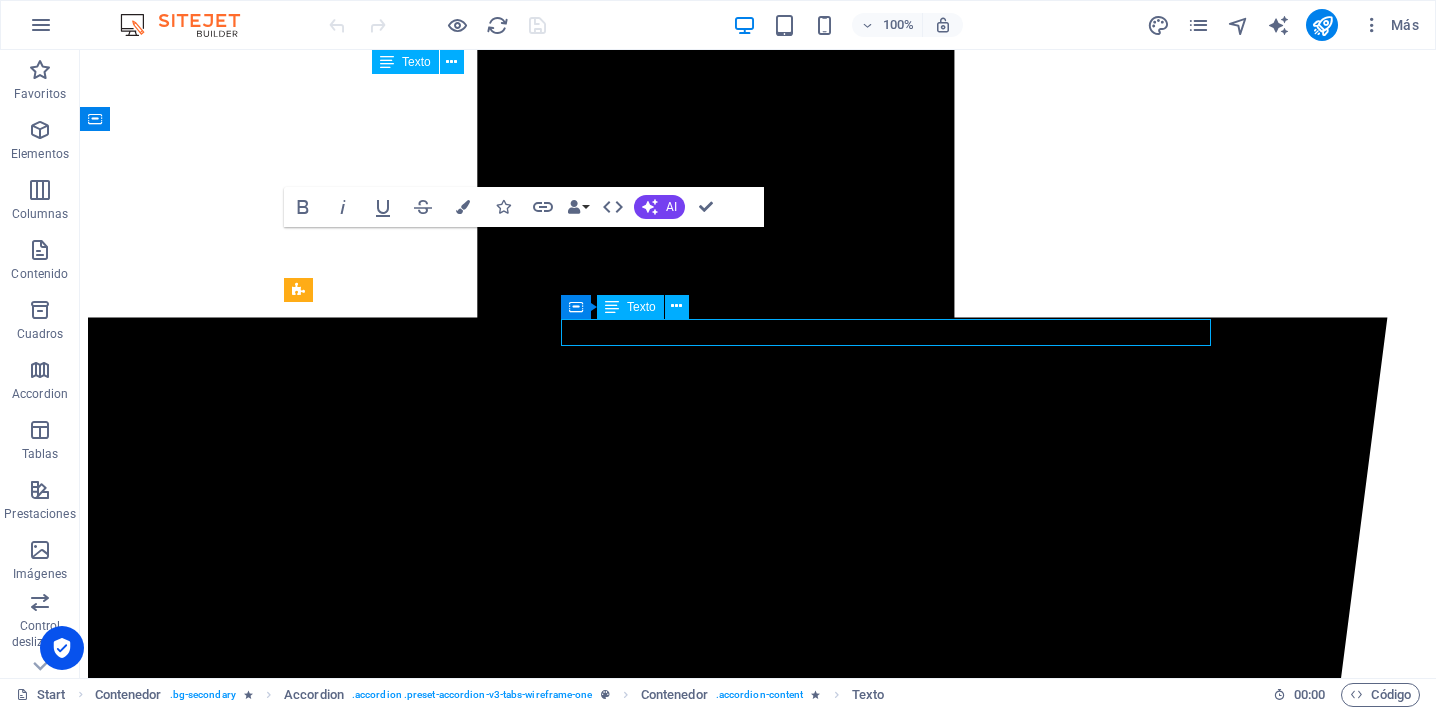click on "En Construcción" at bounding box center (758, 15132) 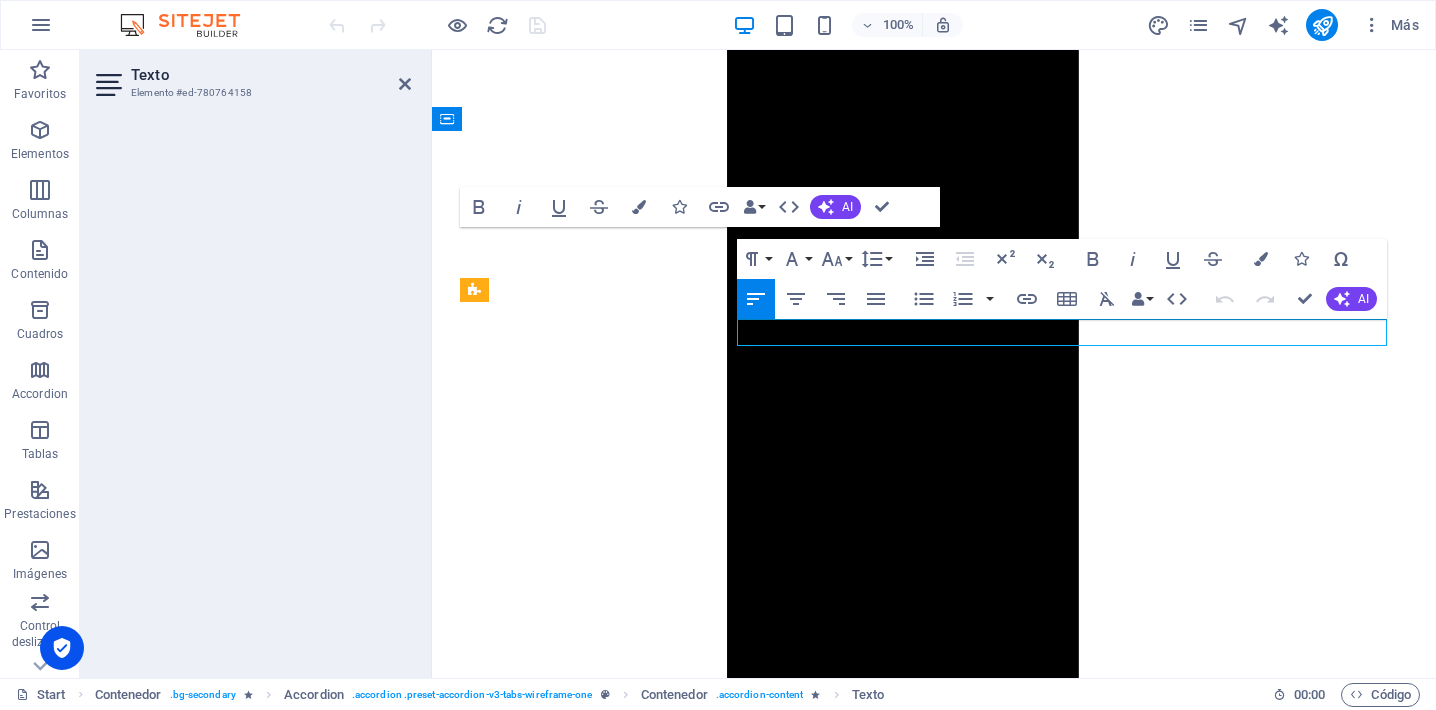 type 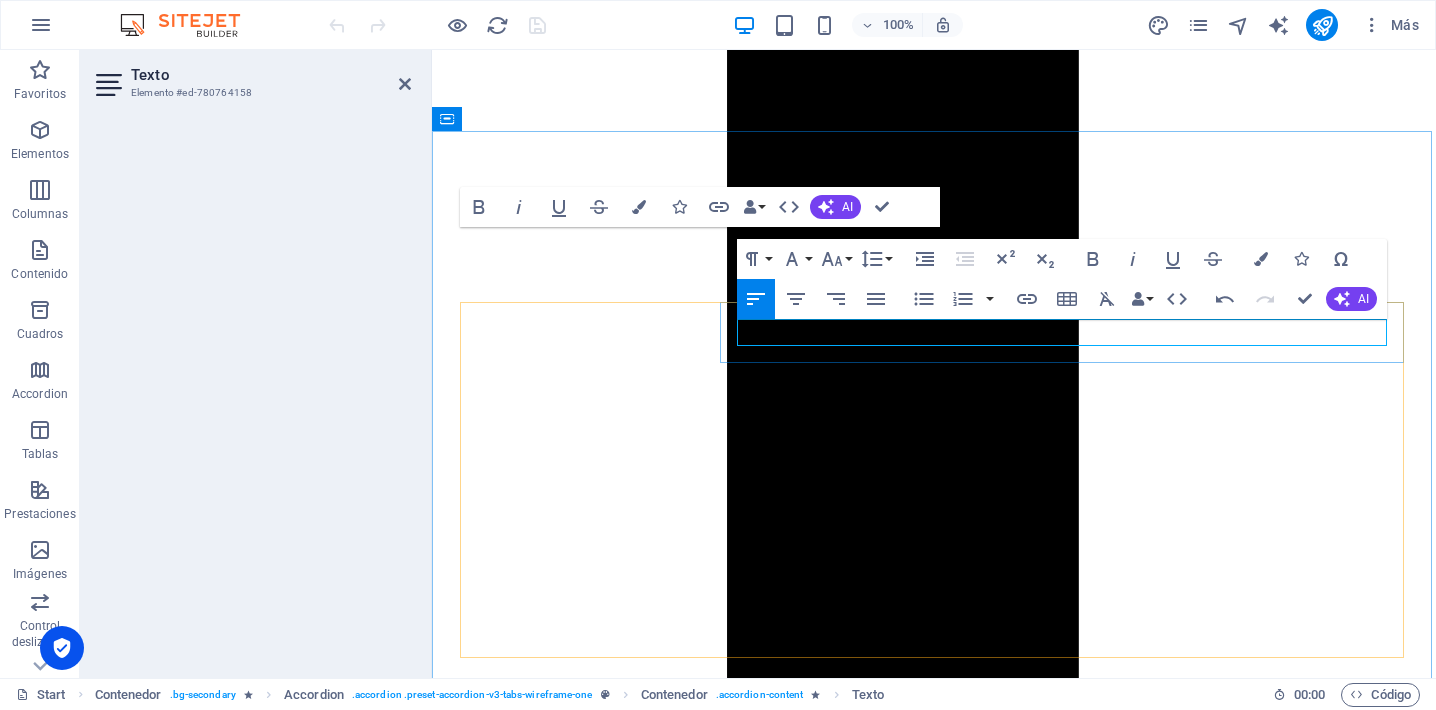 click on "Mantencion de equipos UPSEn Construcción" at bounding box center (594, 11247) 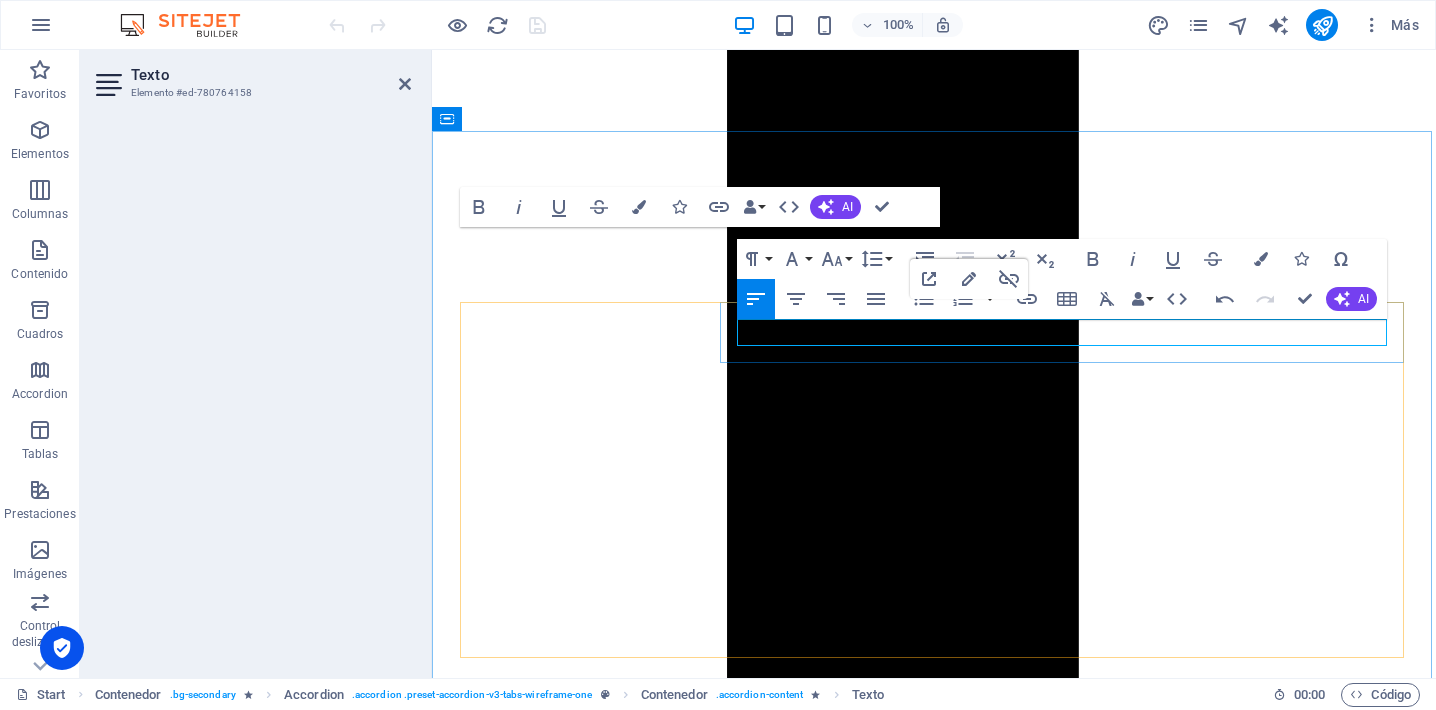 click on "Mantencion de equipos UPSEn Construcción" at bounding box center [594, 11247] 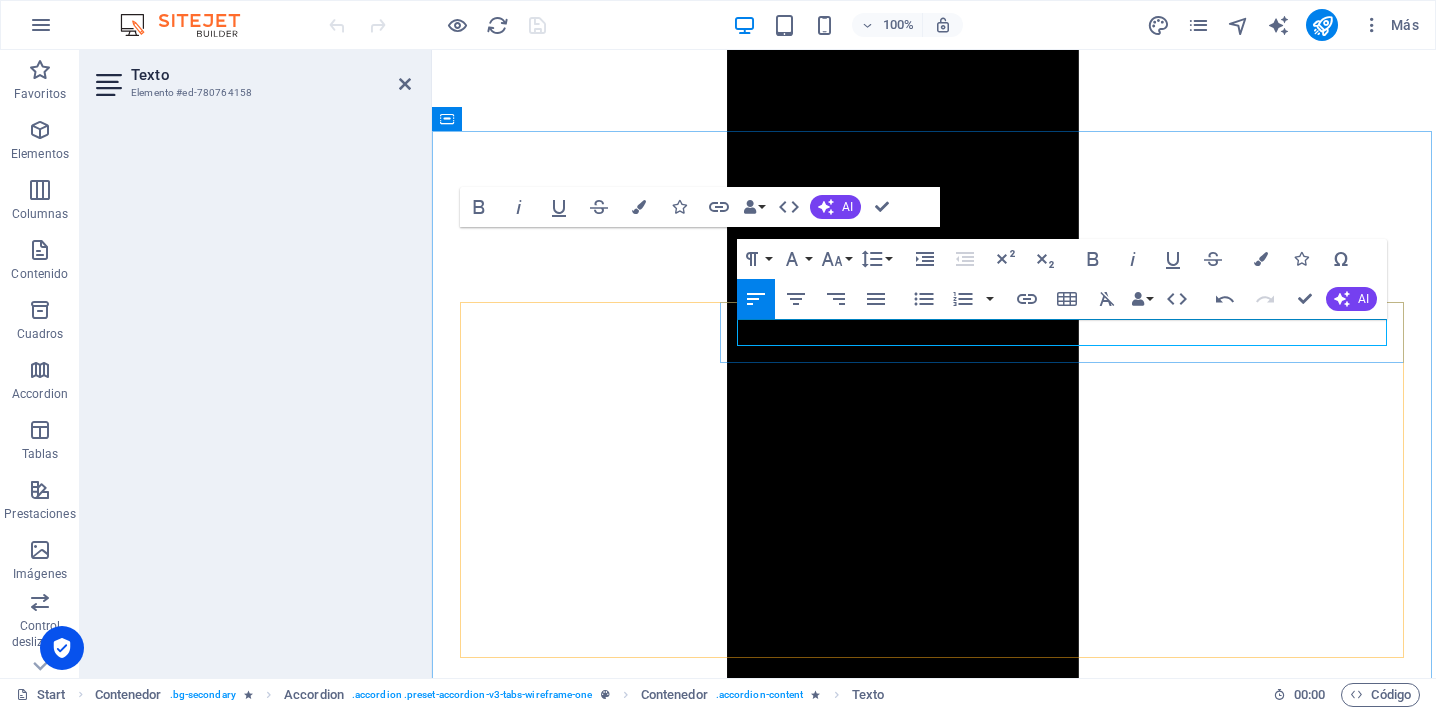 drag, startPoint x: 1032, startPoint y: 333, endPoint x: 1203, endPoint y: 334, distance: 171.00293 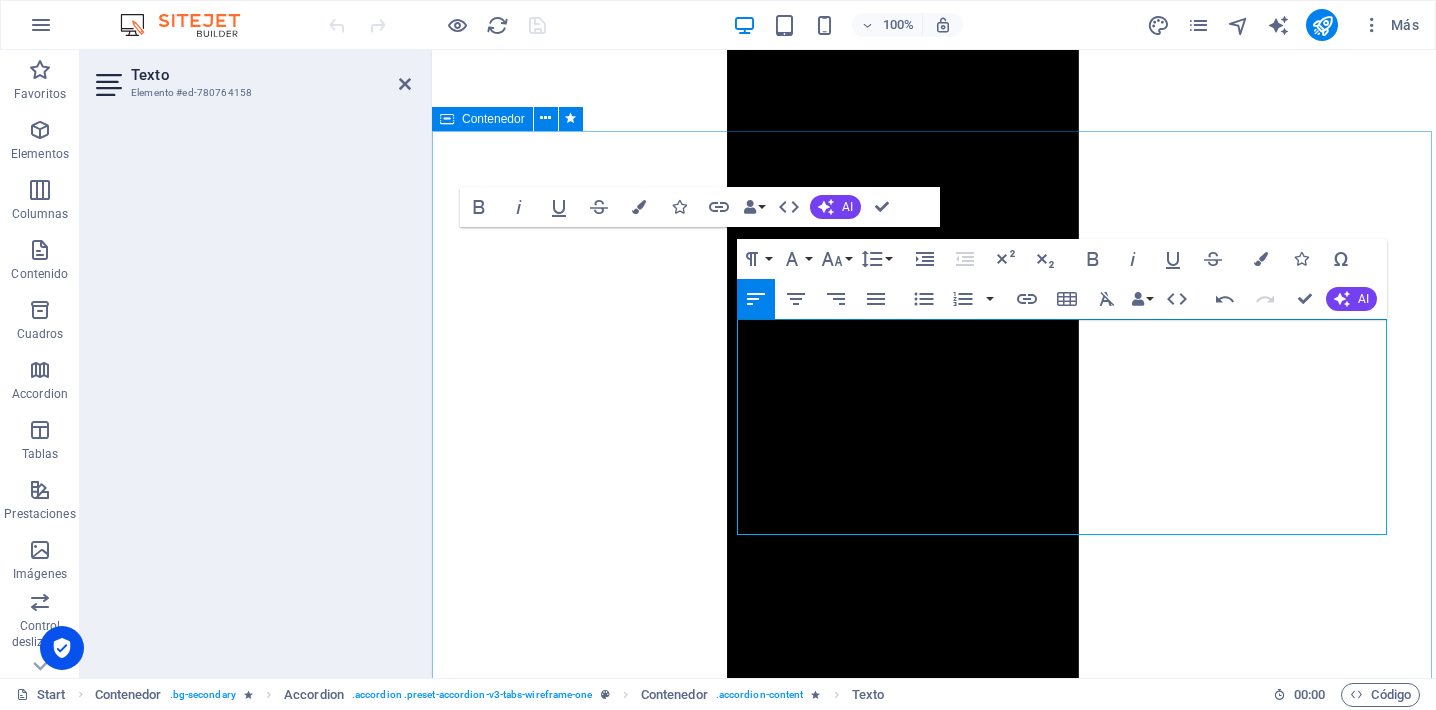 click at bounding box center [639, 207] 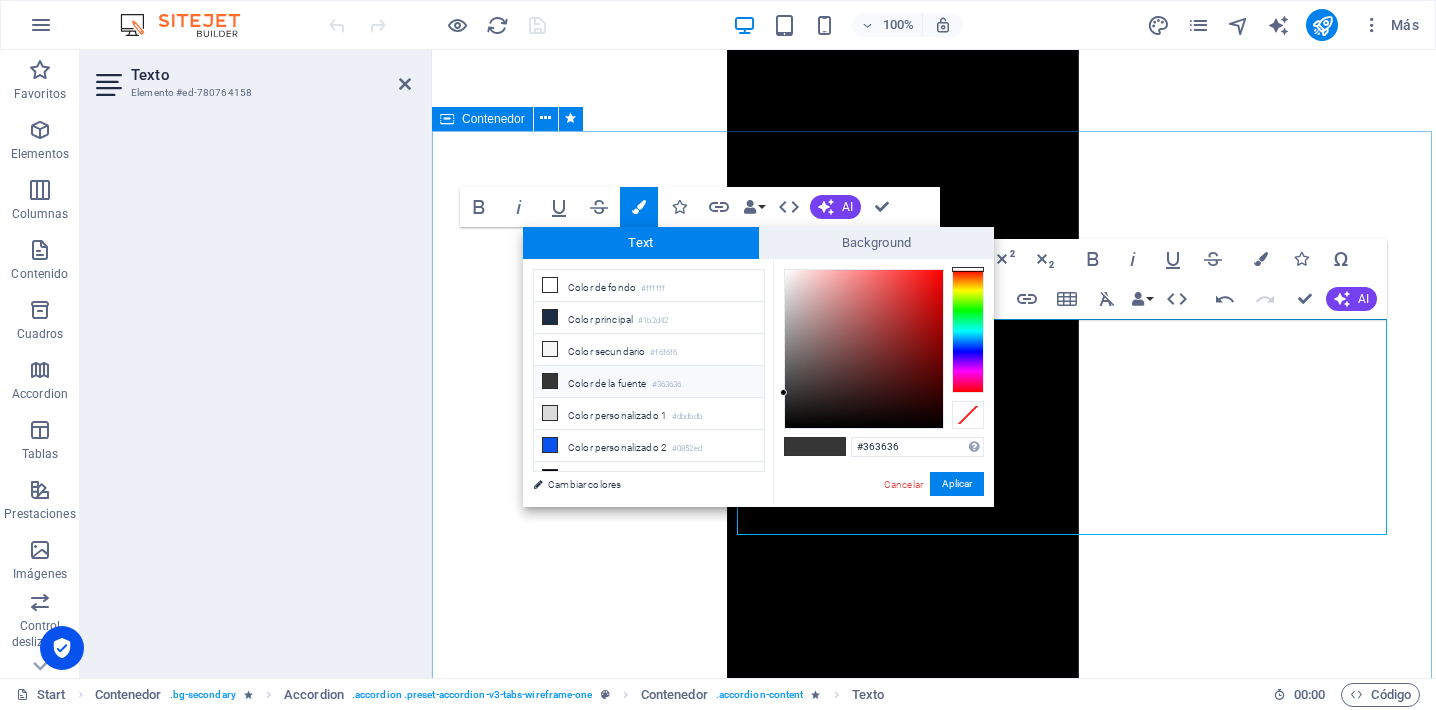 click at bounding box center (639, 207) 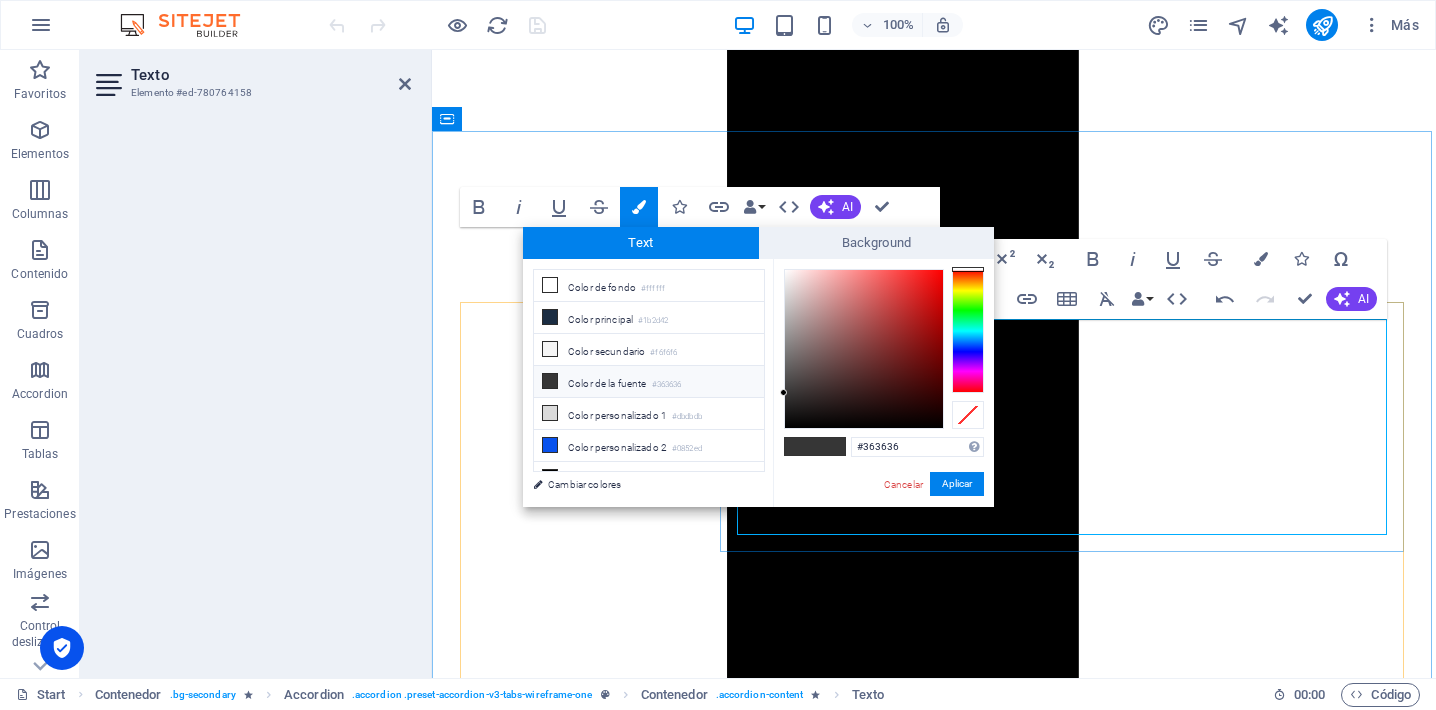 click at bounding box center [934, 11389] 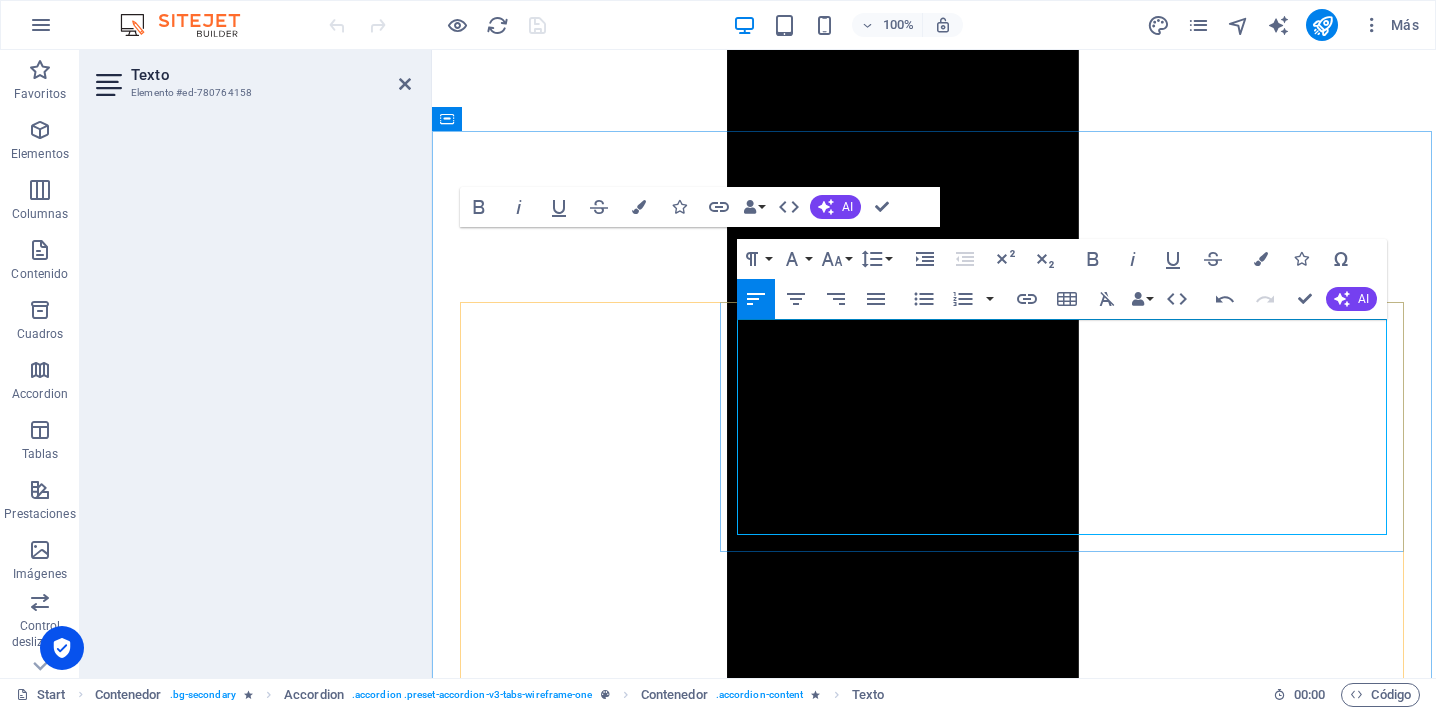click at bounding box center (934, 11321) 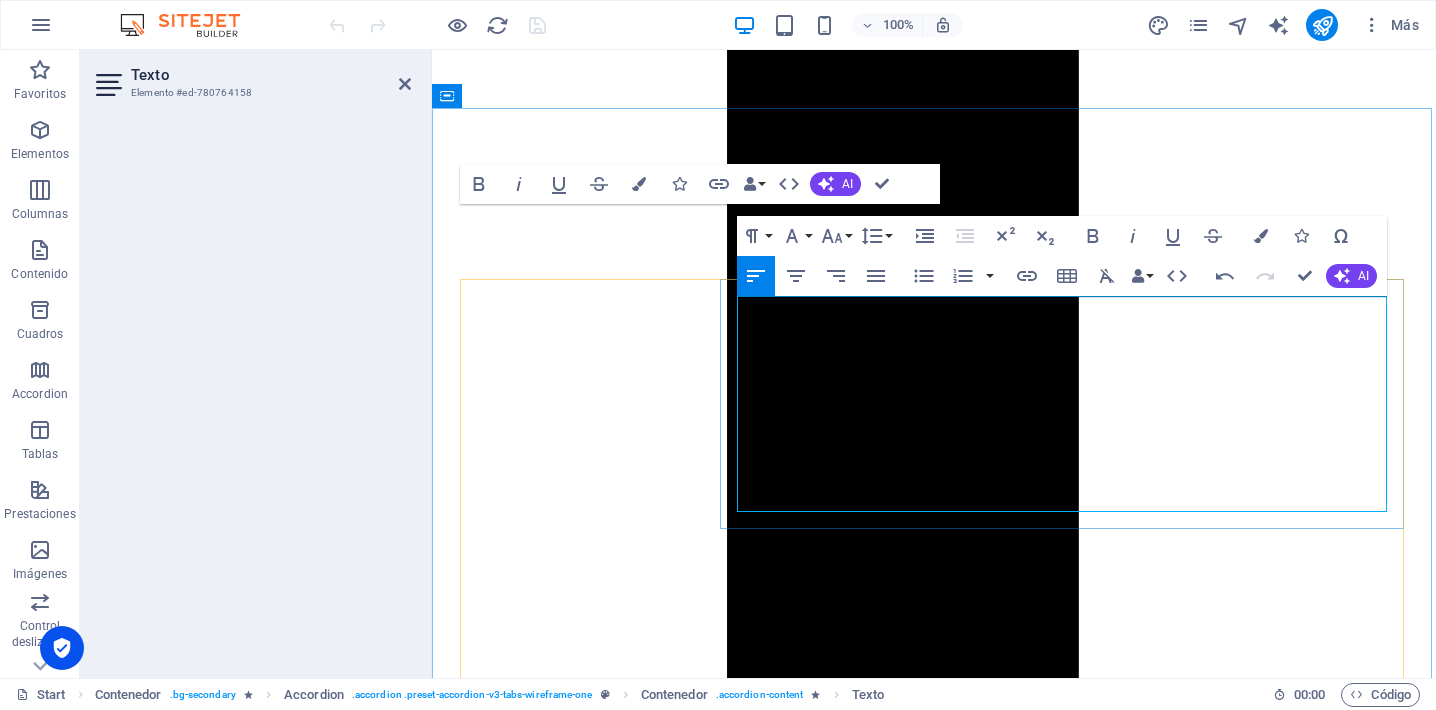 scroll, scrollTop: 3849, scrollLeft: 0, axis: vertical 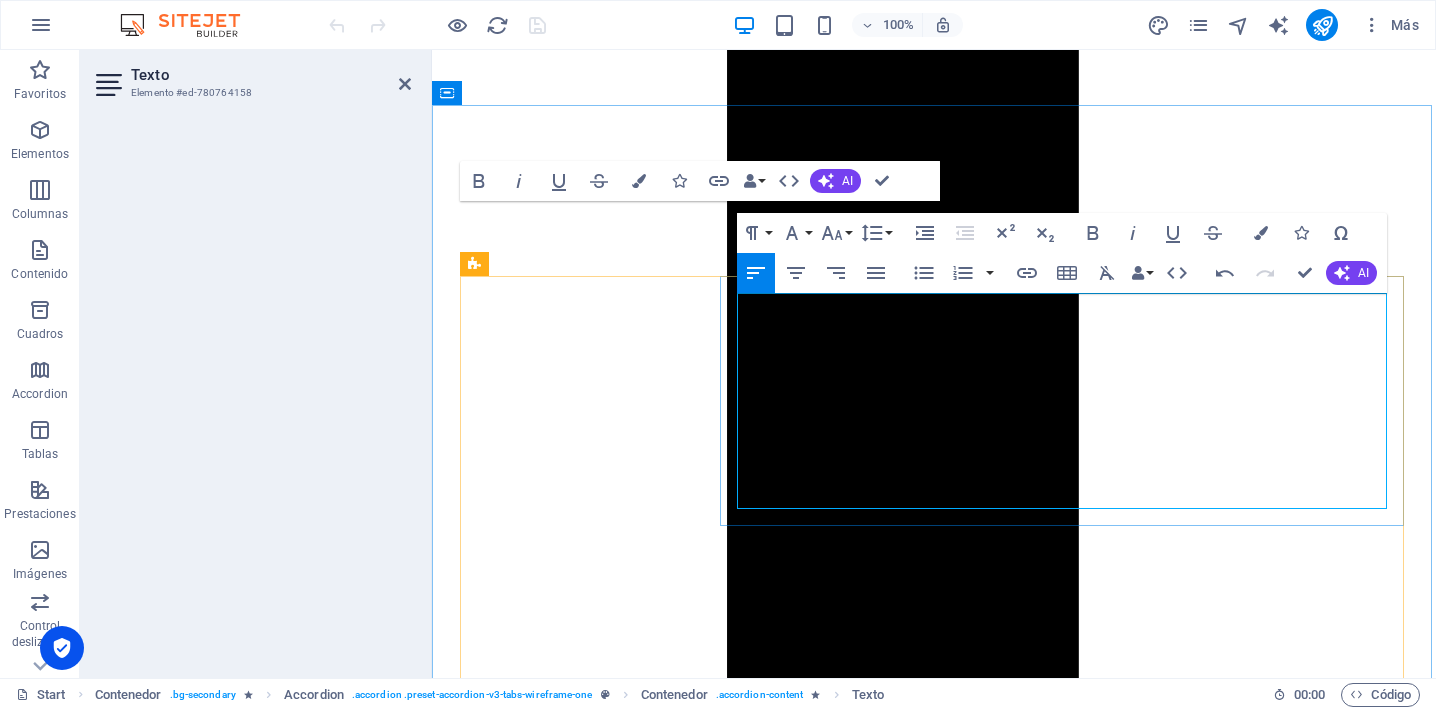 click at bounding box center (934, 11295) 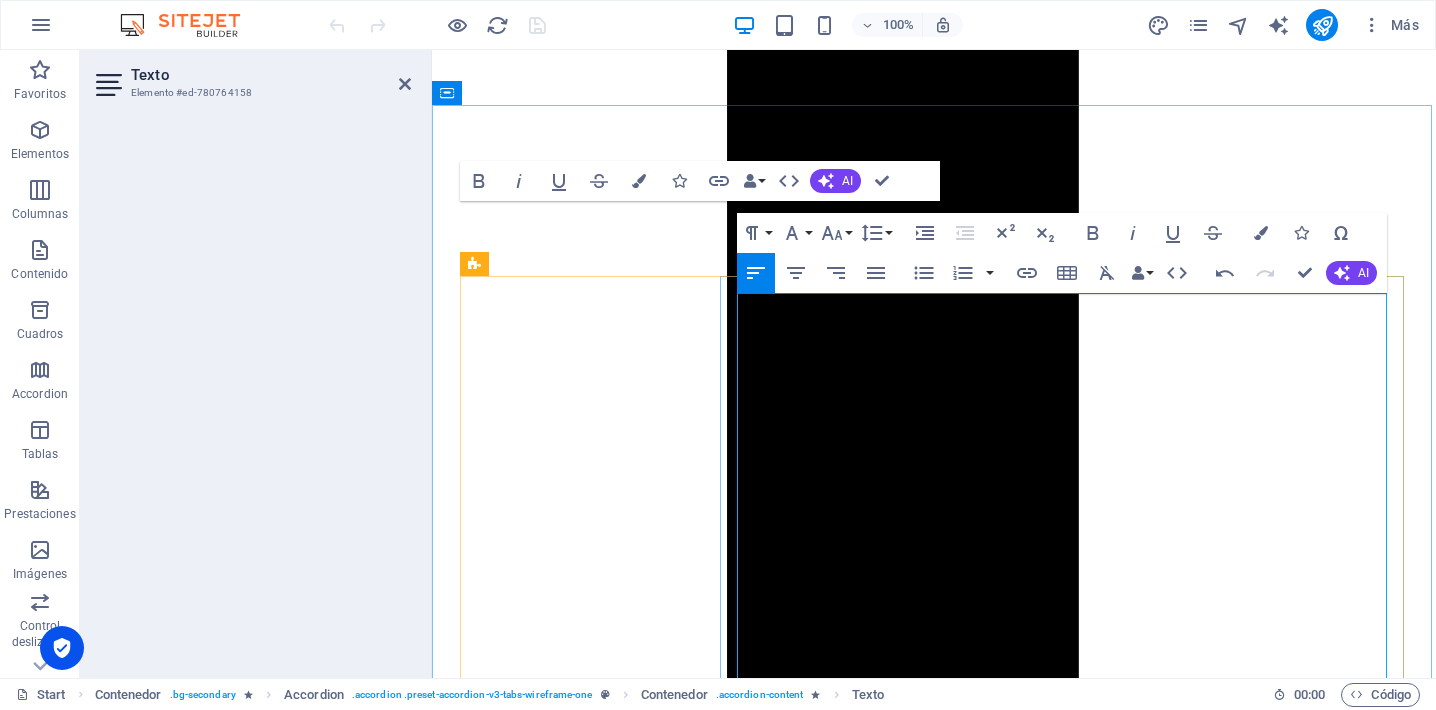 click at bounding box center [934, 11438] 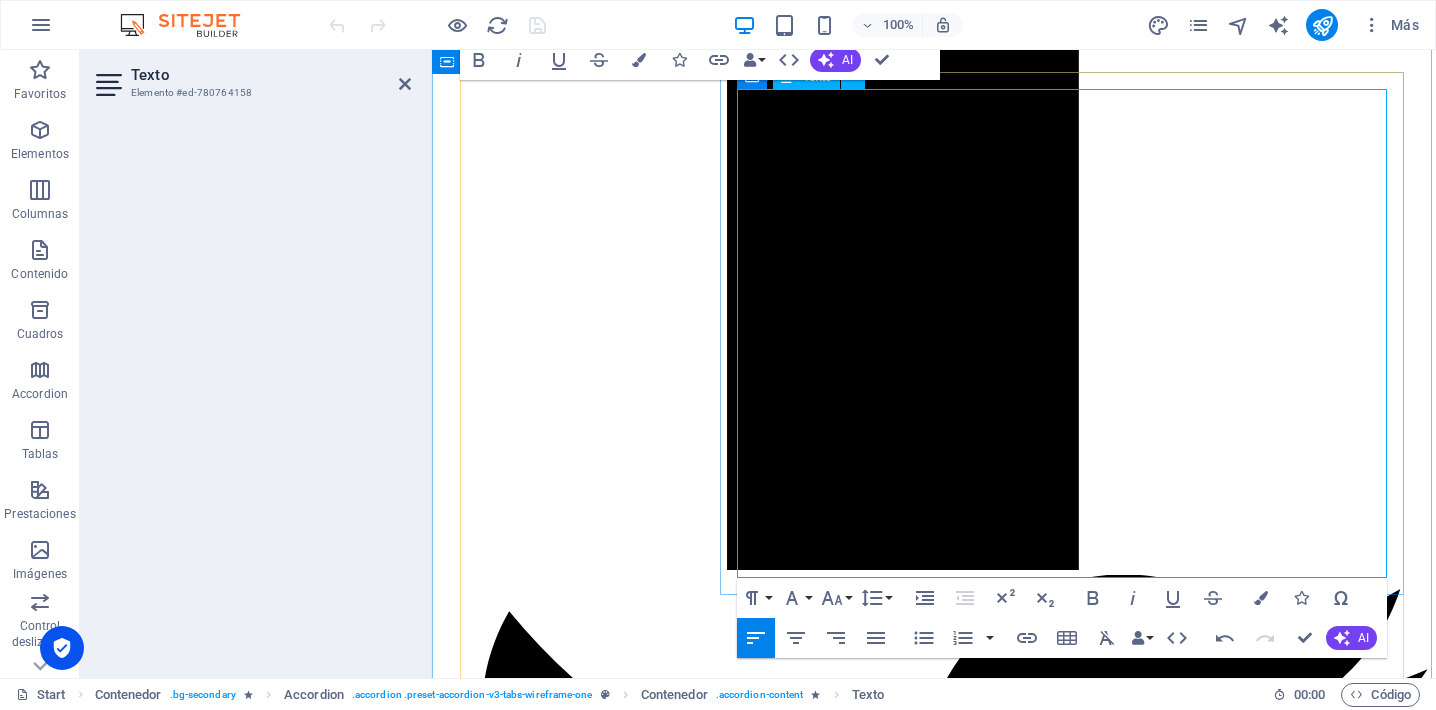 scroll, scrollTop: 4053, scrollLeft: 0, axis: vertical 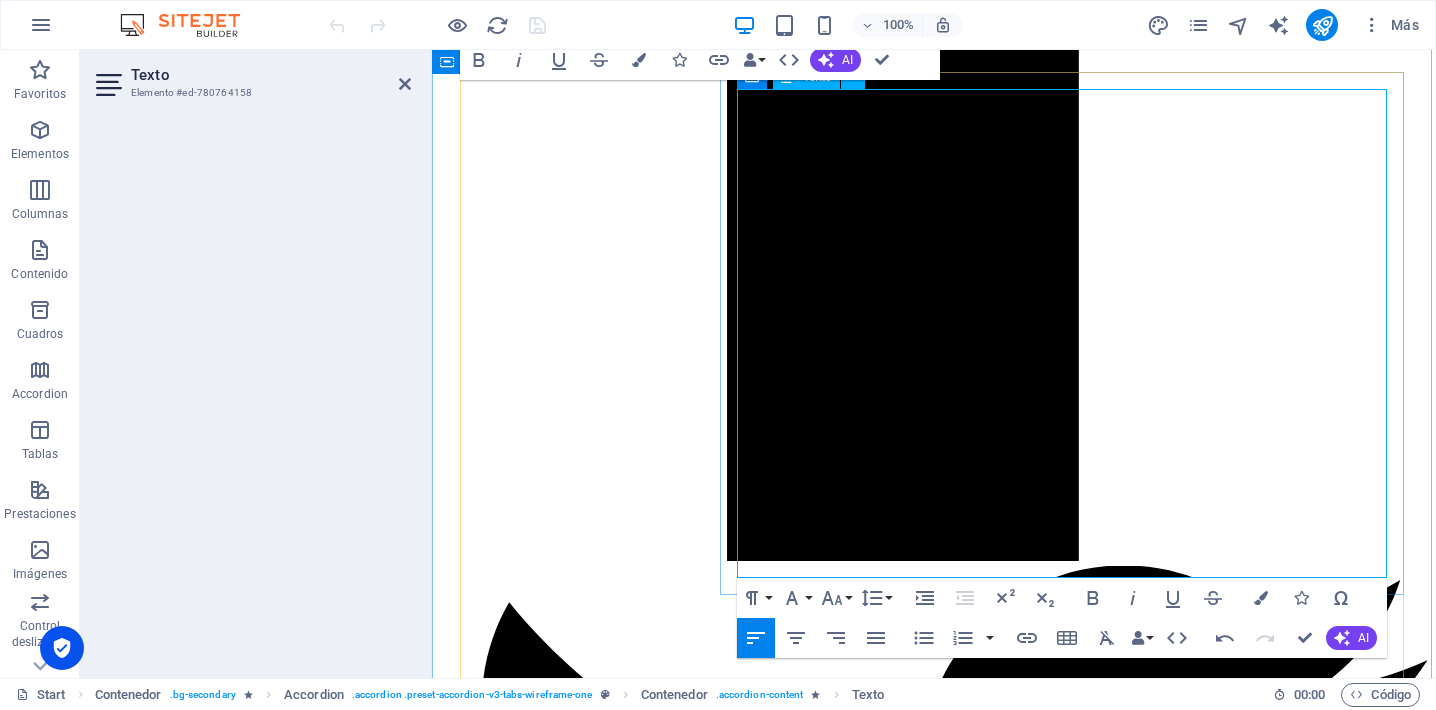 click at bounding box center [934, 11513] 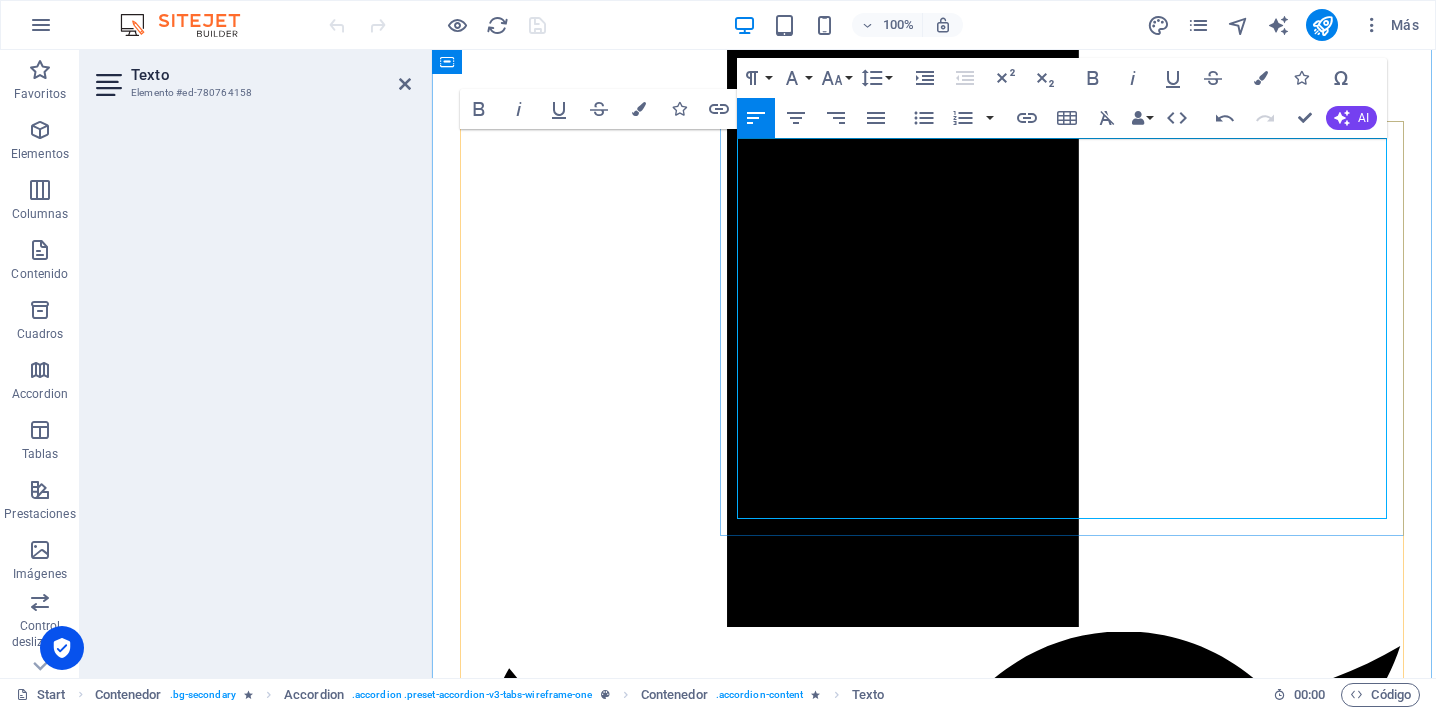 scroll, scrollTop: 3975, scrollLeft: 0, axis: vertical 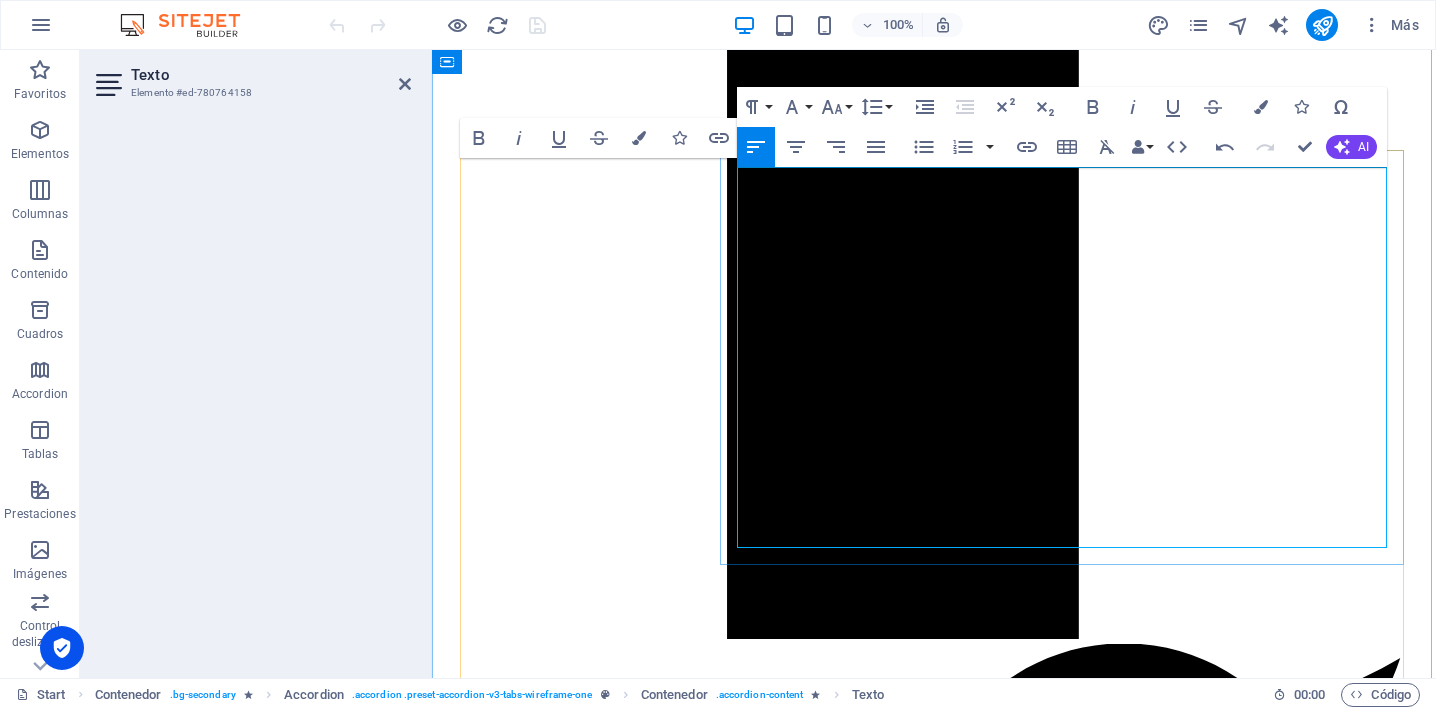 click at bounding box center [934, 11135] 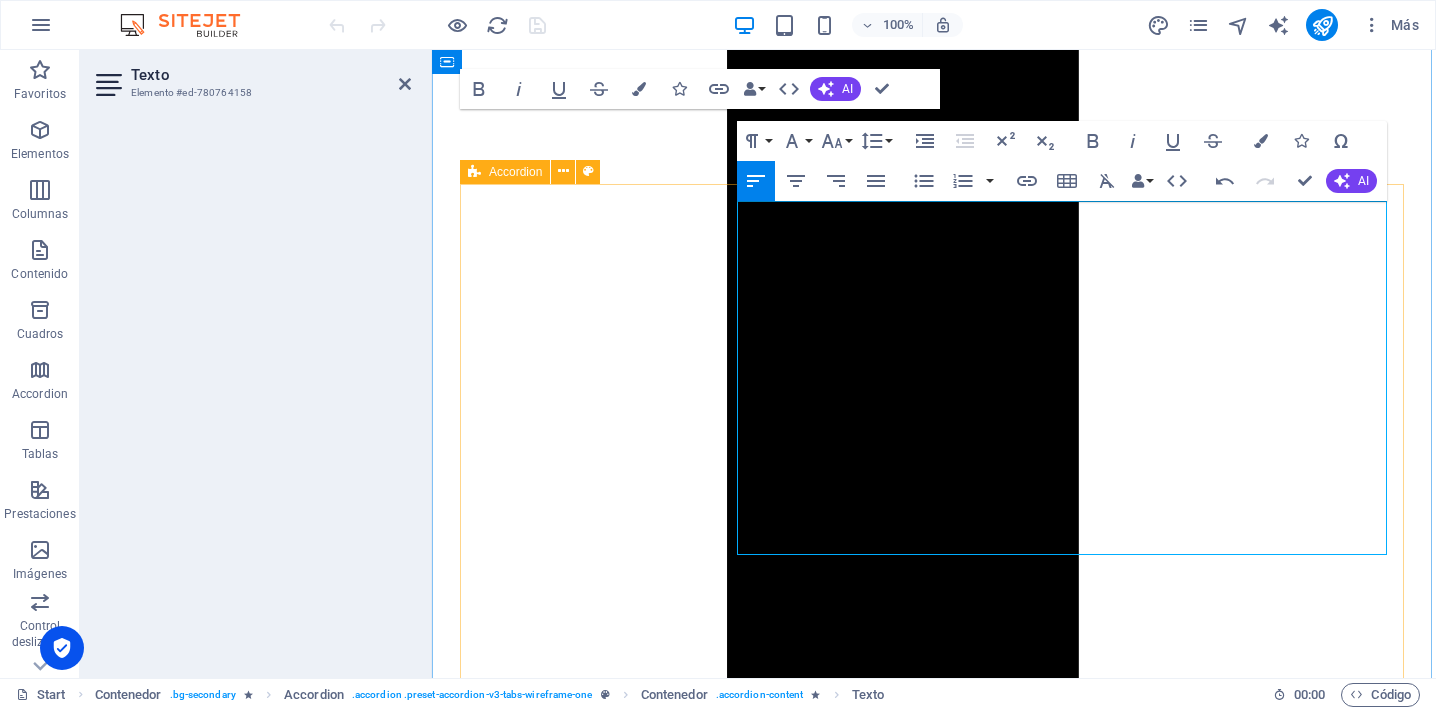 scroll, scrollTop: 3910, scrollLeft: 0, axis: vertical 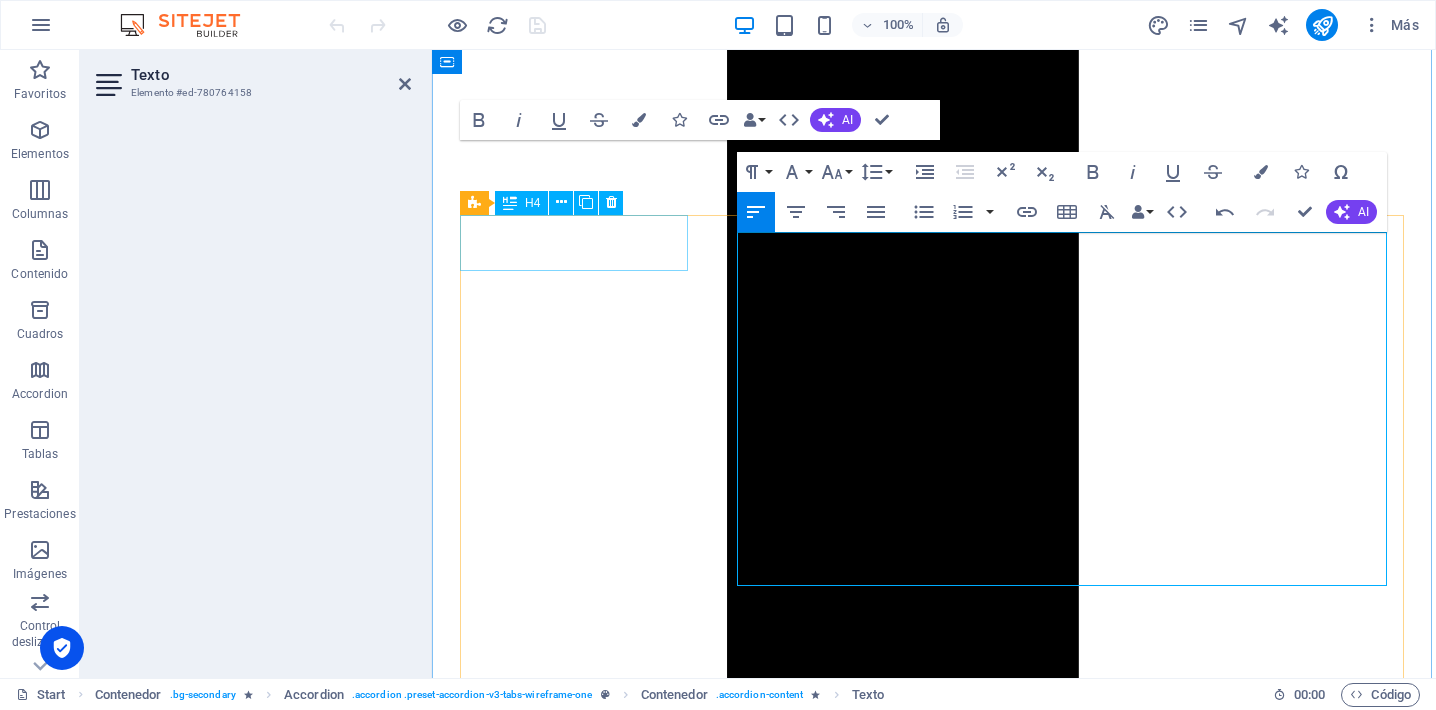 click on "En Construcción" at bounding box center [934, 11121] 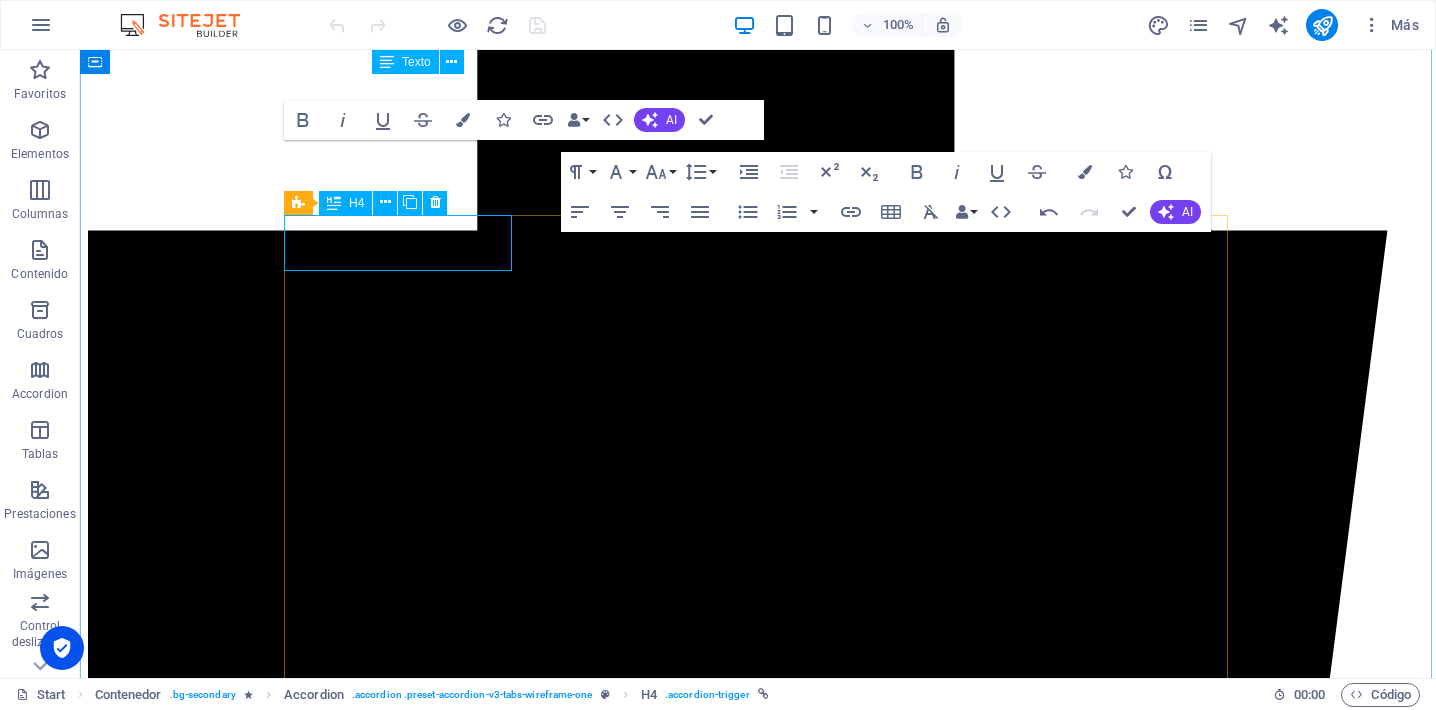 click on "En Construcción" at bounding box center (758, 15006) 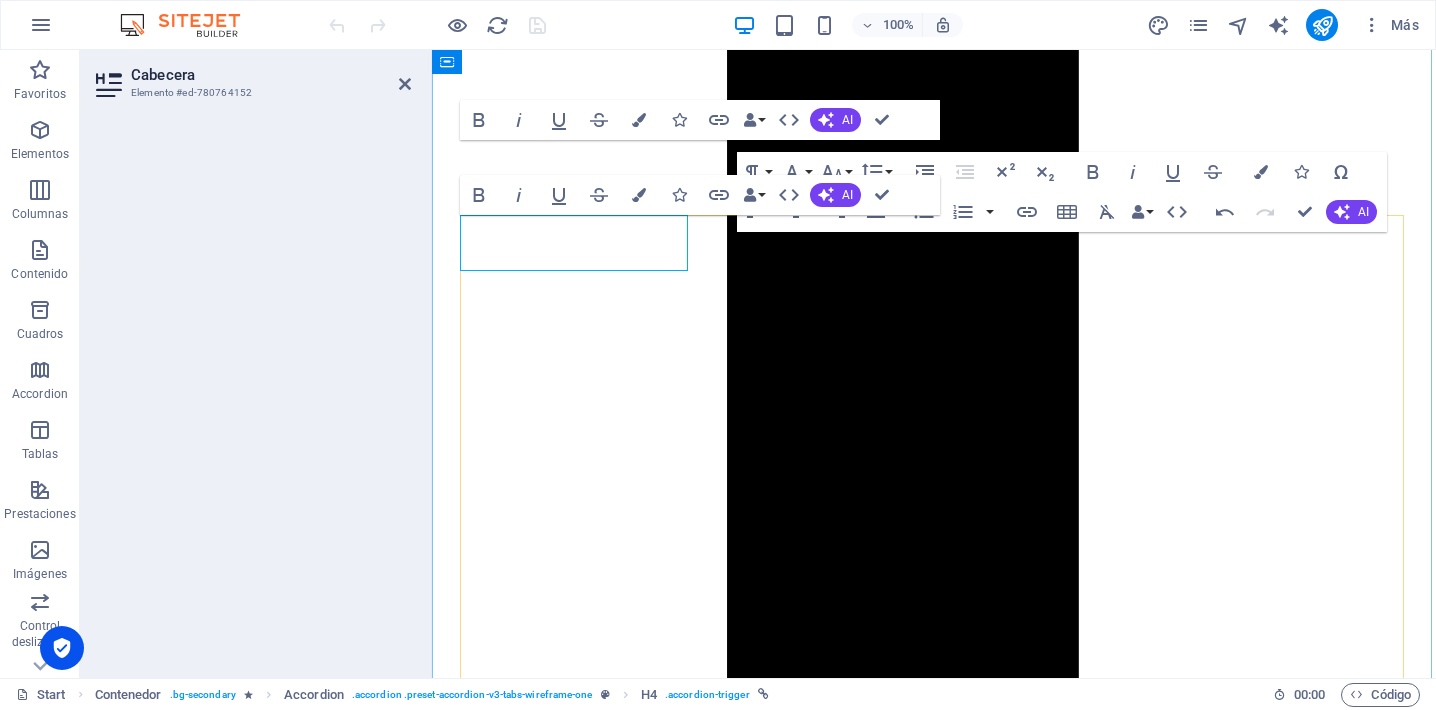 type 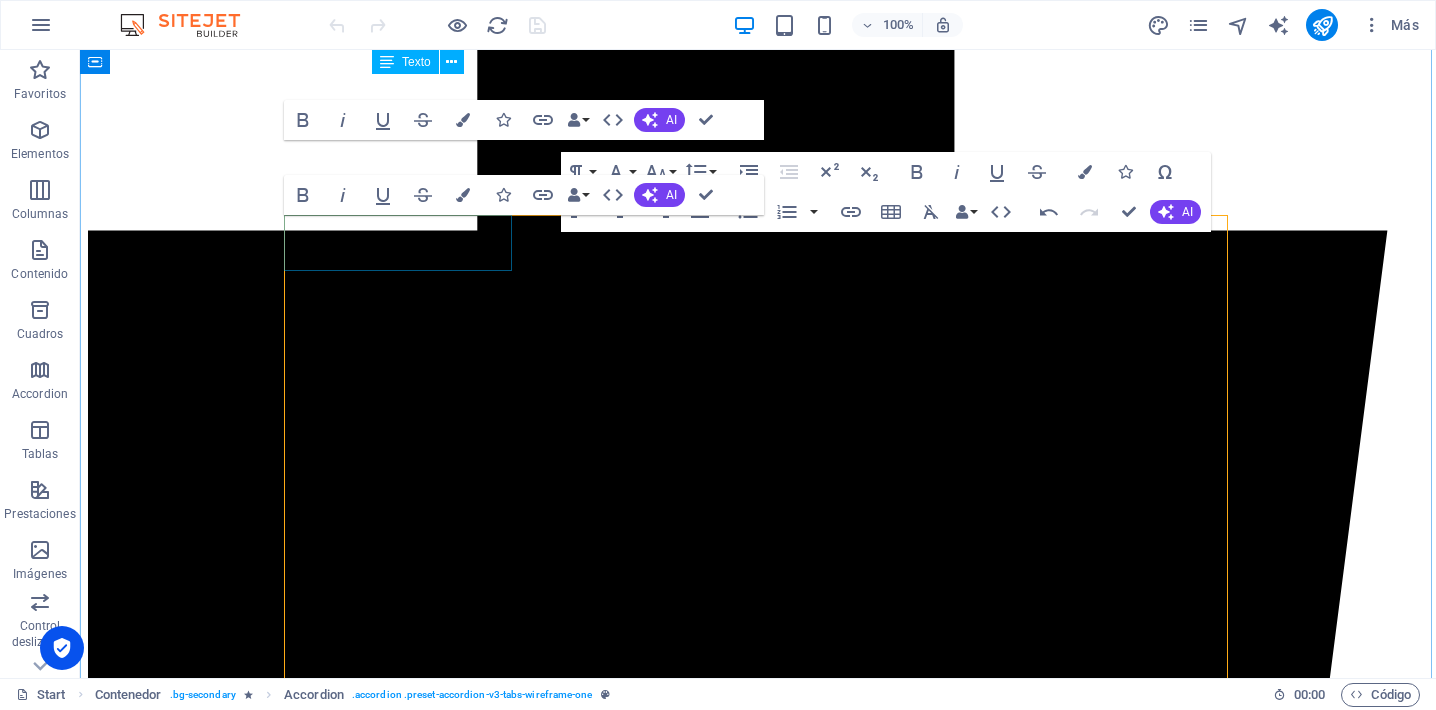 click on "Energia" at bounding box center [115, 15005] 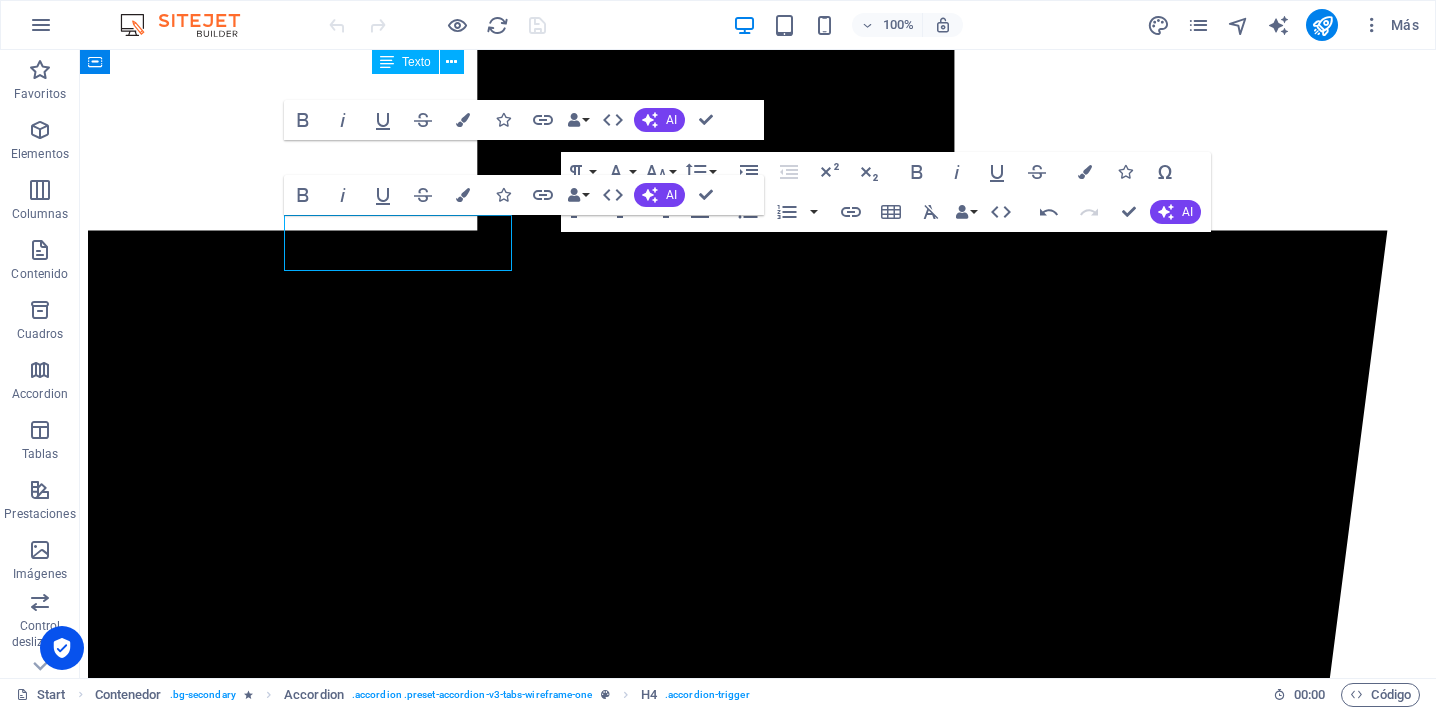 click on "Energia" at bounding box center (115, 15005) 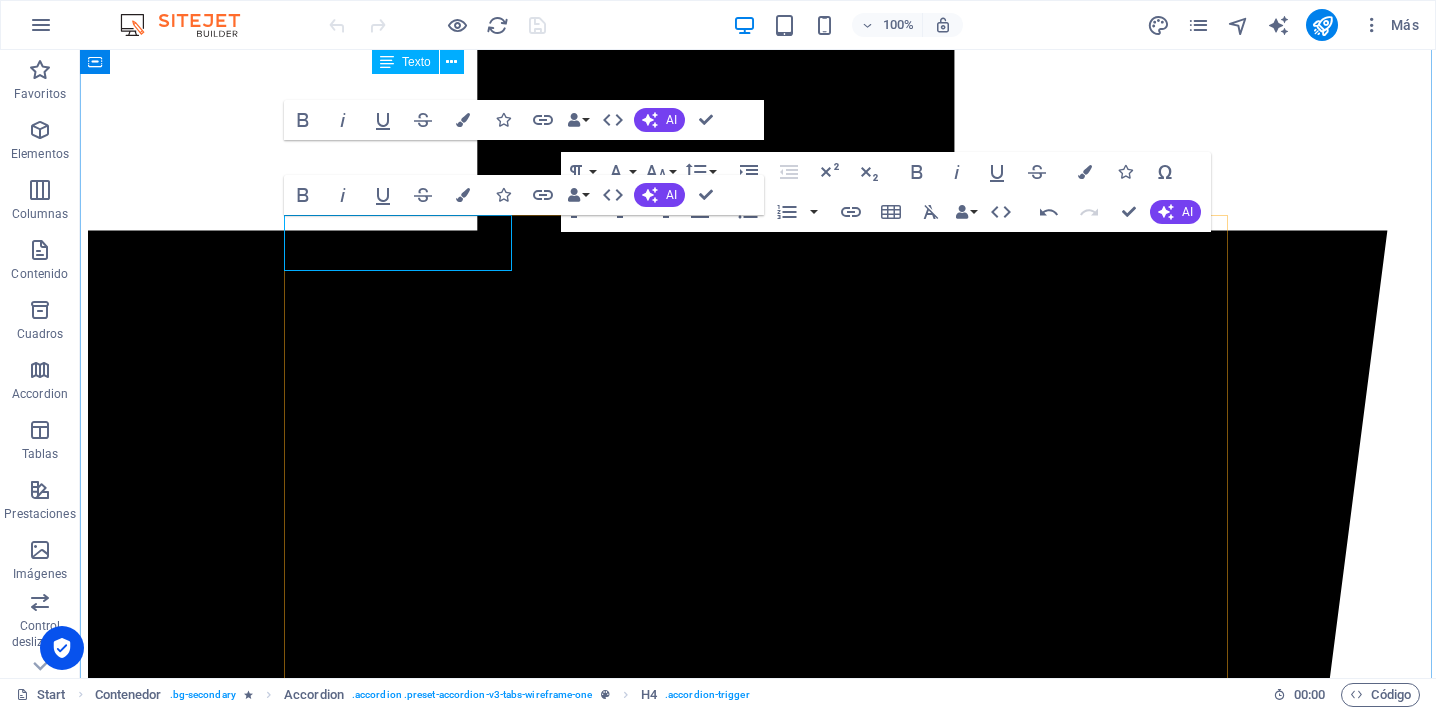 click on "Energia" at bounding box center [115, 15005] 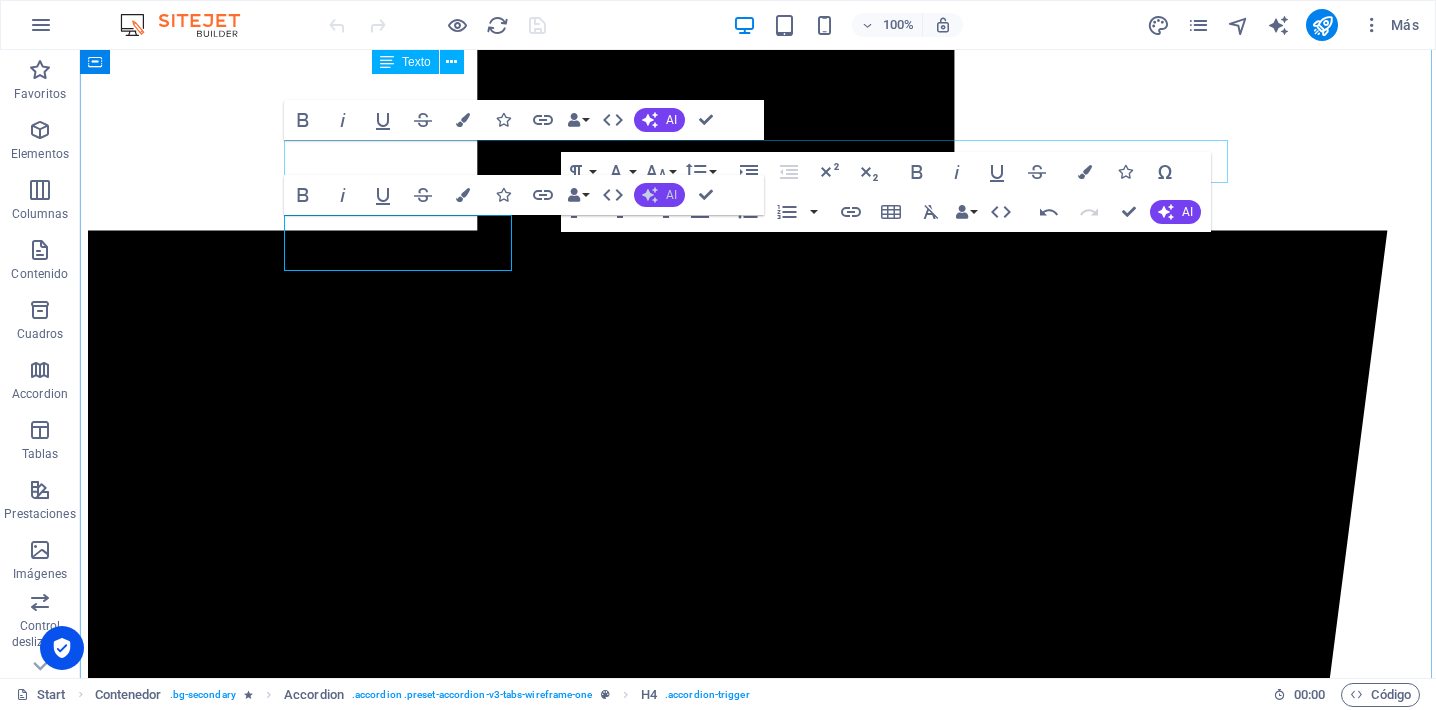 click on "AI" at bounding box center [659, 195] 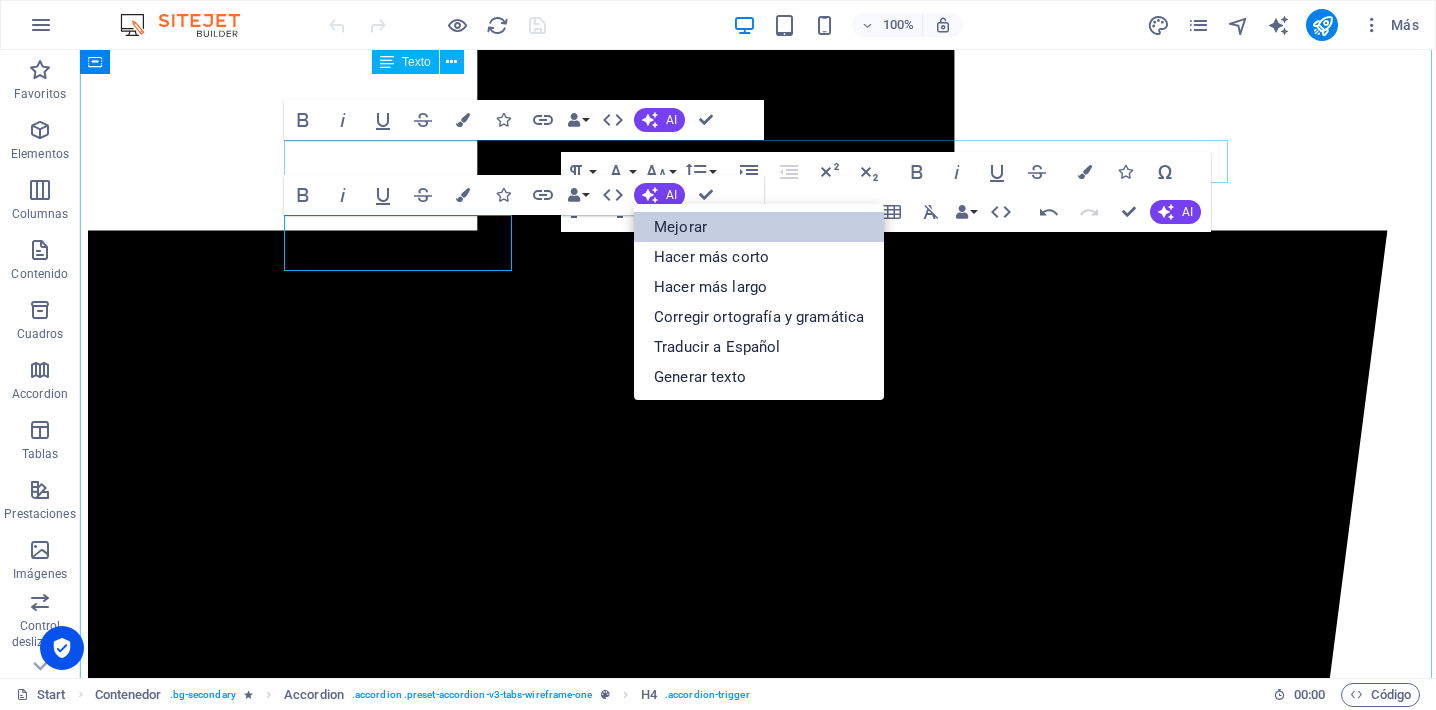 click on "Mejorar" at bounding box center [759, 227] 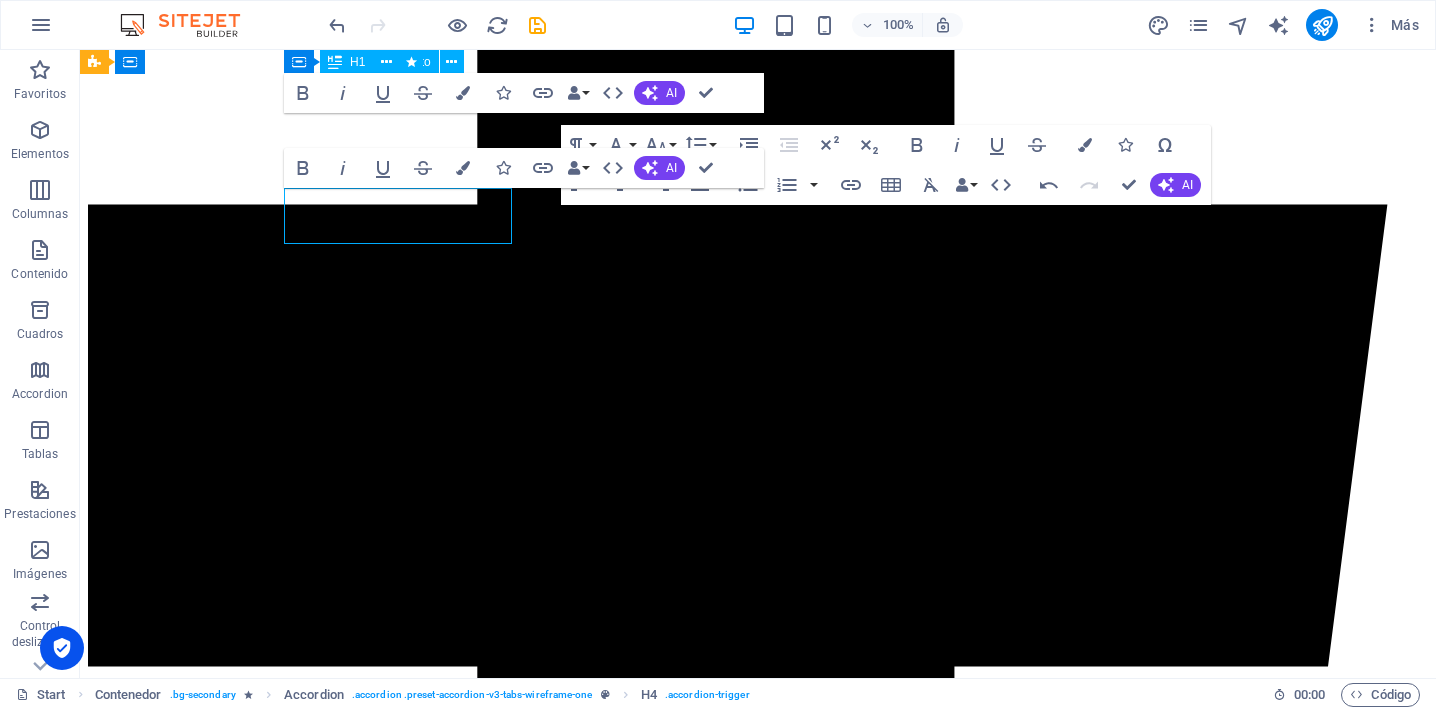 scroll, scrollTop: 3937, scrollLeft: 0, axis: vertical 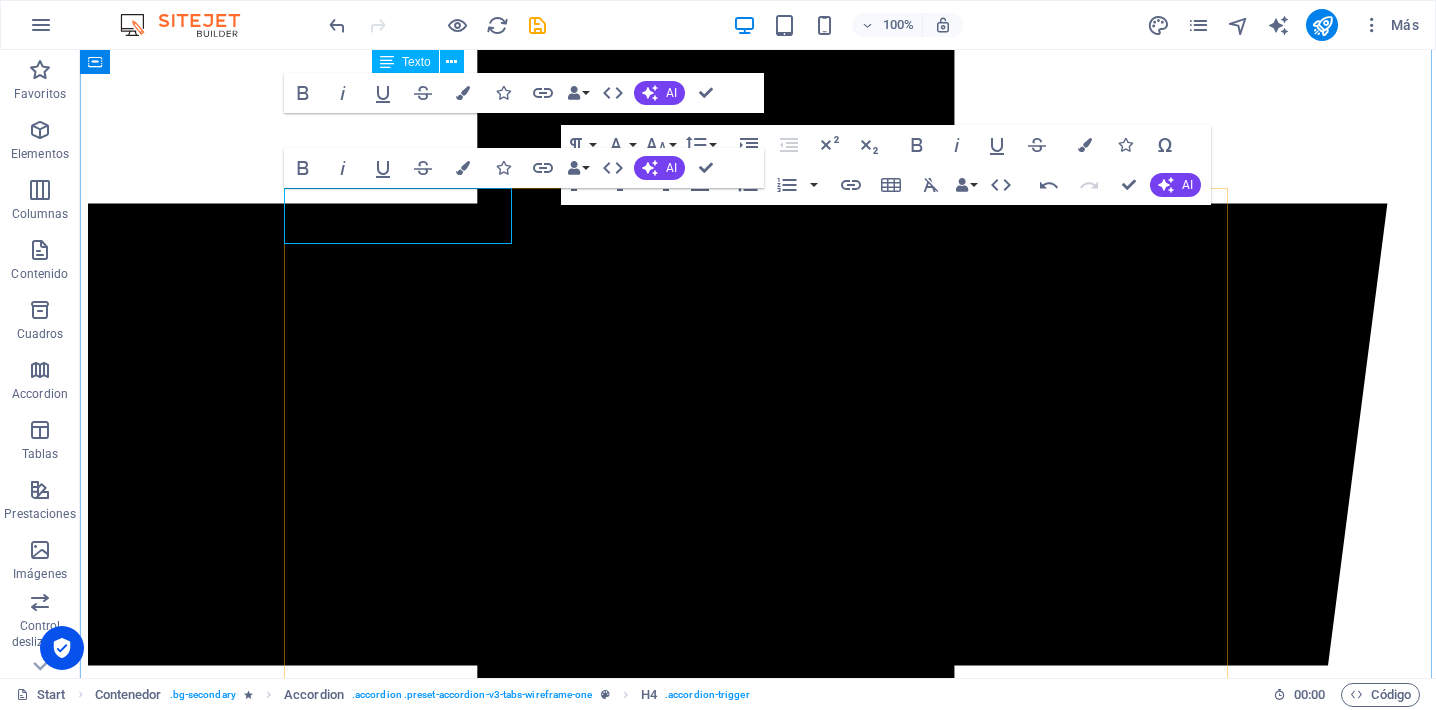 click on "Energy" at bounding box center [113, 14978] 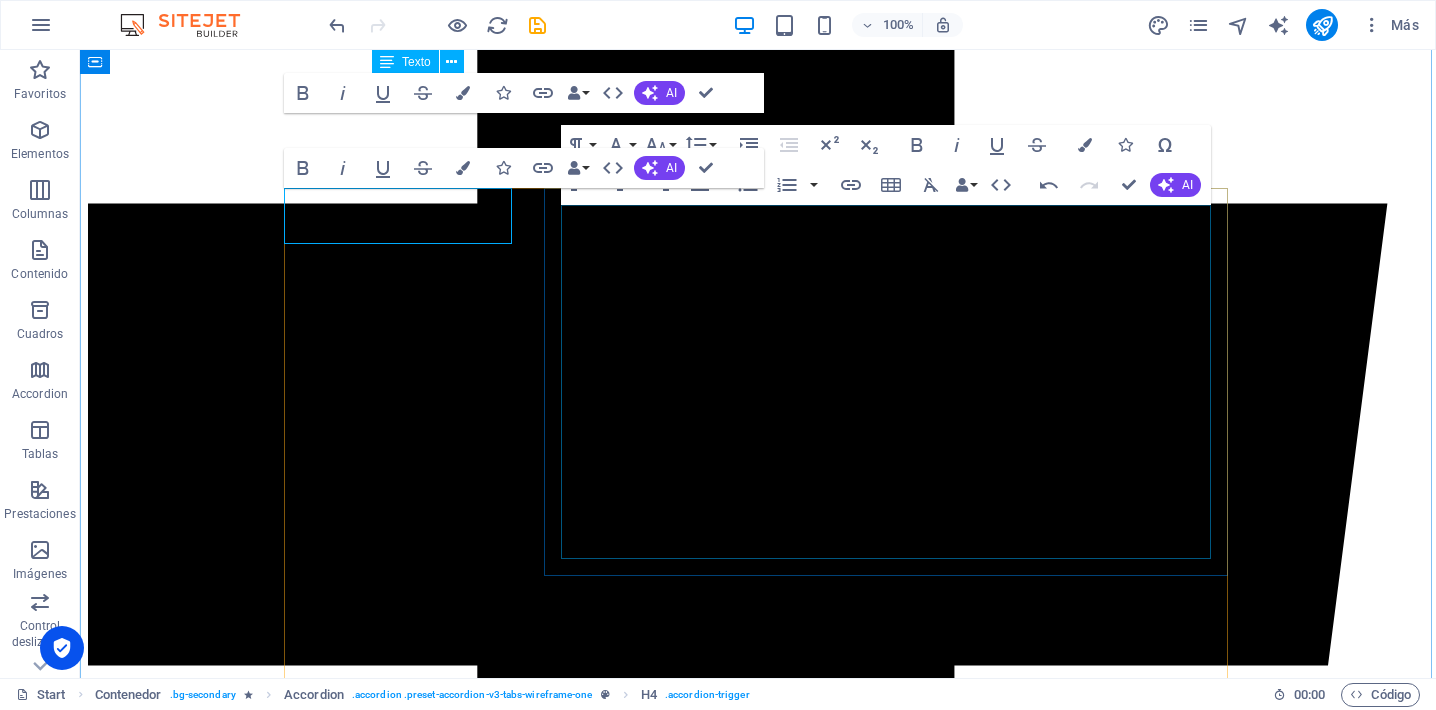 click at bounding box center (758, 15200) 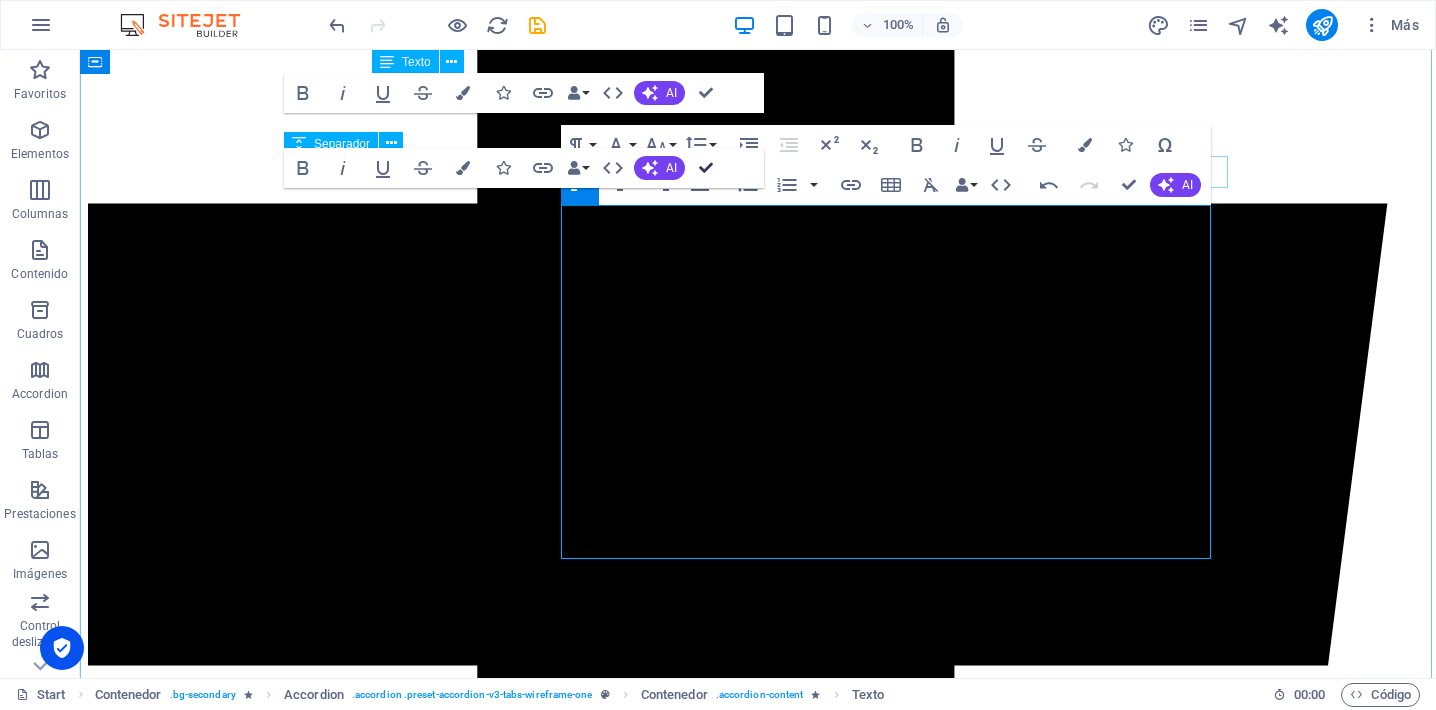 click at bounding box center [706, 168] 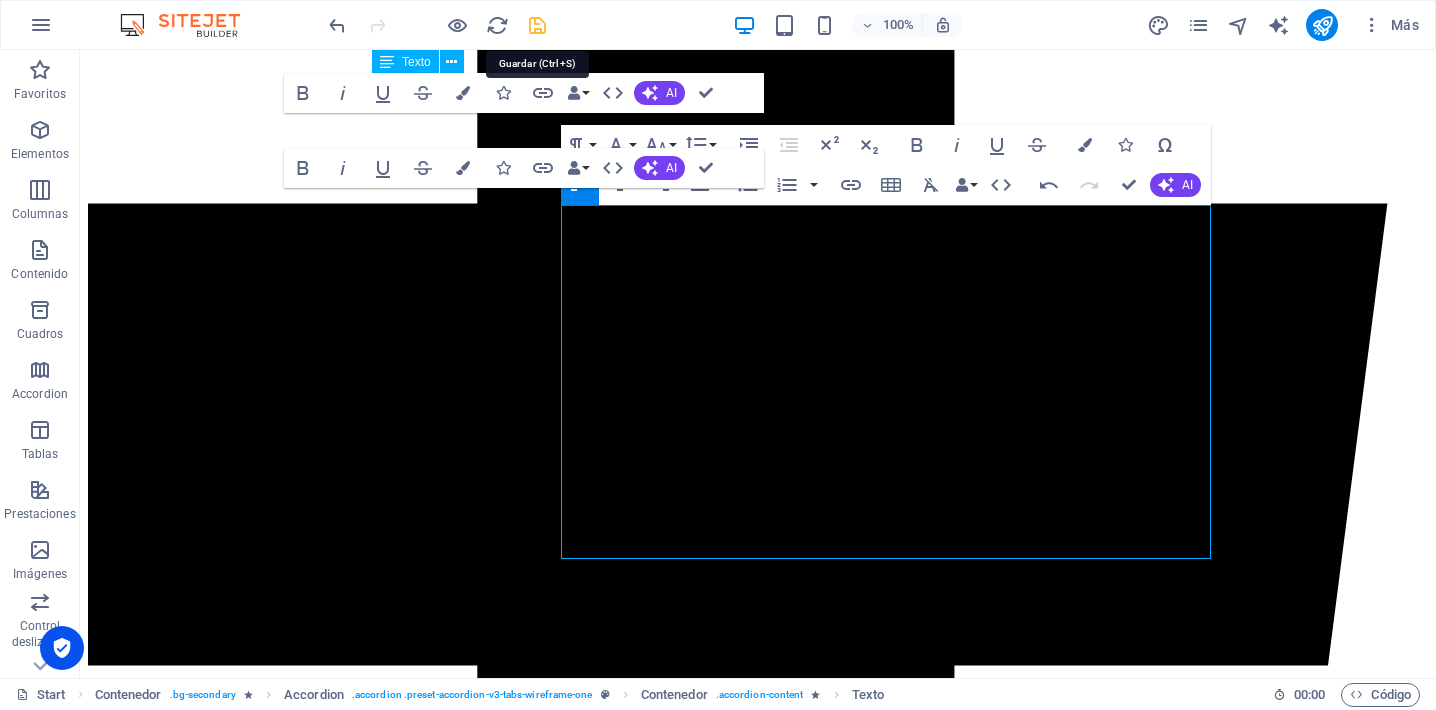 click at bounding box center [537, 25] 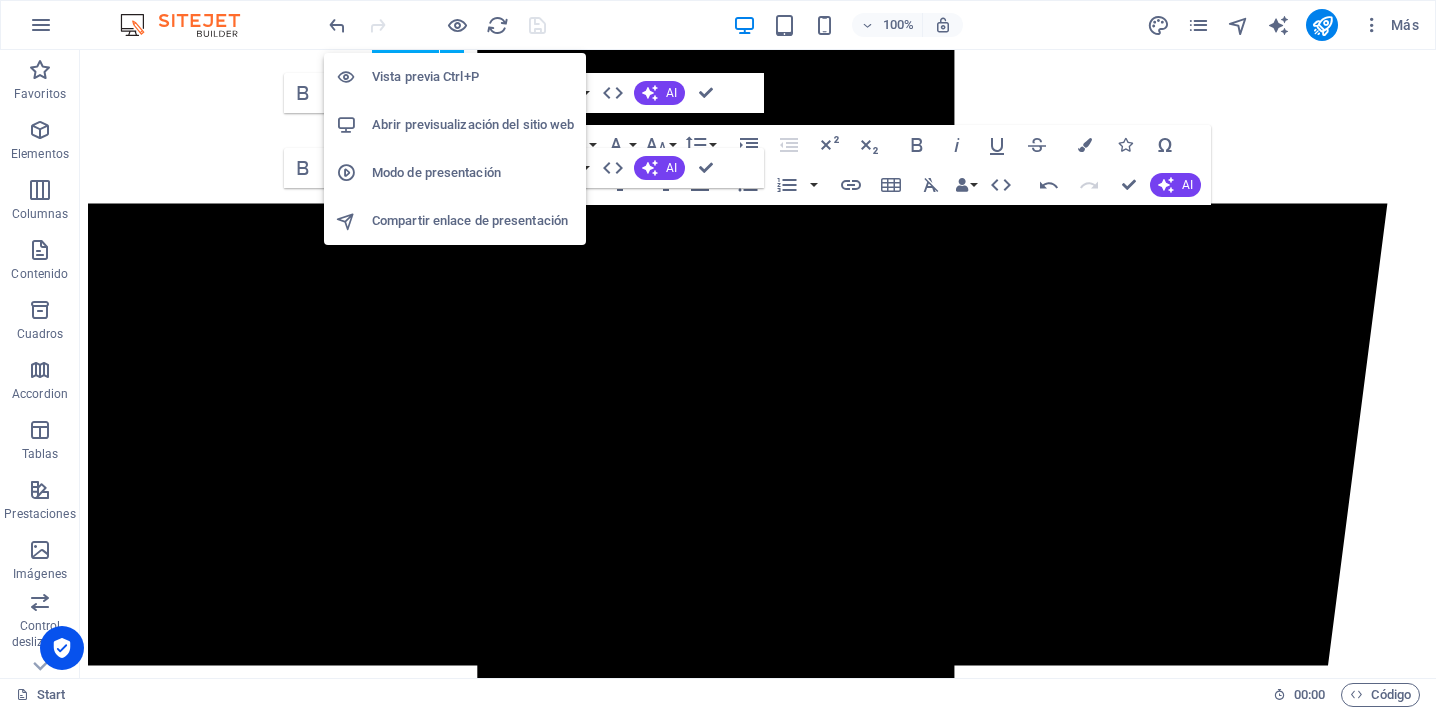 click on "Abrir previsualización del sitio web" at bounding box center [473, 125] 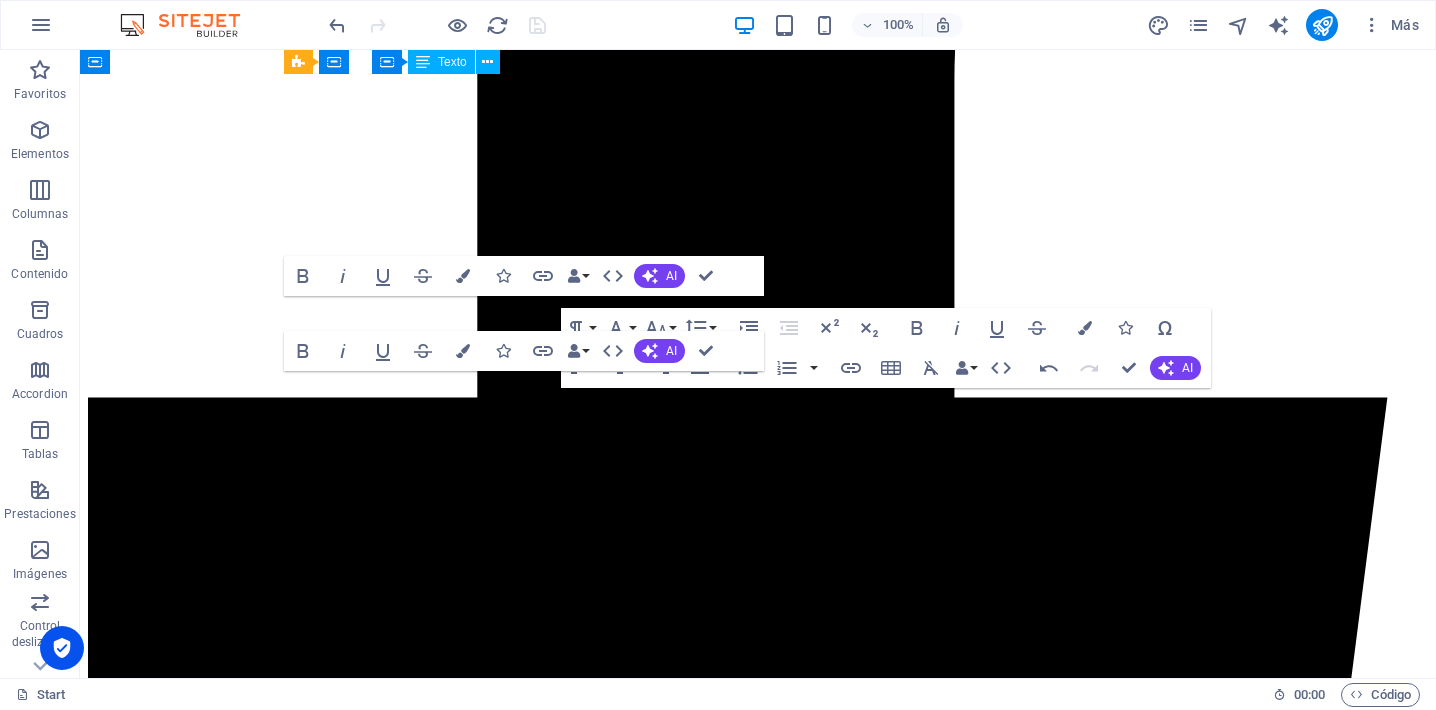 scroll, scrollTop: 3760, scrollLeft: 0, axis: vertical 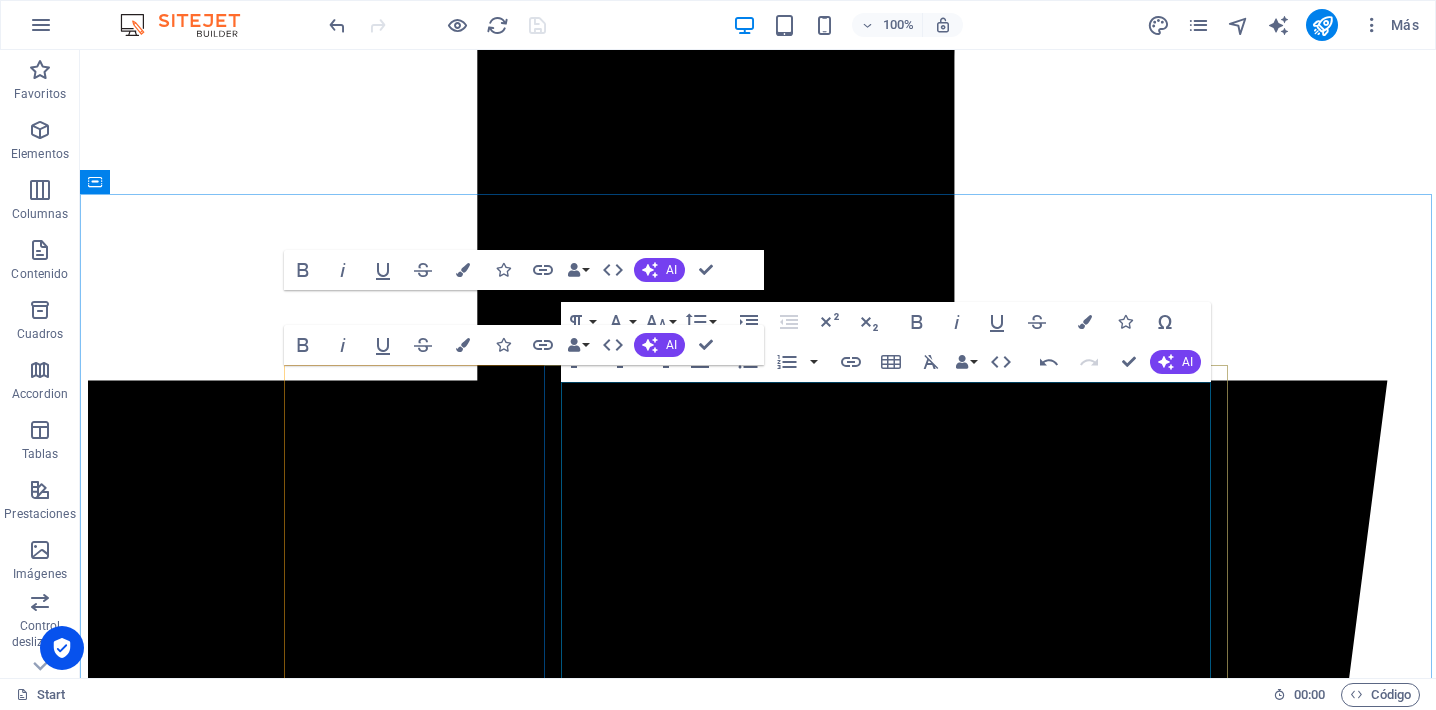 click at bounding box center (758, 15377) 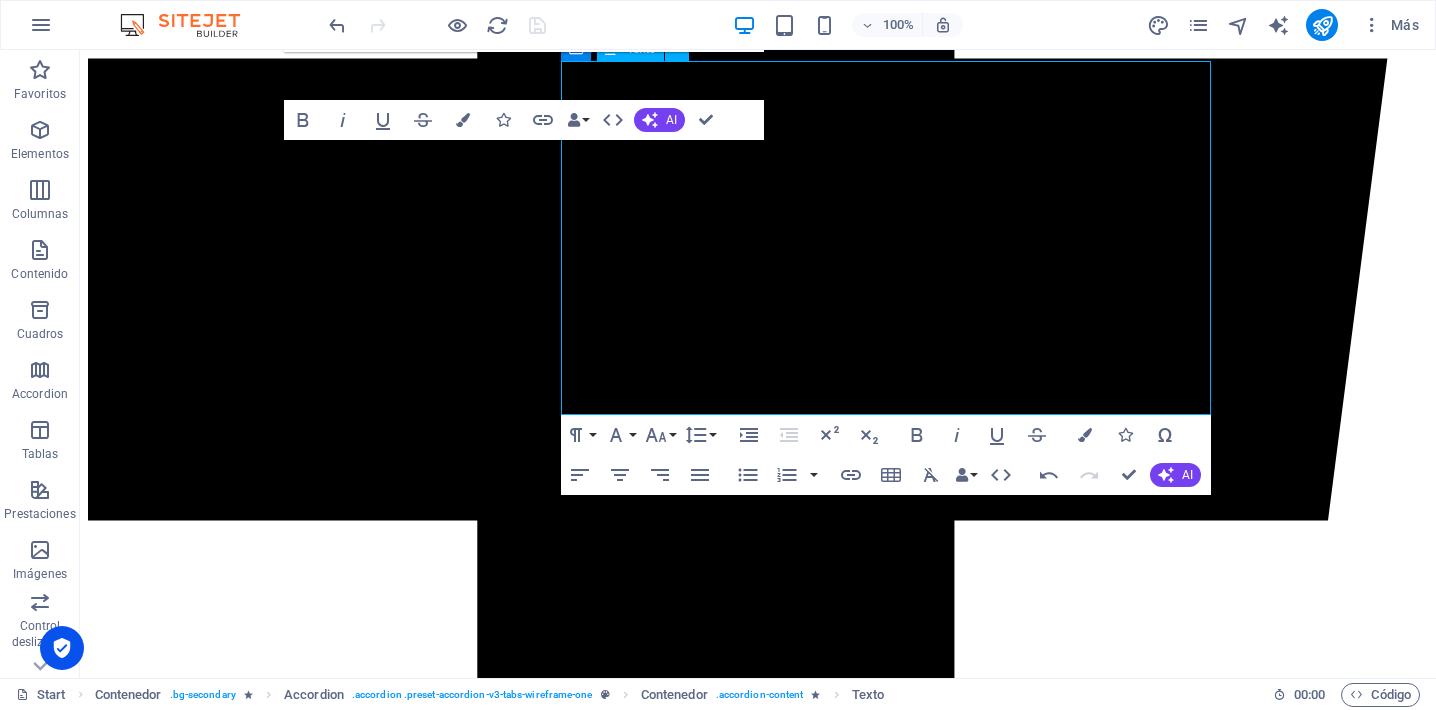 scroll, scrollTop: 4086, scrollLeft: 0, axis: vertical 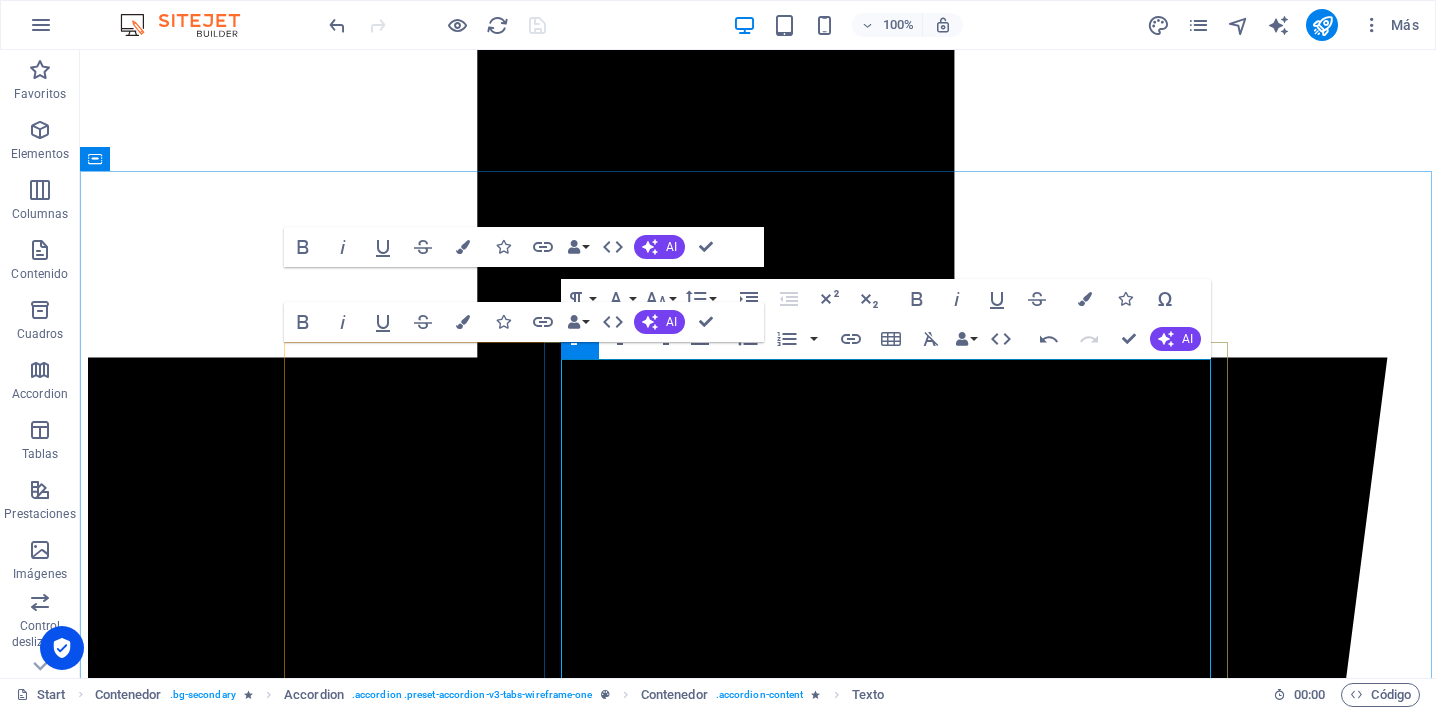 click on "Mantención de equipos UPS" at bounding box center (758, 15172) 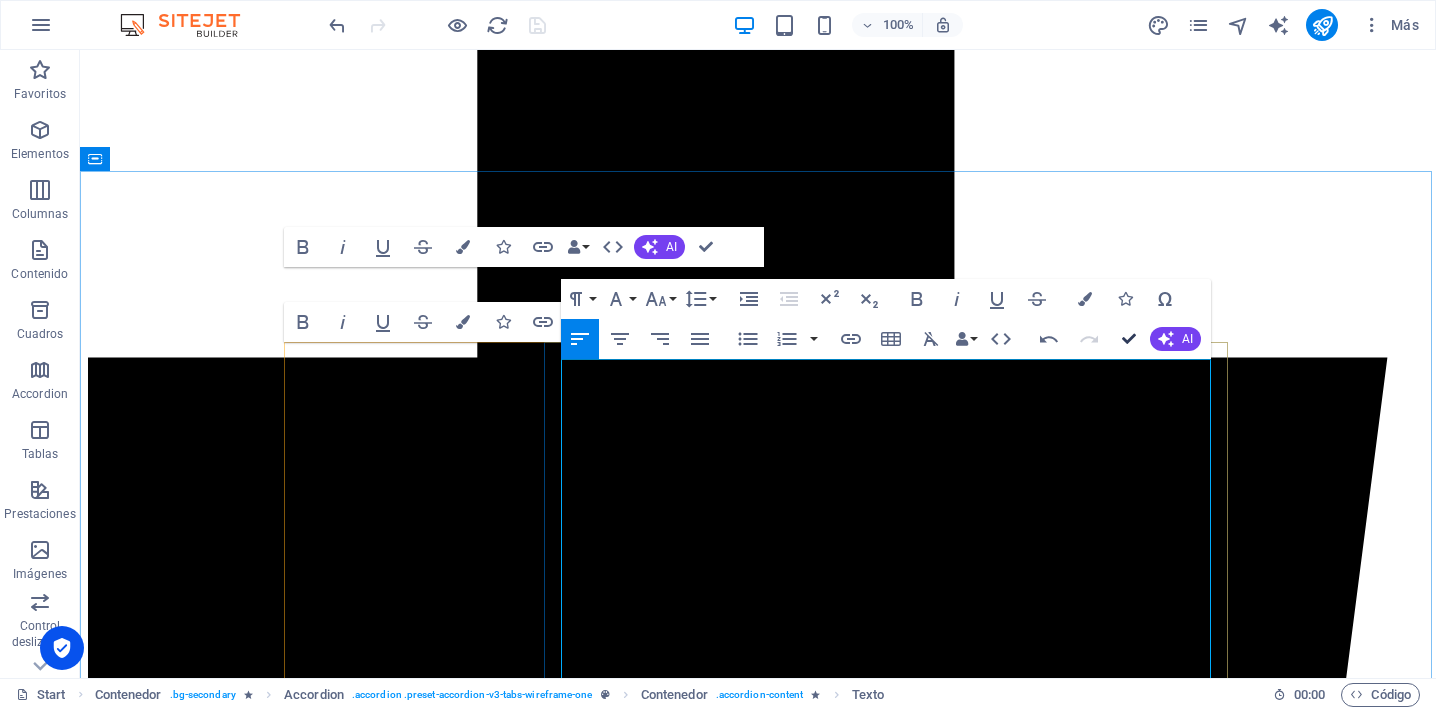 click at bounding box center [1129, 339] 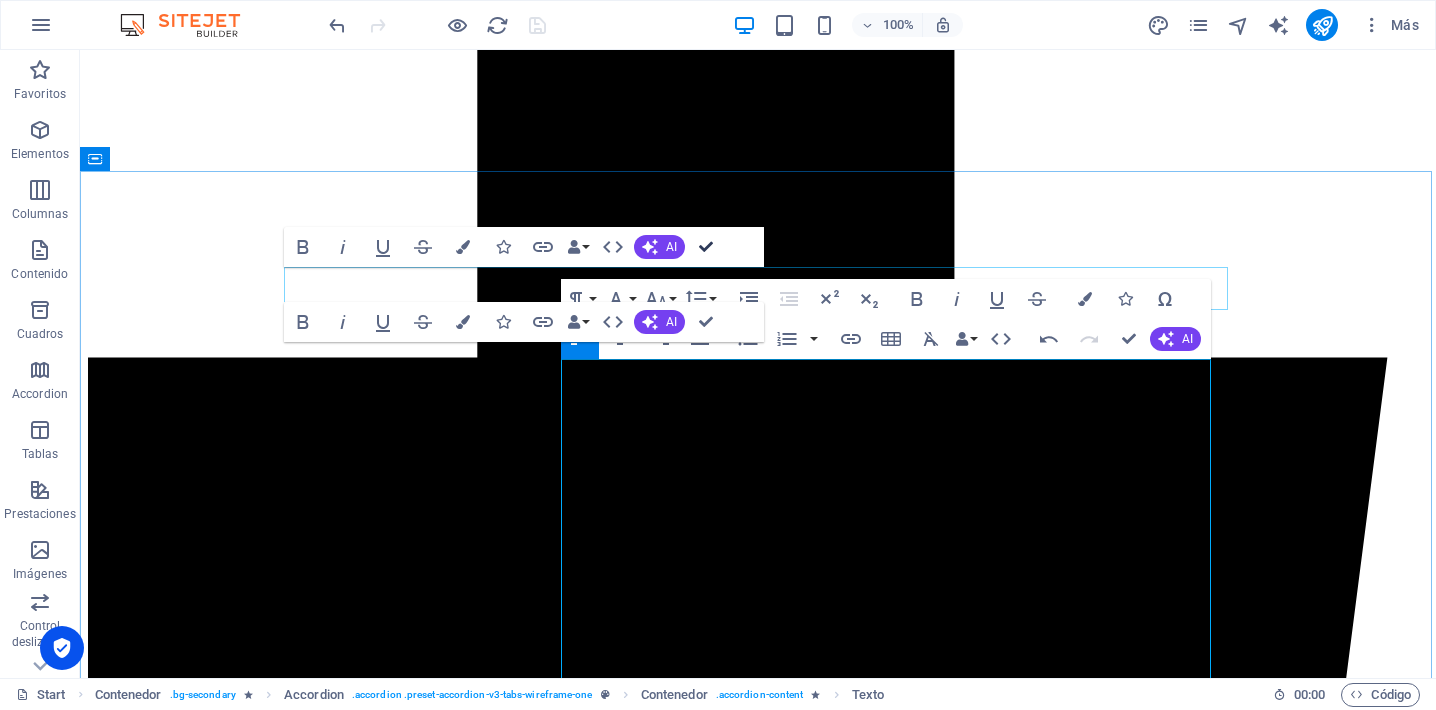click at bounding box center (706, 247) 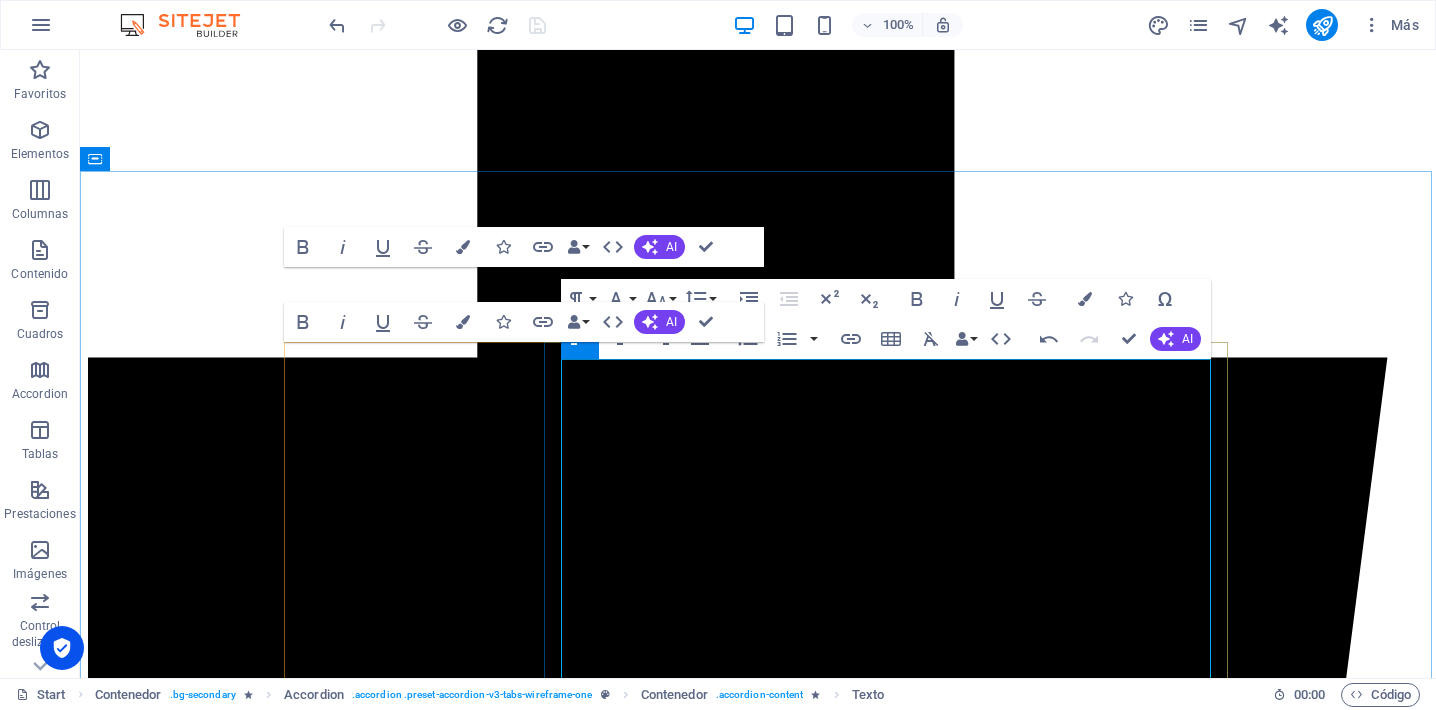 click at bounding box center (758, 15429) 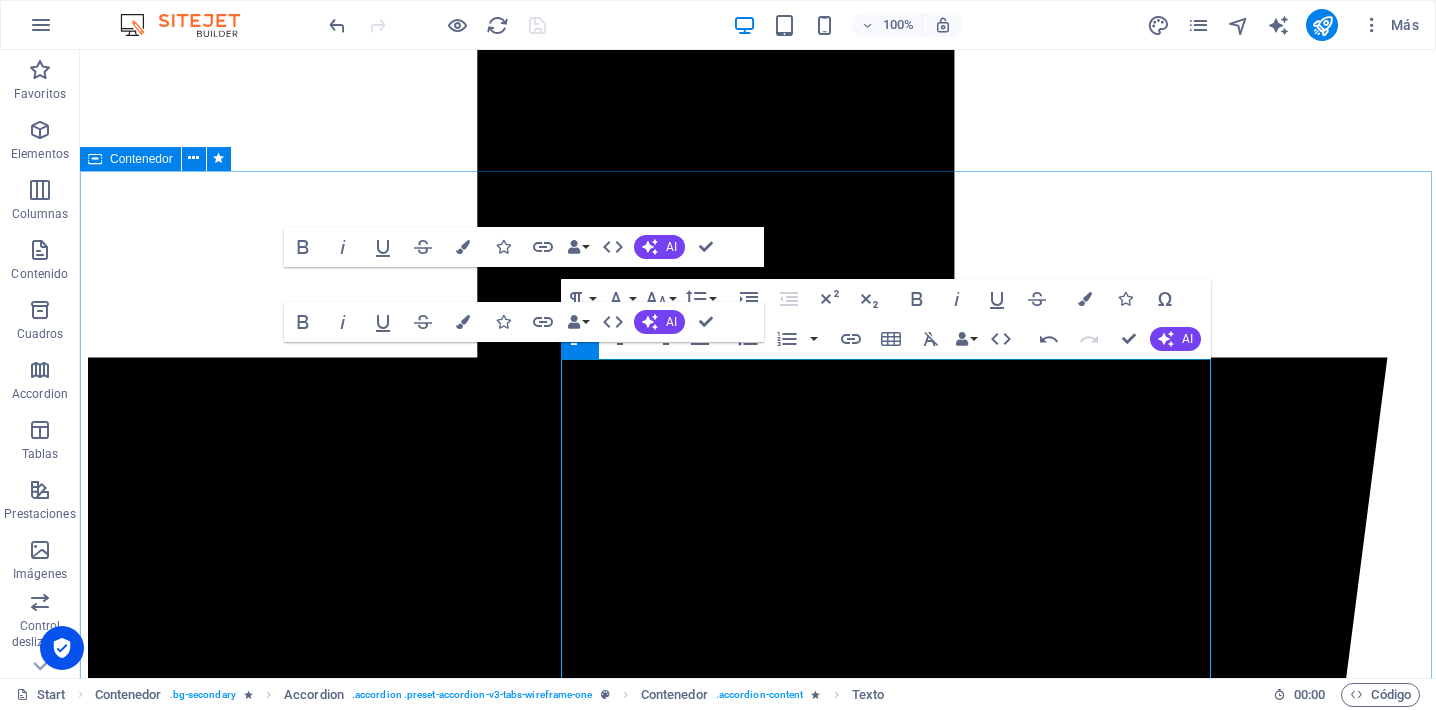 click on "Trabajos Realizados Energia Mantención de equipos UPS  & Grupos Electrogenos En Construcción En Construcción En Construcción En Construcción En Construcción En Construcción" at bounding box center (758, 15475) 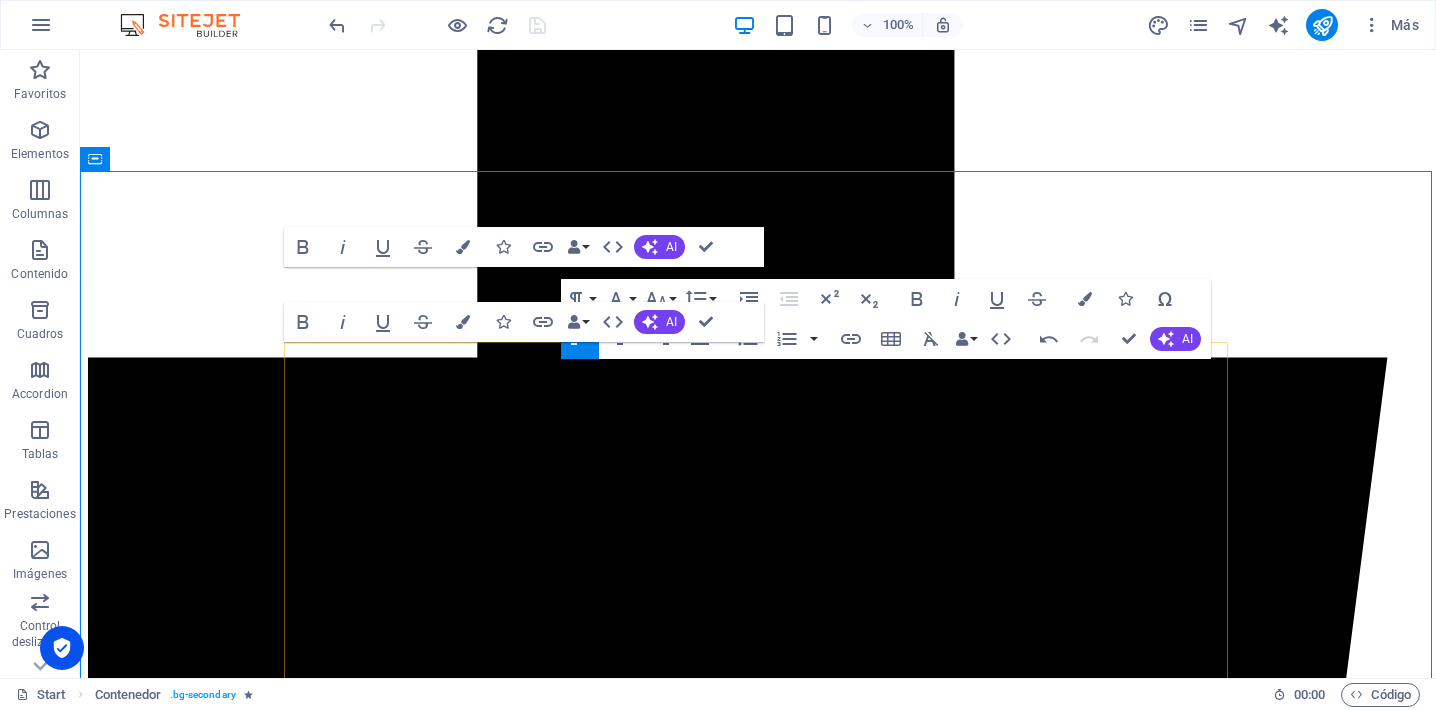 click on "Energia Mantención de equipos UPS  & Grupos Electrogenos En Construcción En Construcción En Construcción En Construcción En Construcción En Construcción" at bounding box center (758, 15525) 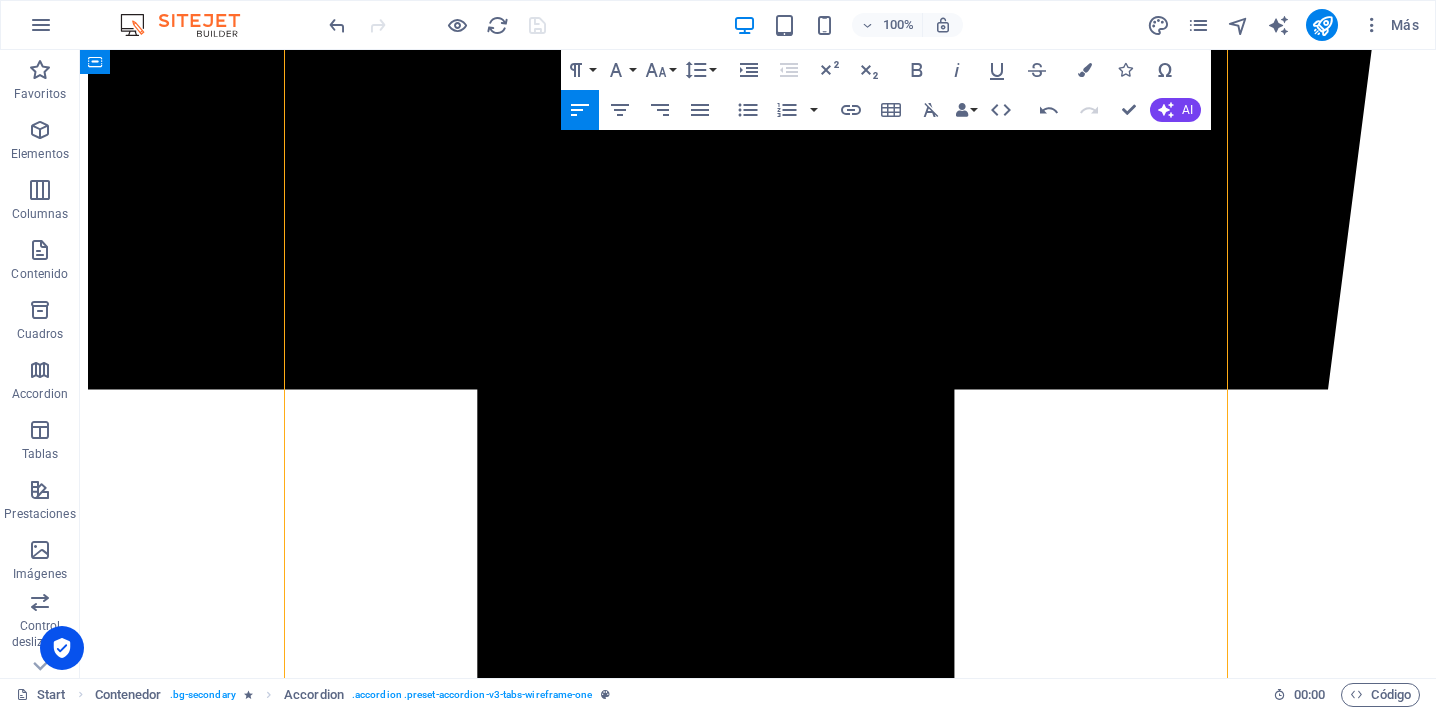 scroll, scrollTop: 4267, scrollLeft: 0, axis: vertical 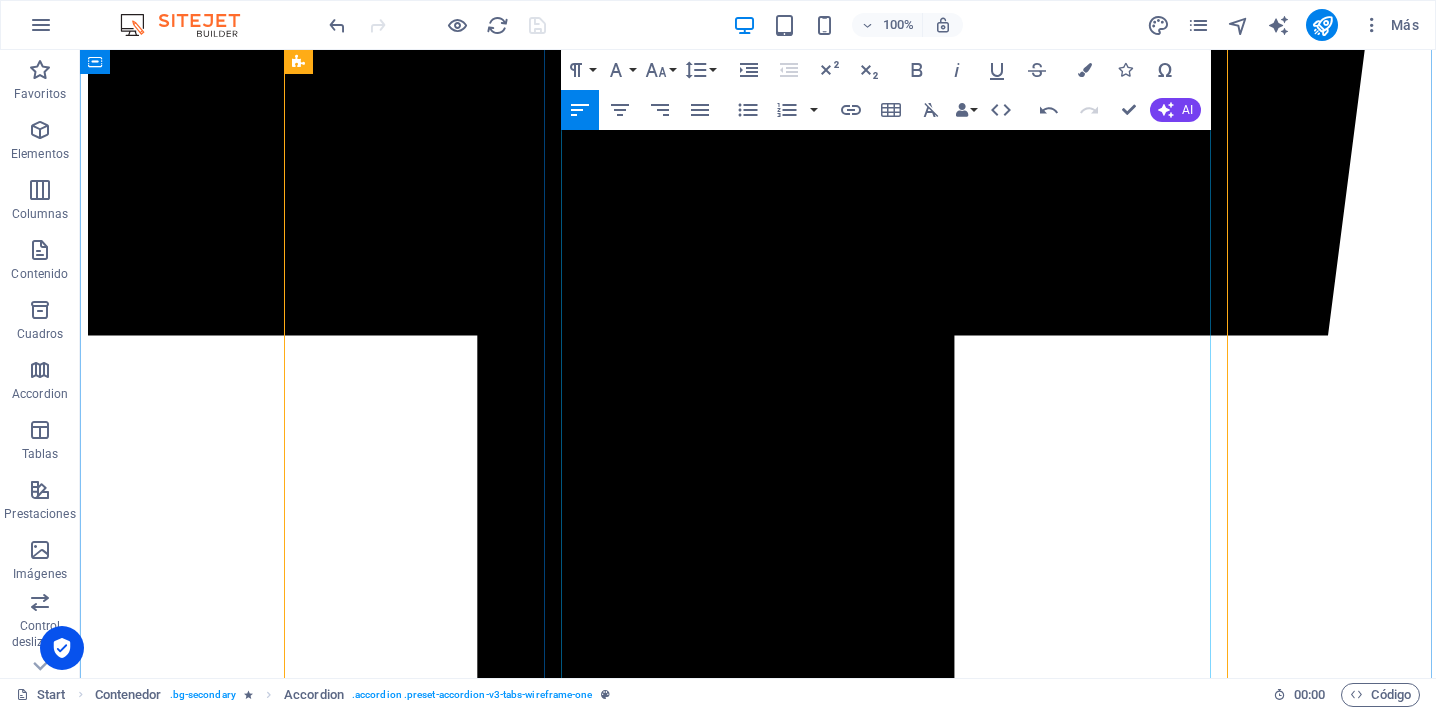 click at bounding box center [688, 14943] 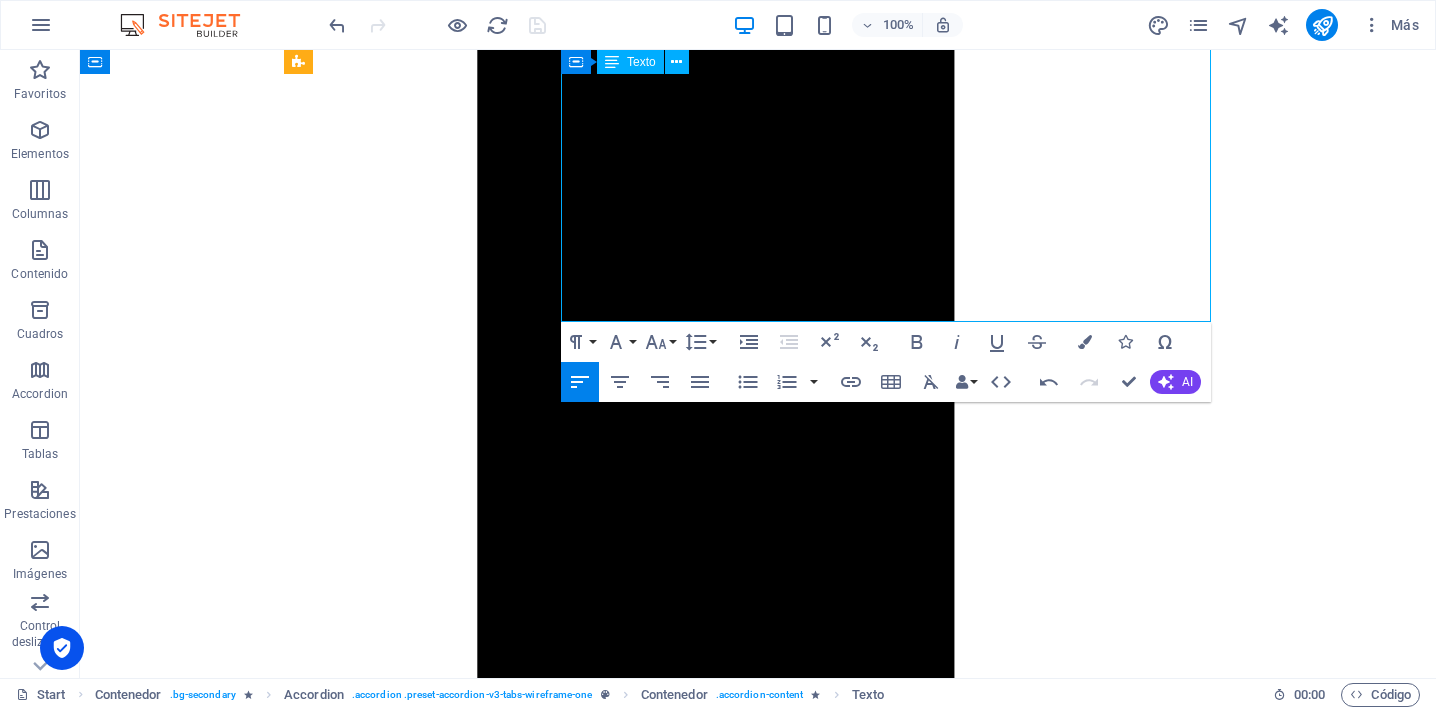 scroll, scrollTop: 4669, scrollLeft: 0, axis: vertical 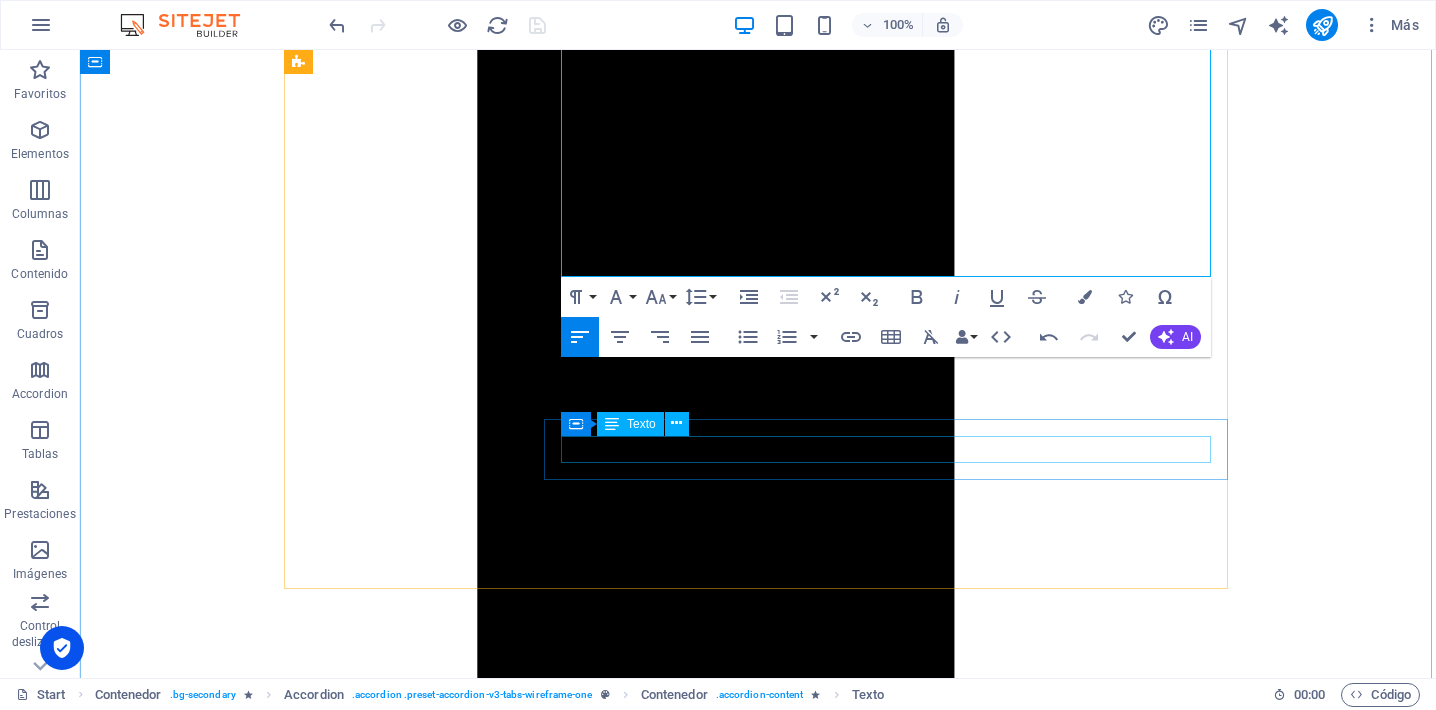 click on "En Construcción" at bounding box center (758, 14952) 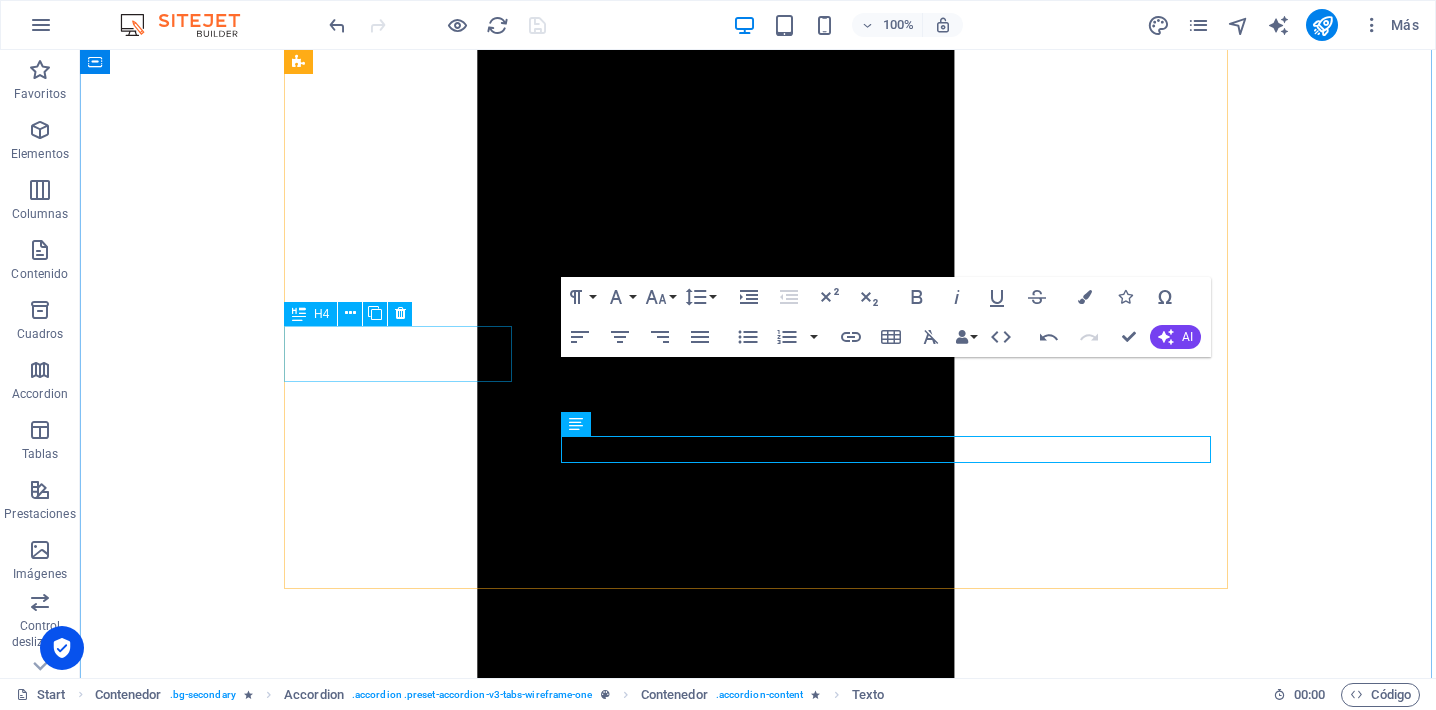 click on "En Construcción" at bounding box center (758, 14835) 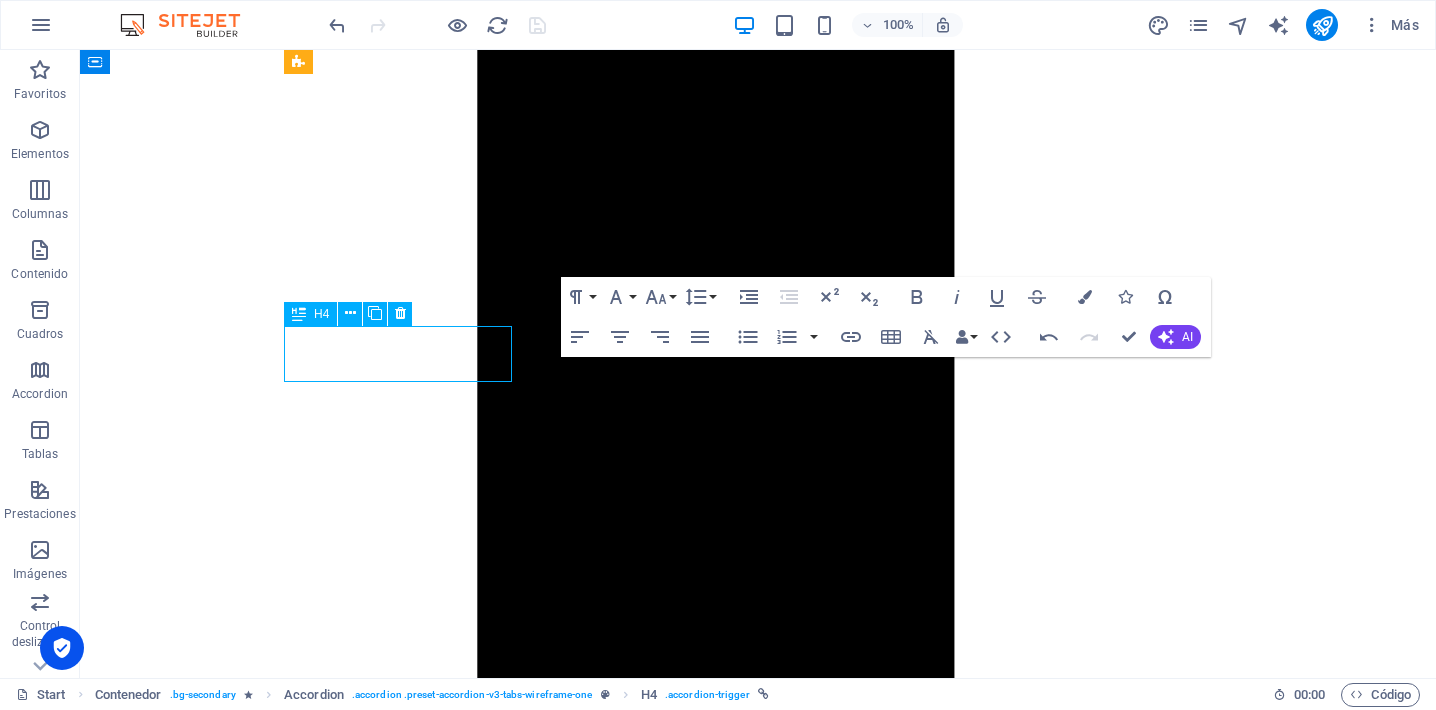 click on "En Construcción" at bounding box center [758, 14835] 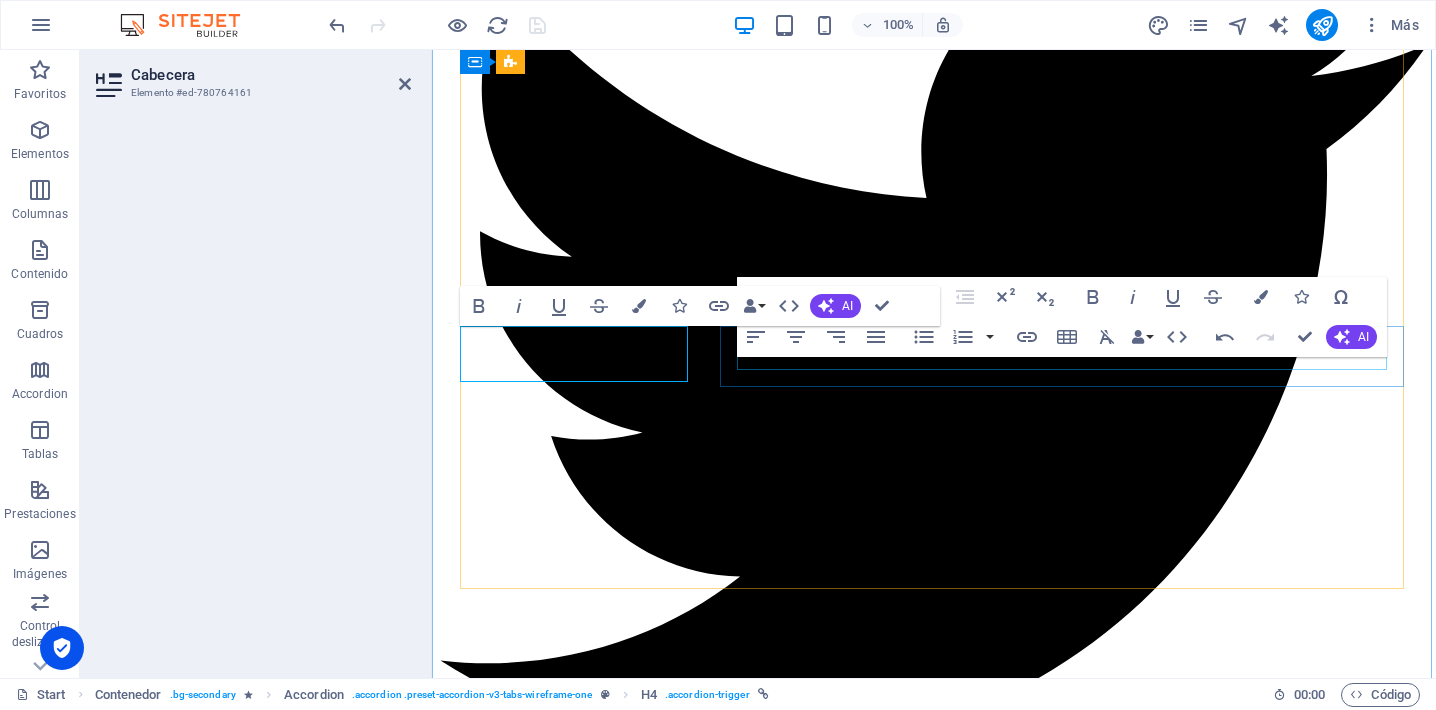 click on "En Construcción" at bounding box center [934, 10989] 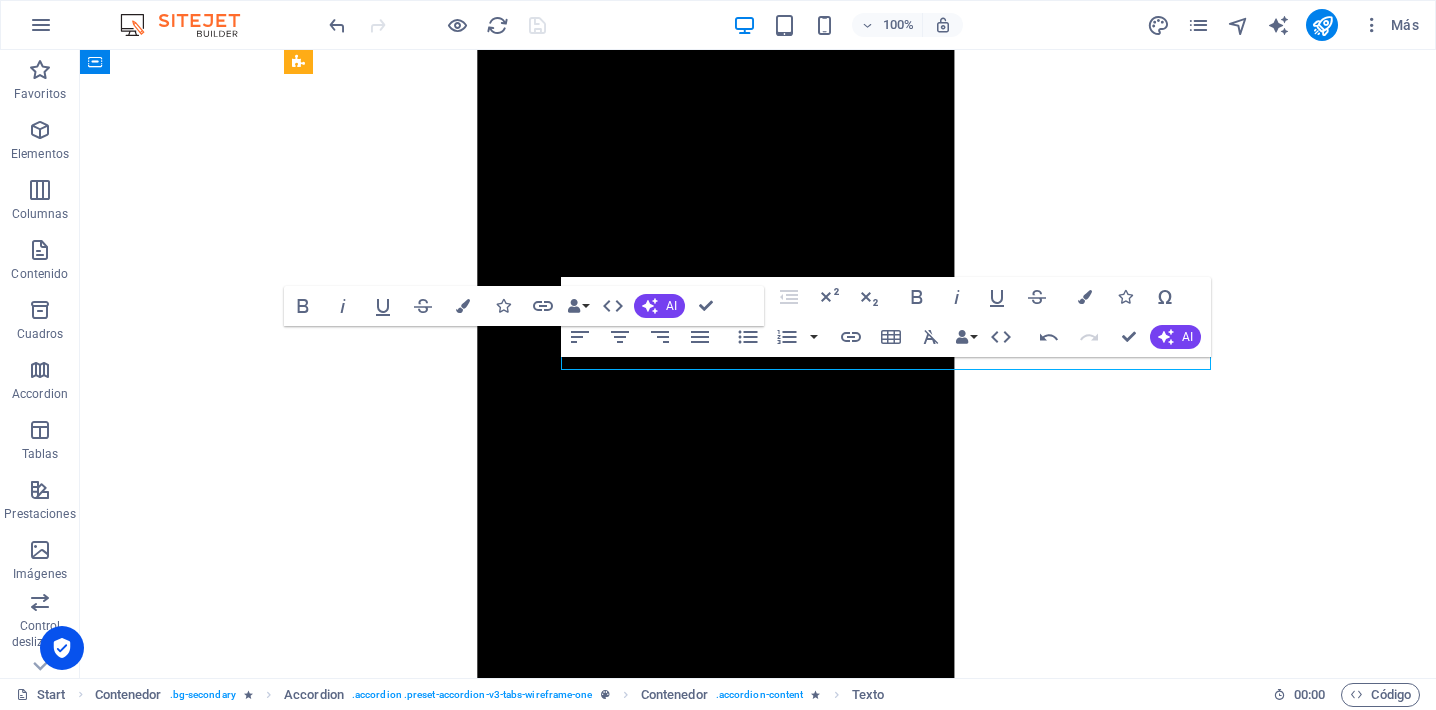 click on "En Construcción" at bounding box center (758, 14874) 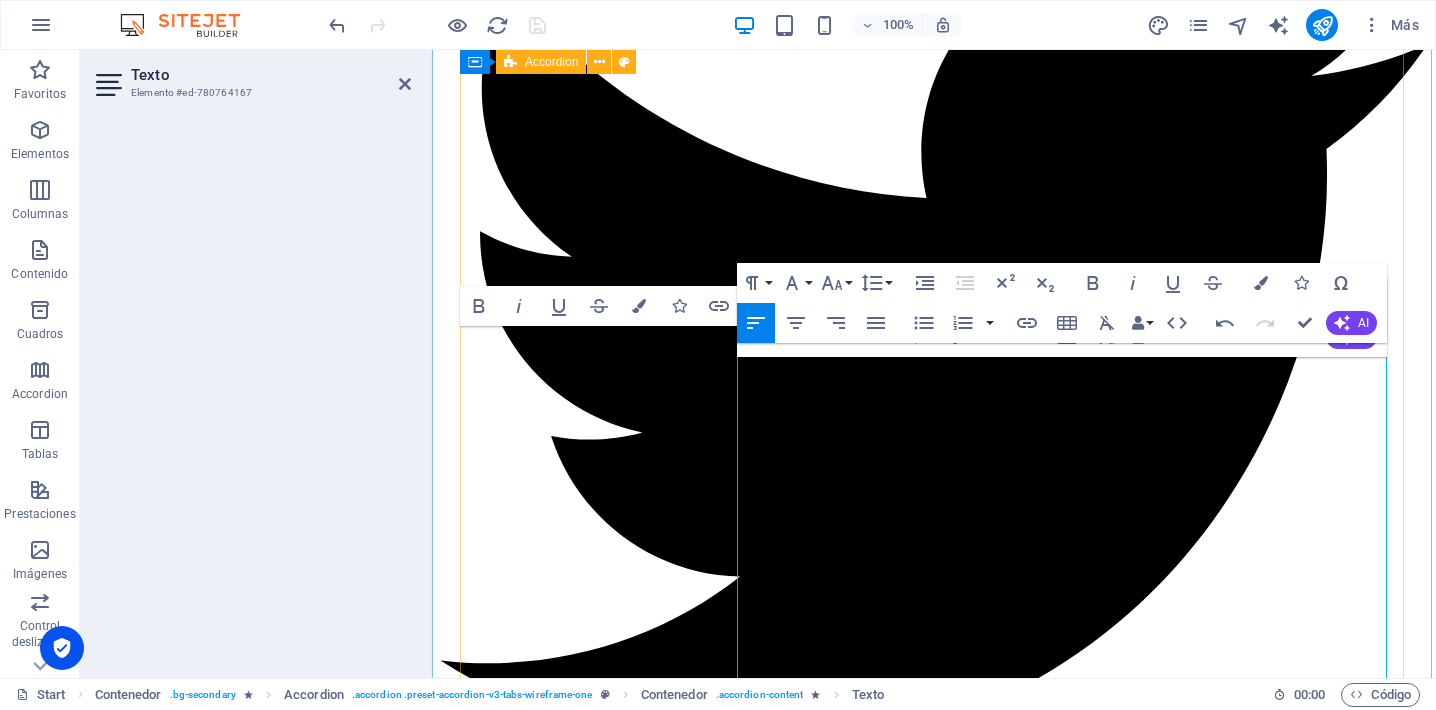 click on "Energia Mantención de equipos UPS  & Grupos Electrogenos En Construcción En Construcción En Construcción En Construcción En Construcción En Construcción" at bounding box center [934, 10972] 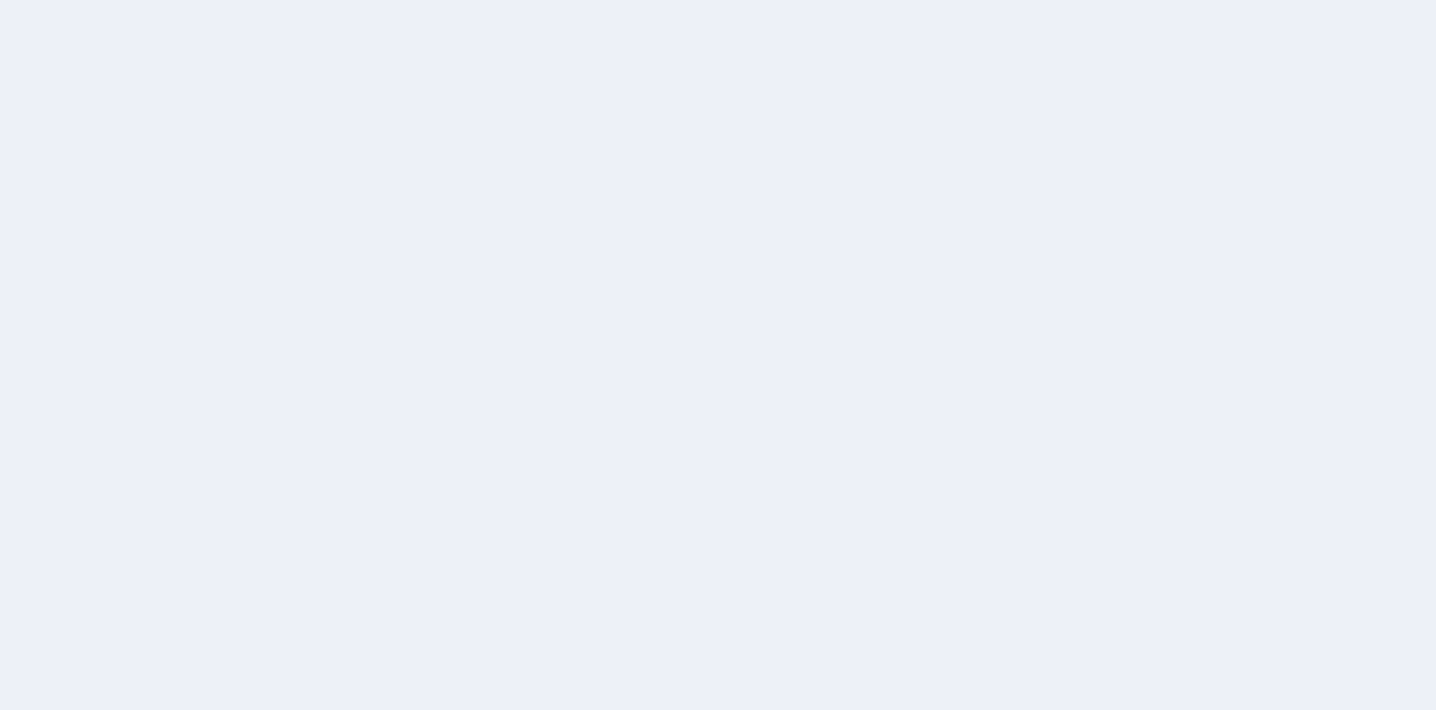 scroll, scrollTop: 0, scrollLeft: 0, axis: both 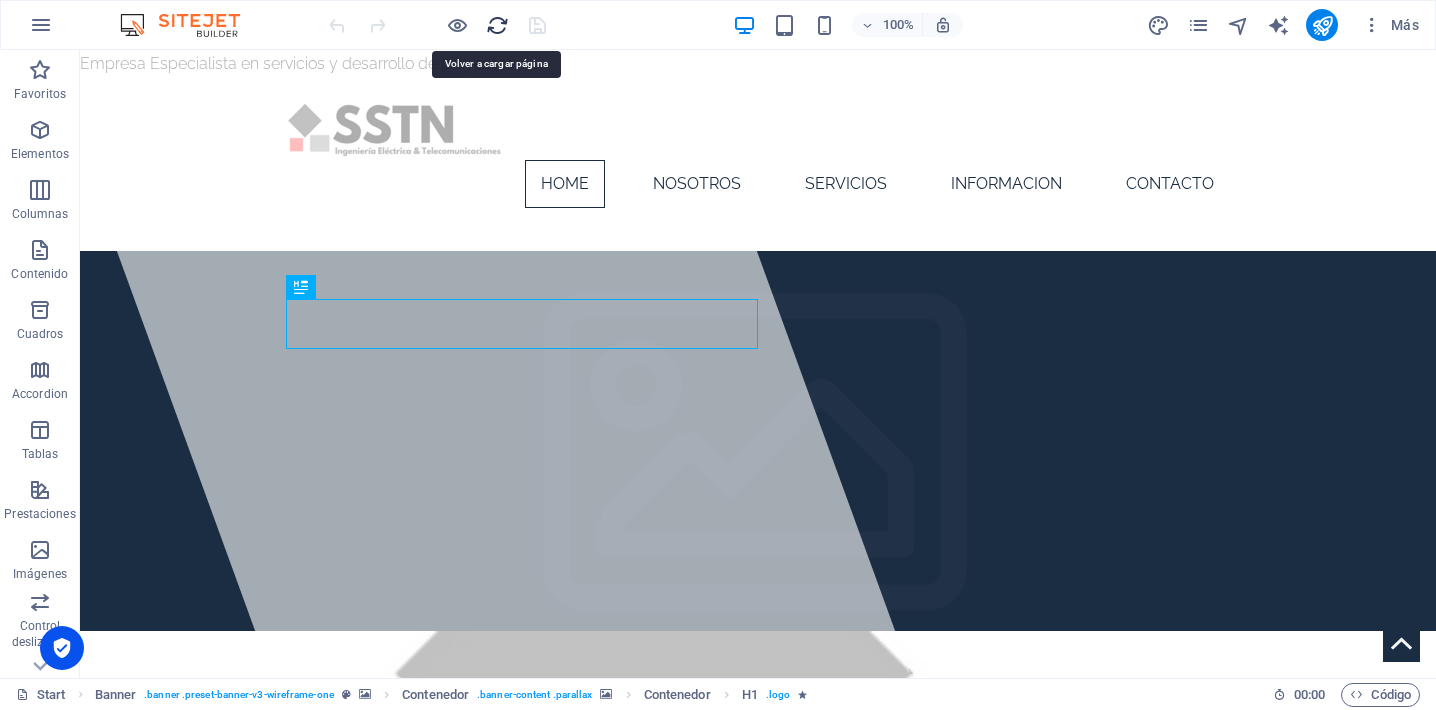 click at bounding box center (497, 25) 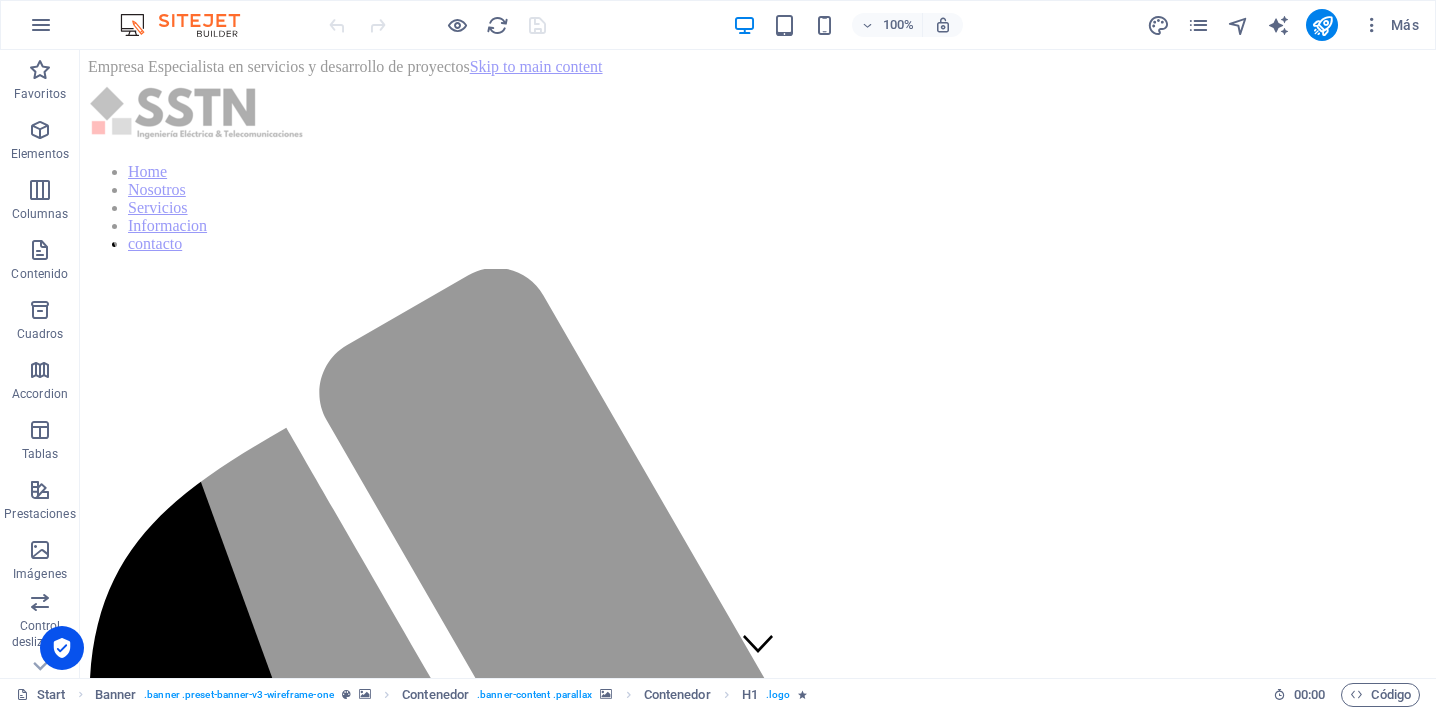 scroll, scrollTop: 0, scrollLeft: 0, axis: both 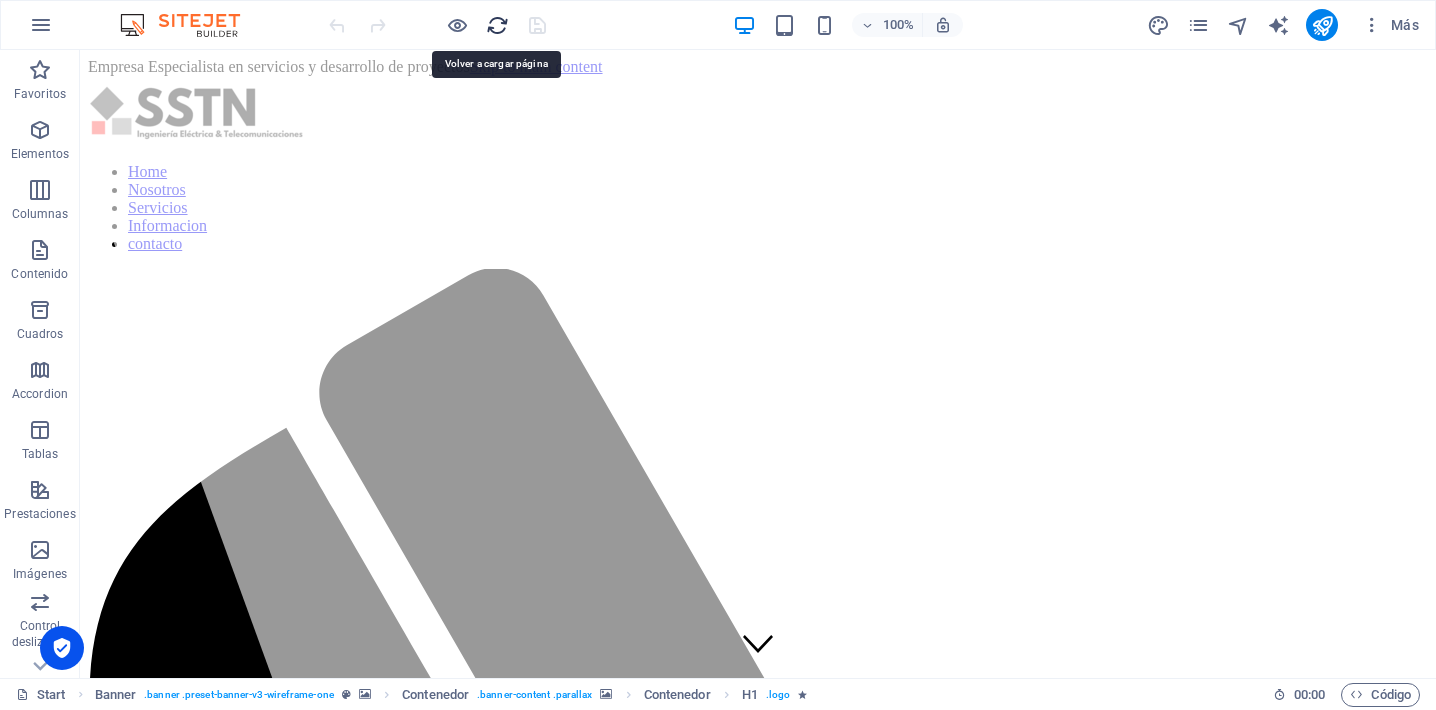 click at bounding box center (497, 25) 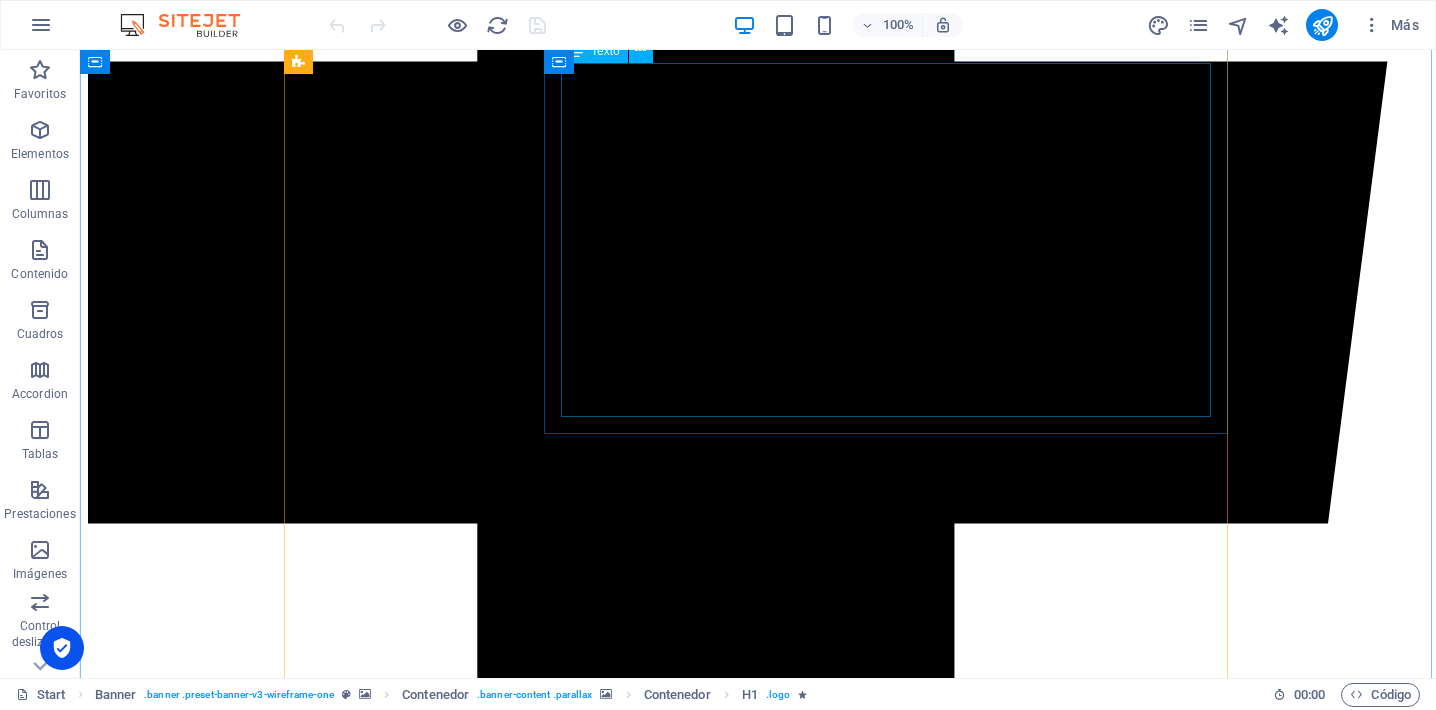 scroll, scrollTop: 4096, scrollLeft: 0, axis: vertical 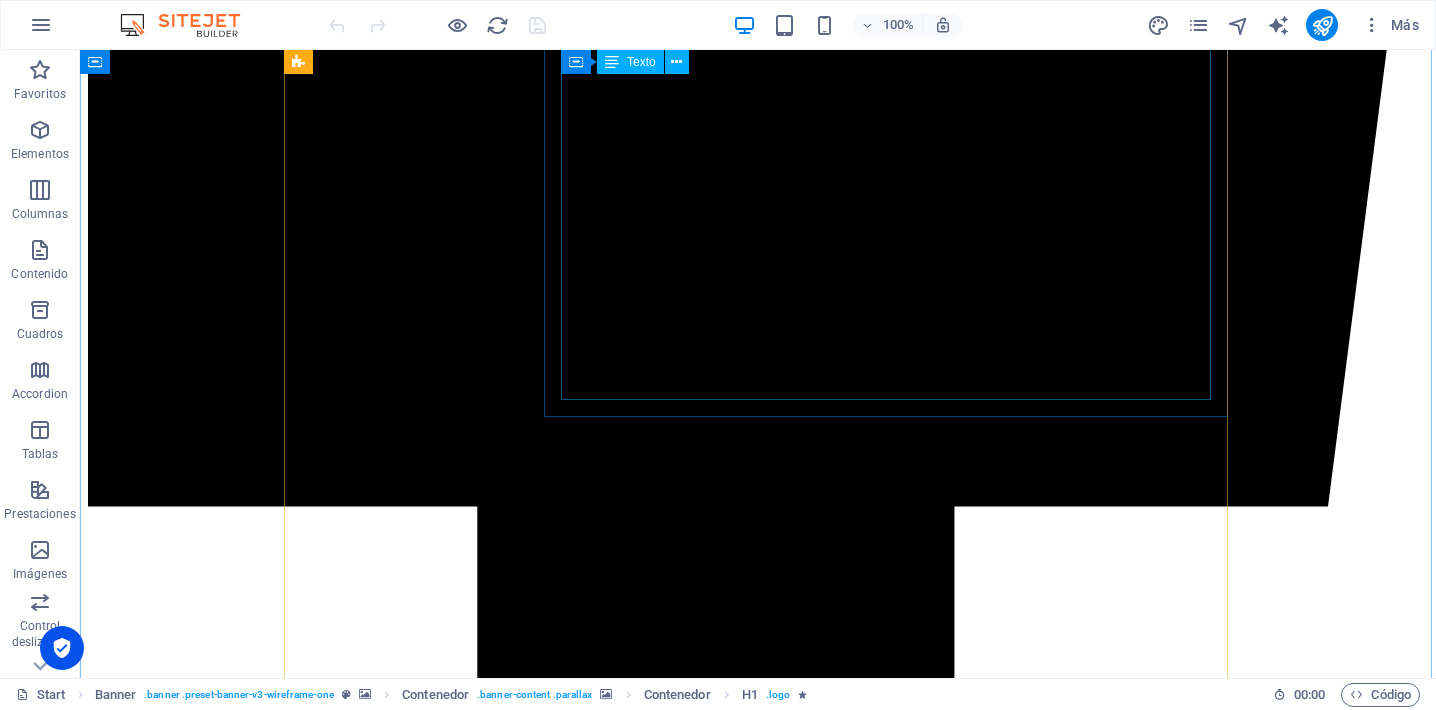 click at bounding box center (758, 15041) 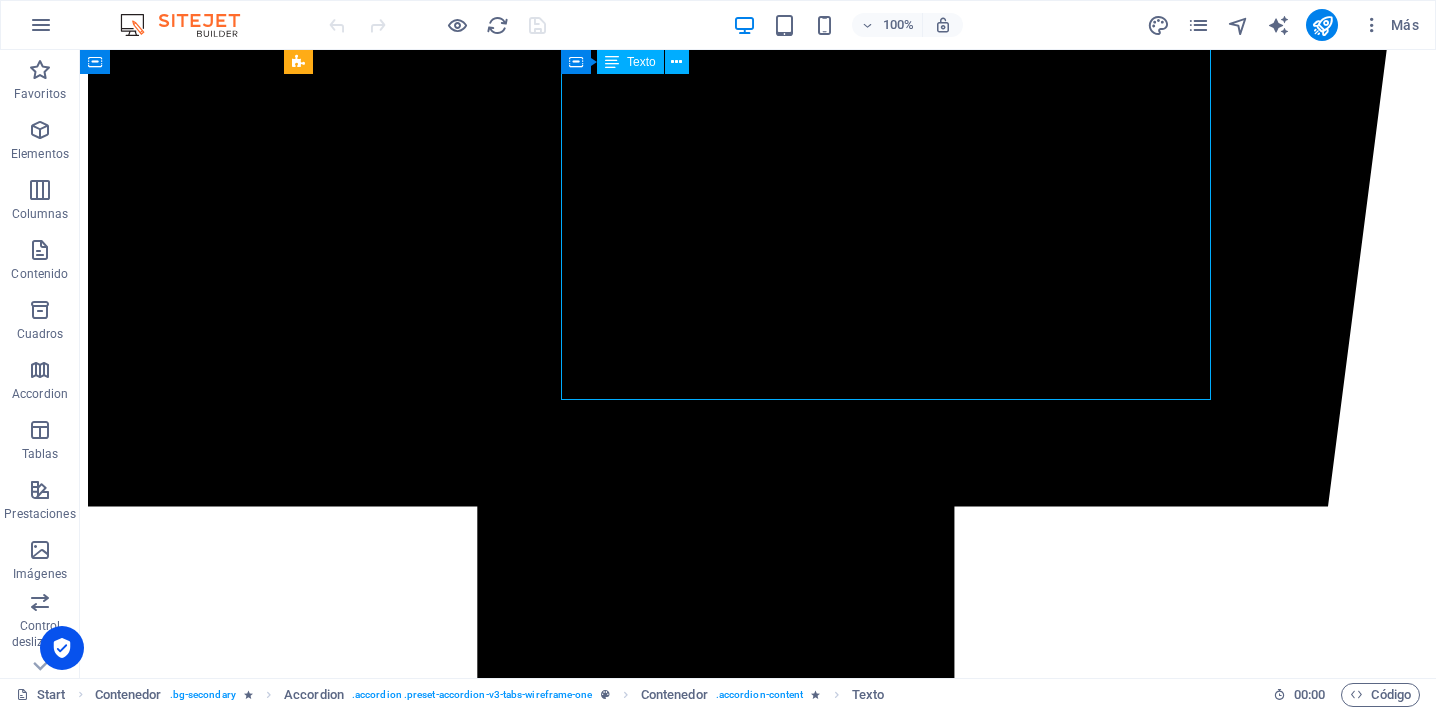 click at bounding box center (758, 15041) 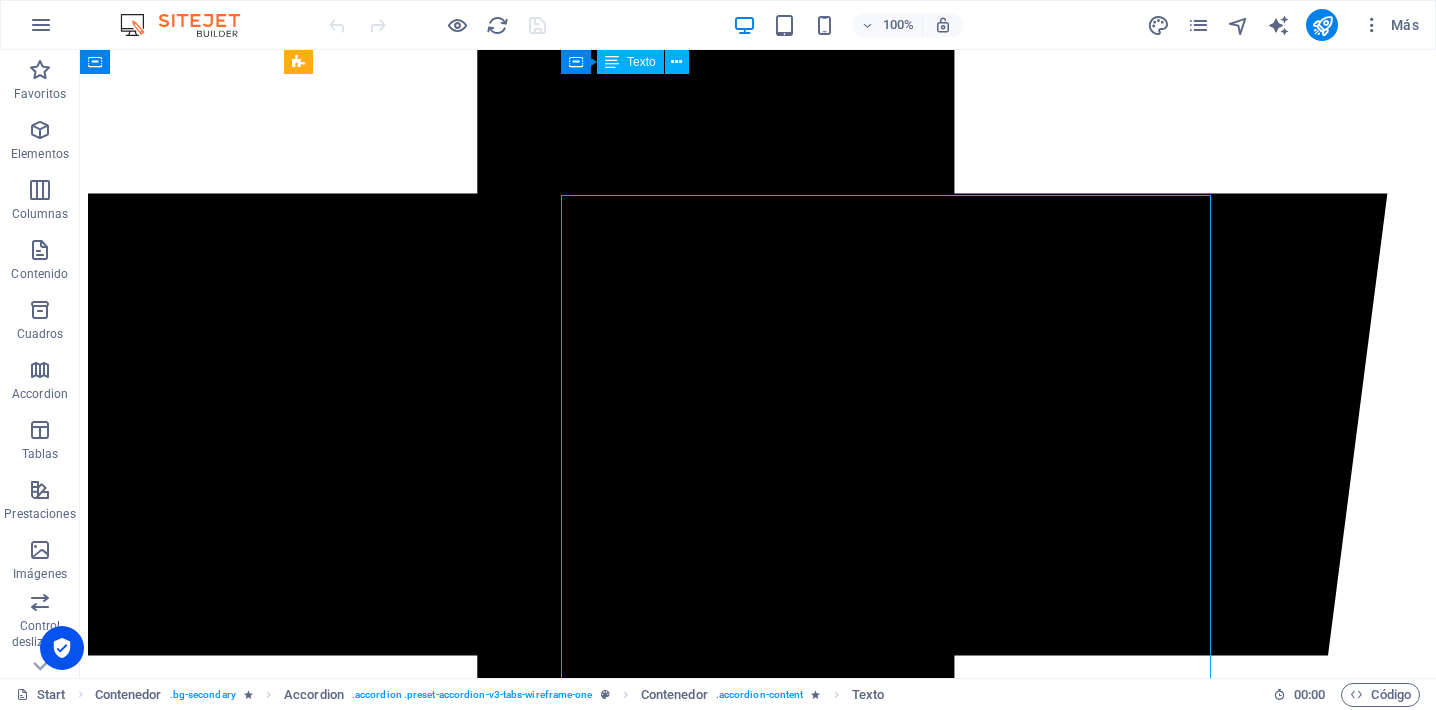 scroll, scrollTop: 3934, scrollLeft: 0, axis: vertical 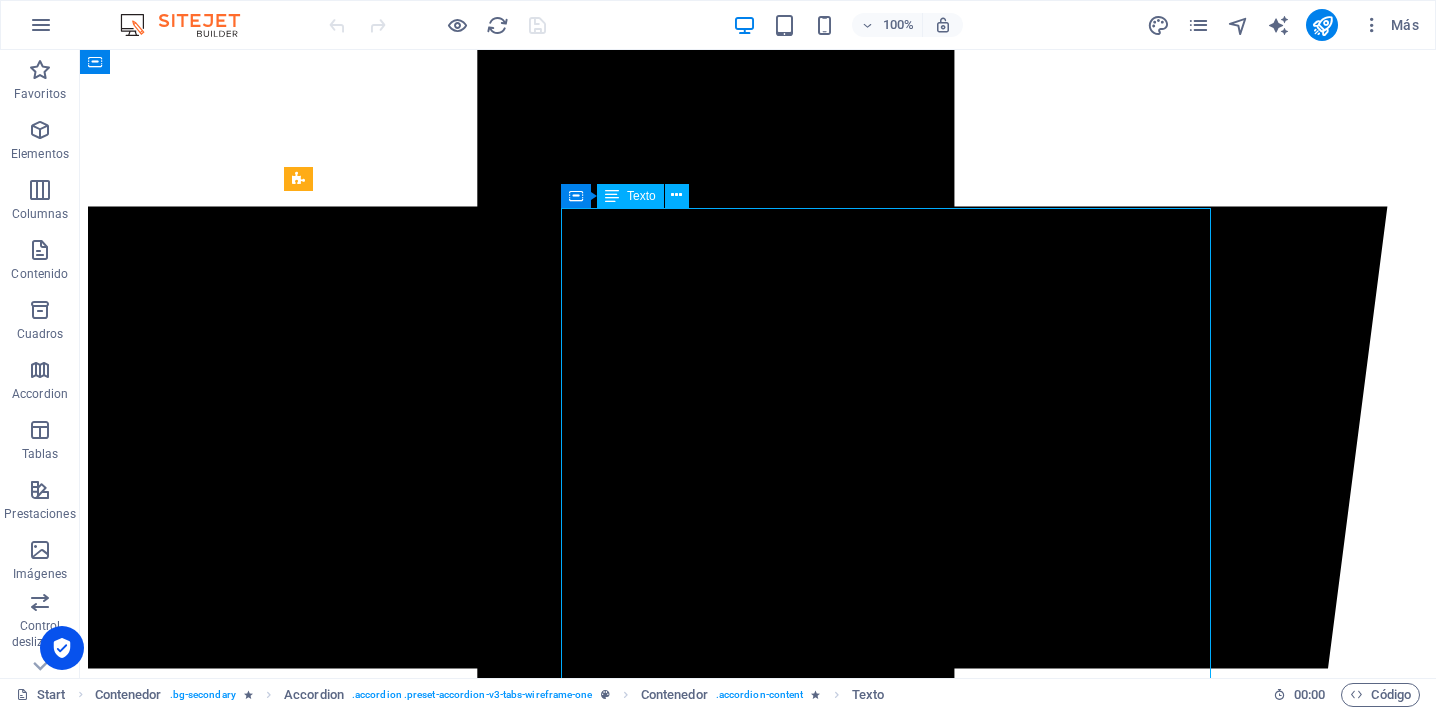 click at bounding box center [758, 15203] 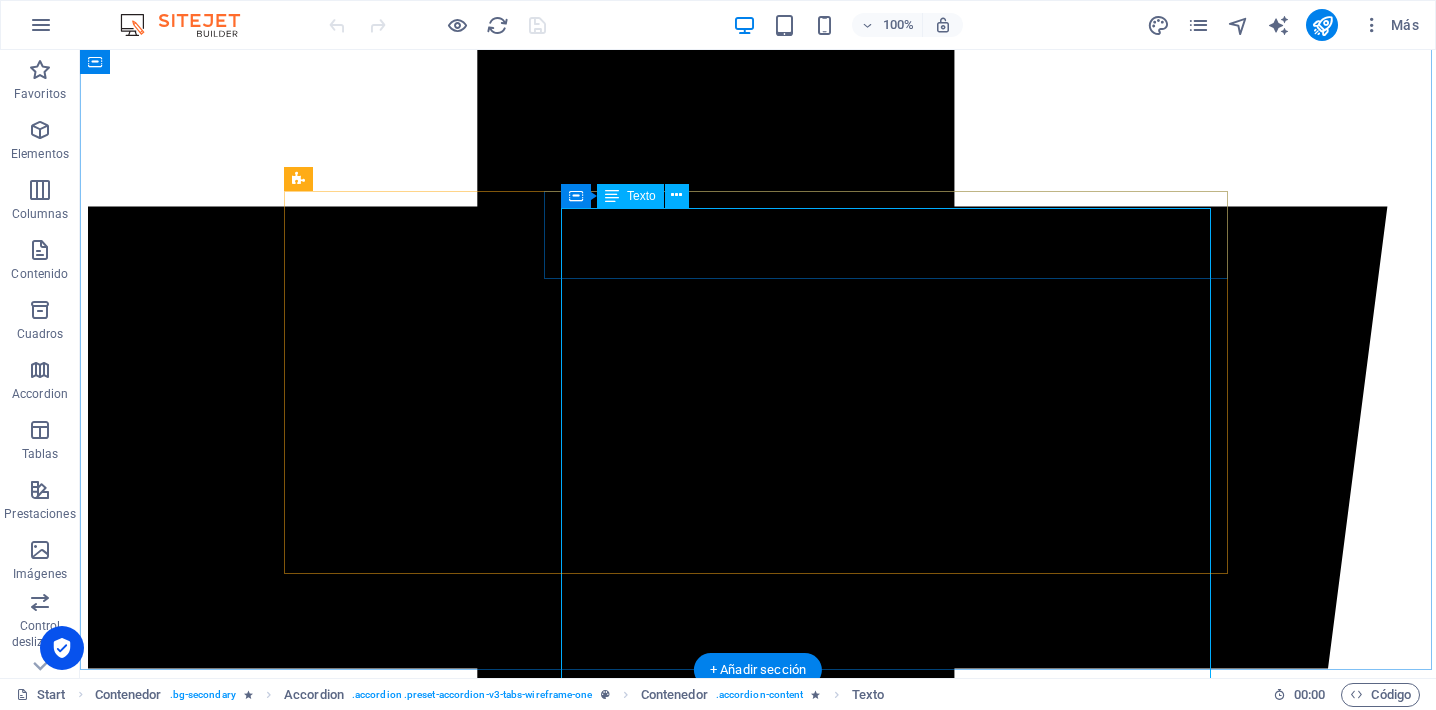 click at bounding box center [758, 15060] 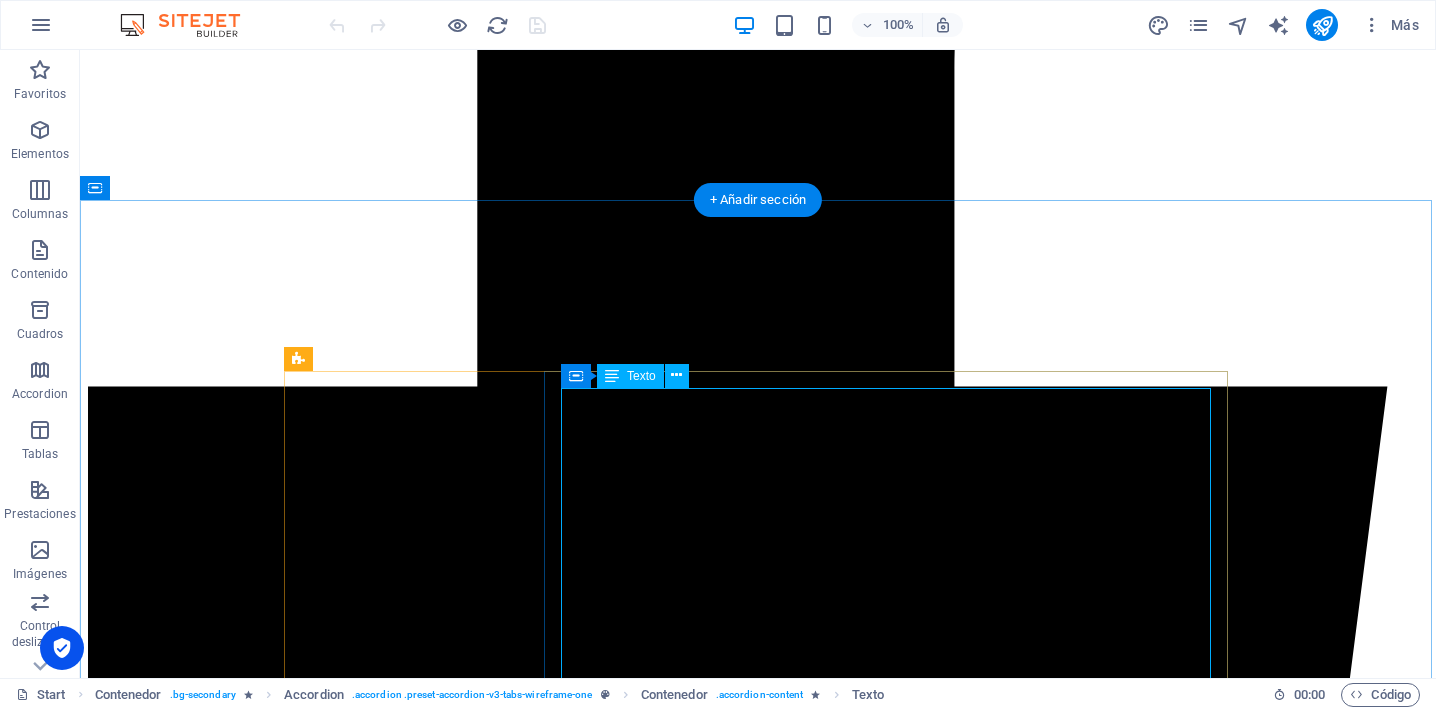 scroll, scrollTop: 3756, scrollLeft: 0, axis: vertical 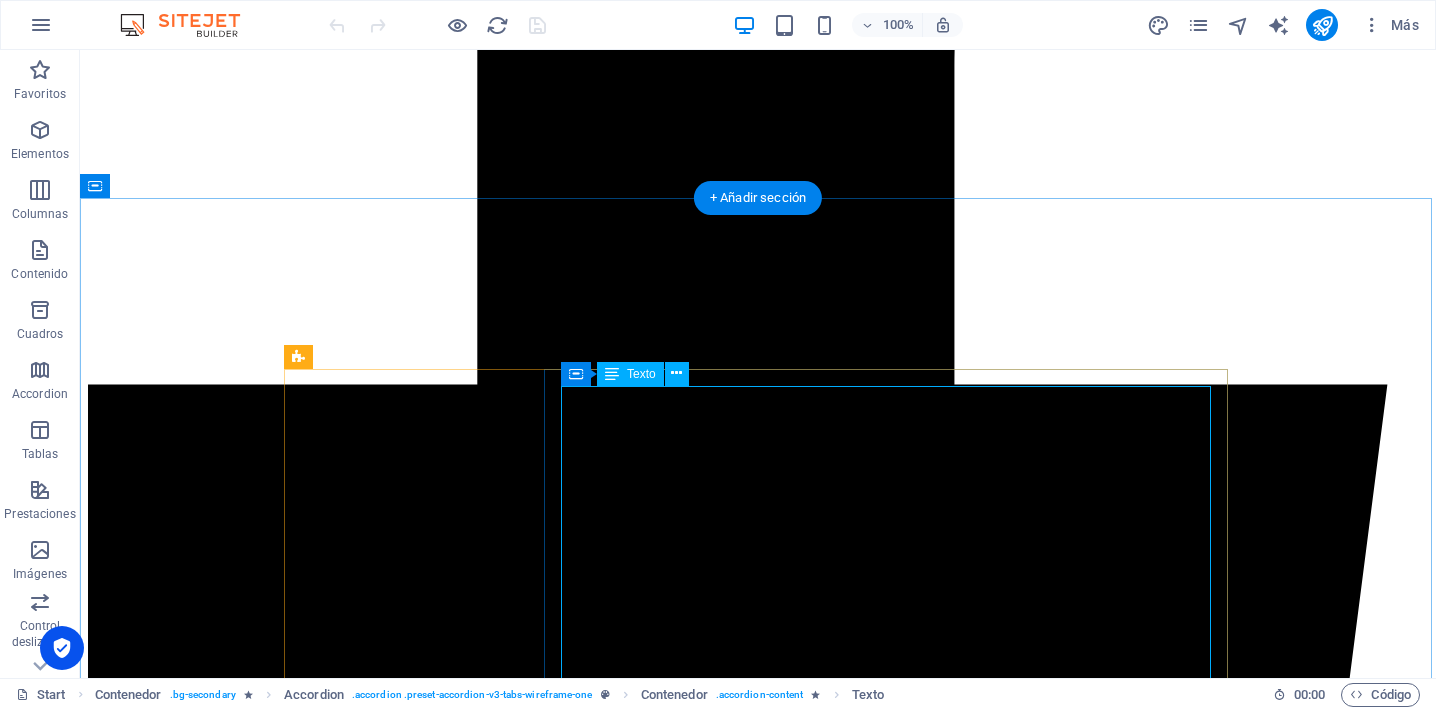click on "Mantención de equipos UPS" at bounding box center [758, 15199] 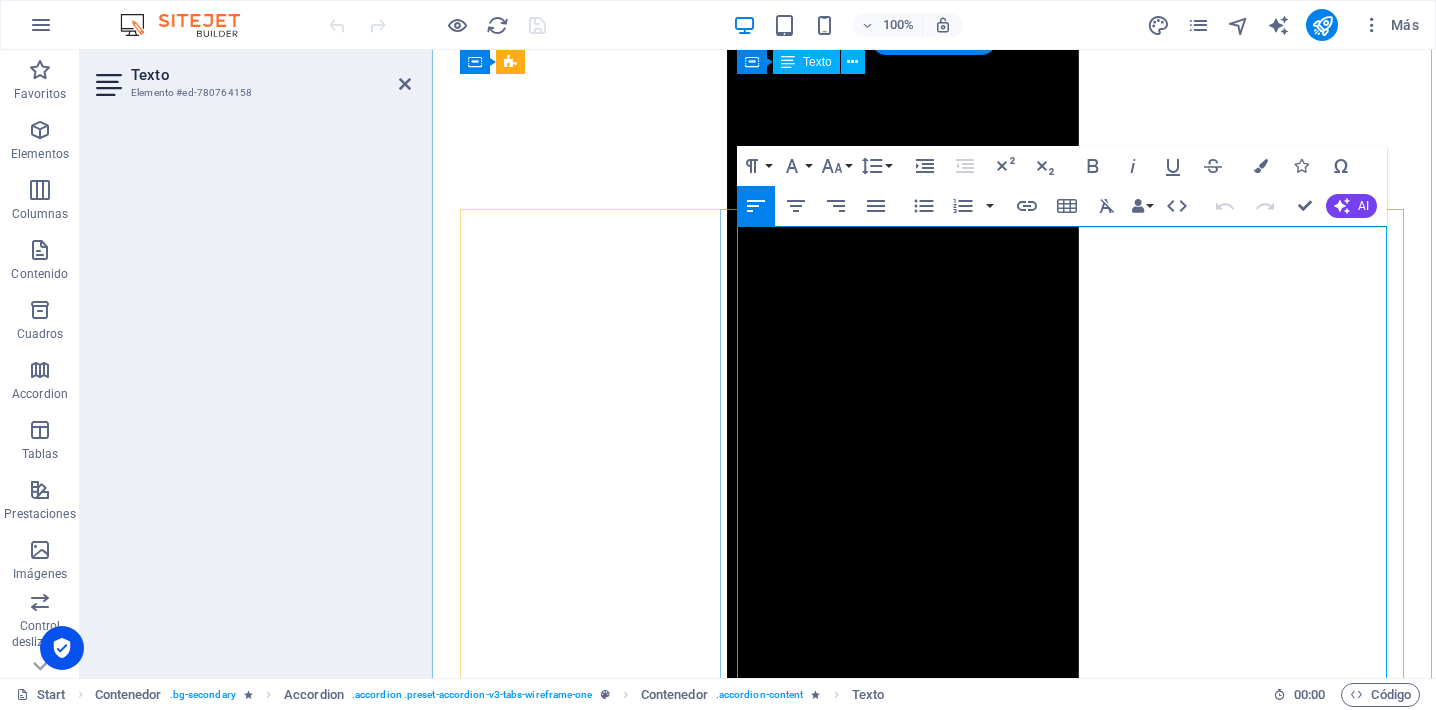 scroll, scrollTop: 3902, scrollLeft: 0, axis: vertical 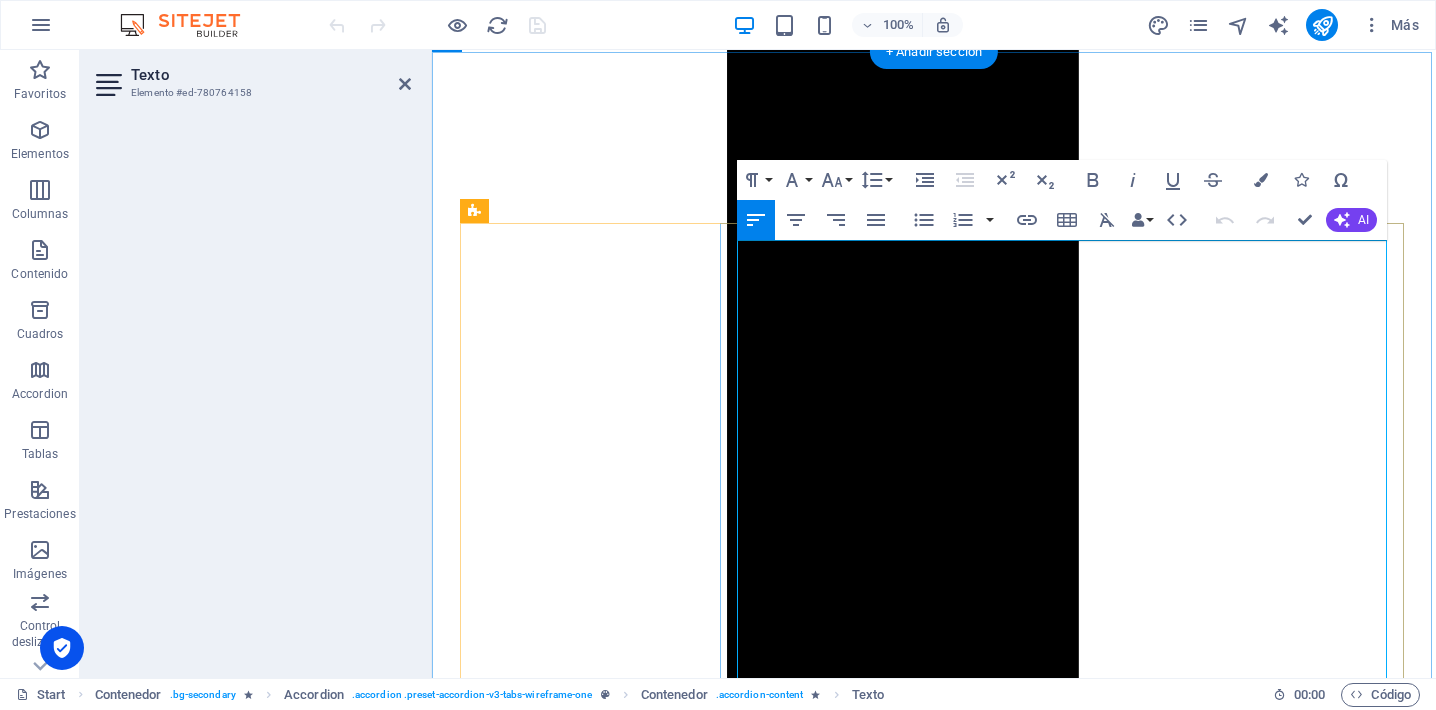 click at bounding box center [740, 11424] 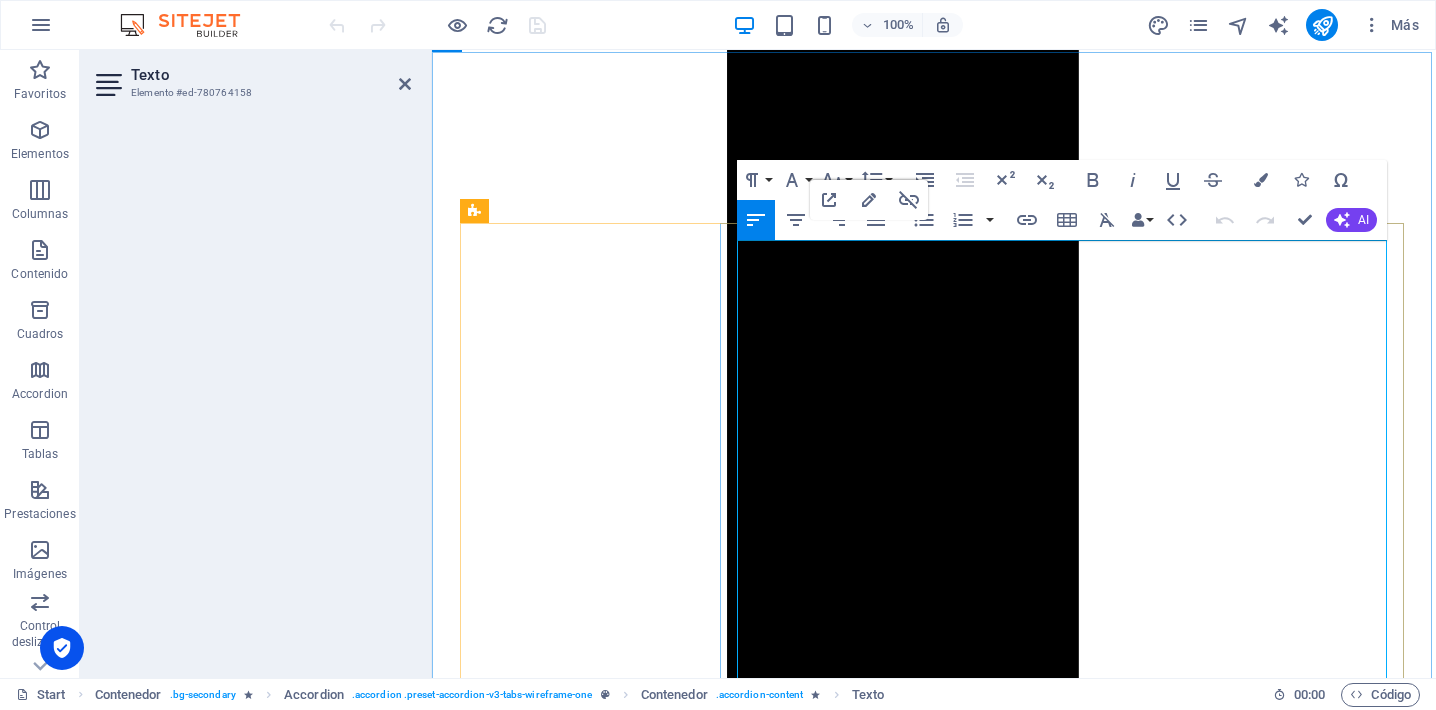 click at bounding box center (740, 11424) 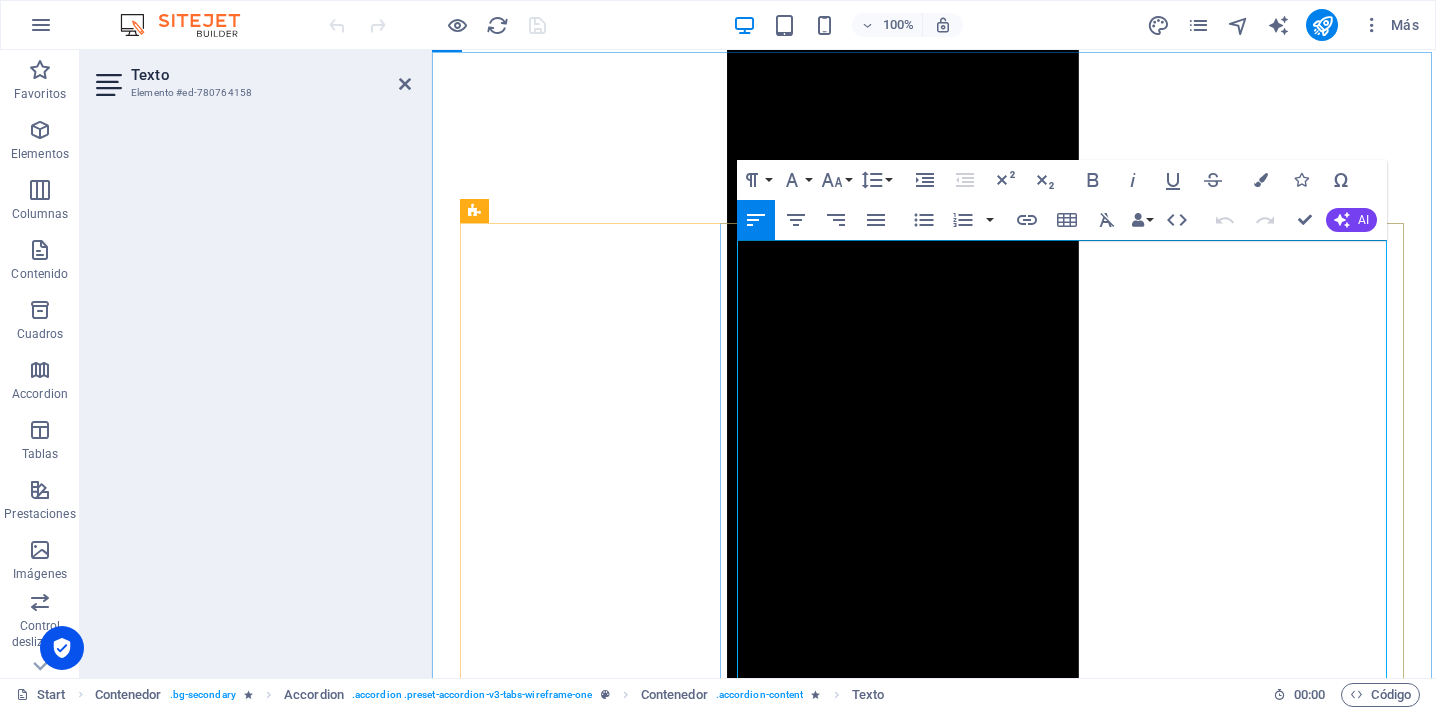 click at bounding box center (934, 11426) 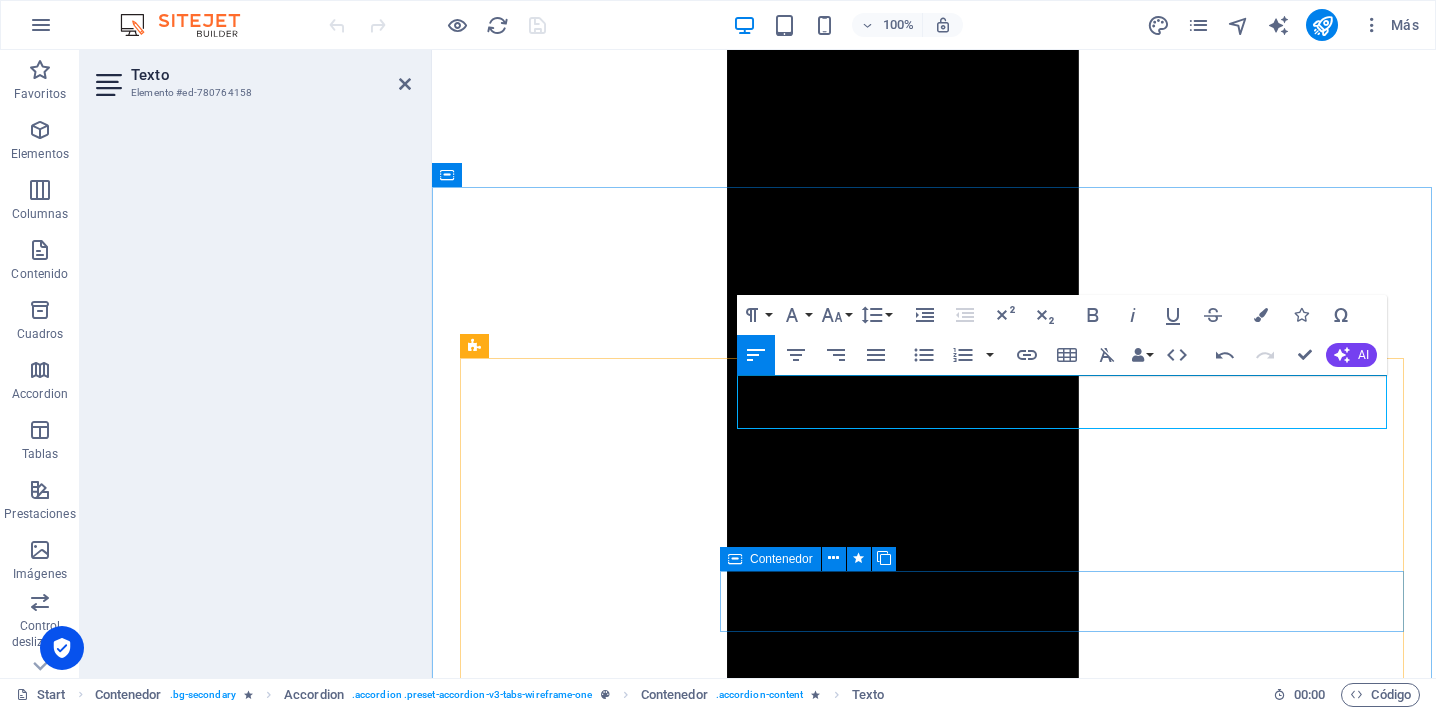 scroll, scrollTop: 3716, scrollLeft: 0, axis: vertical 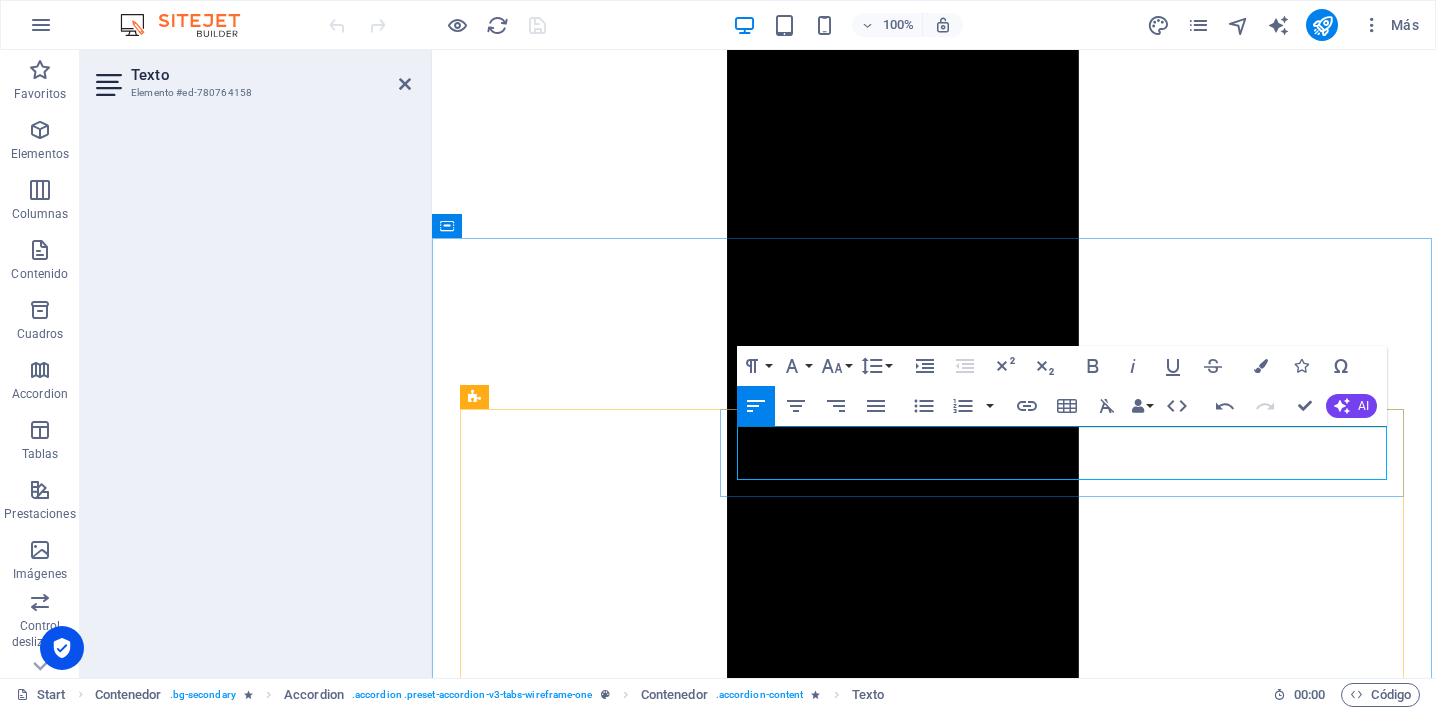 click on "Mantención de equipos U" at bounding box center [934, 11355] 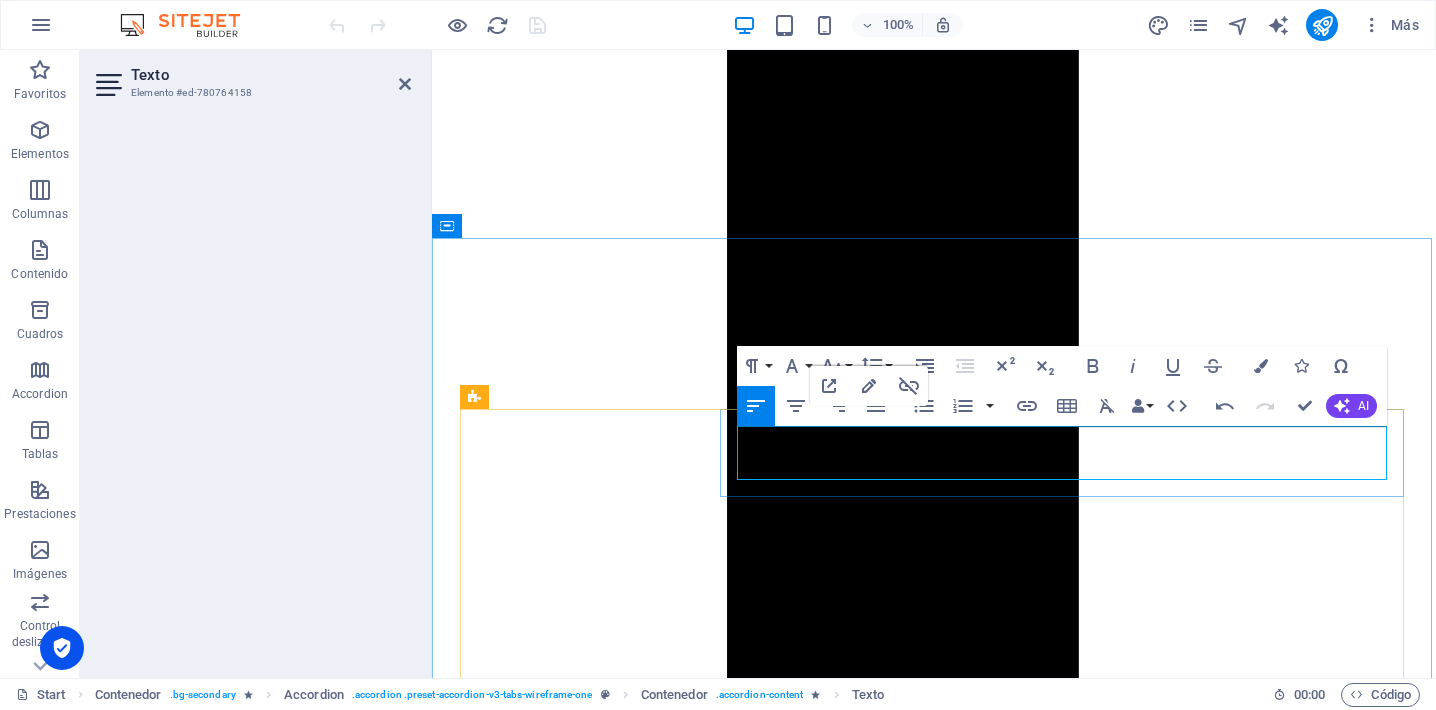 type 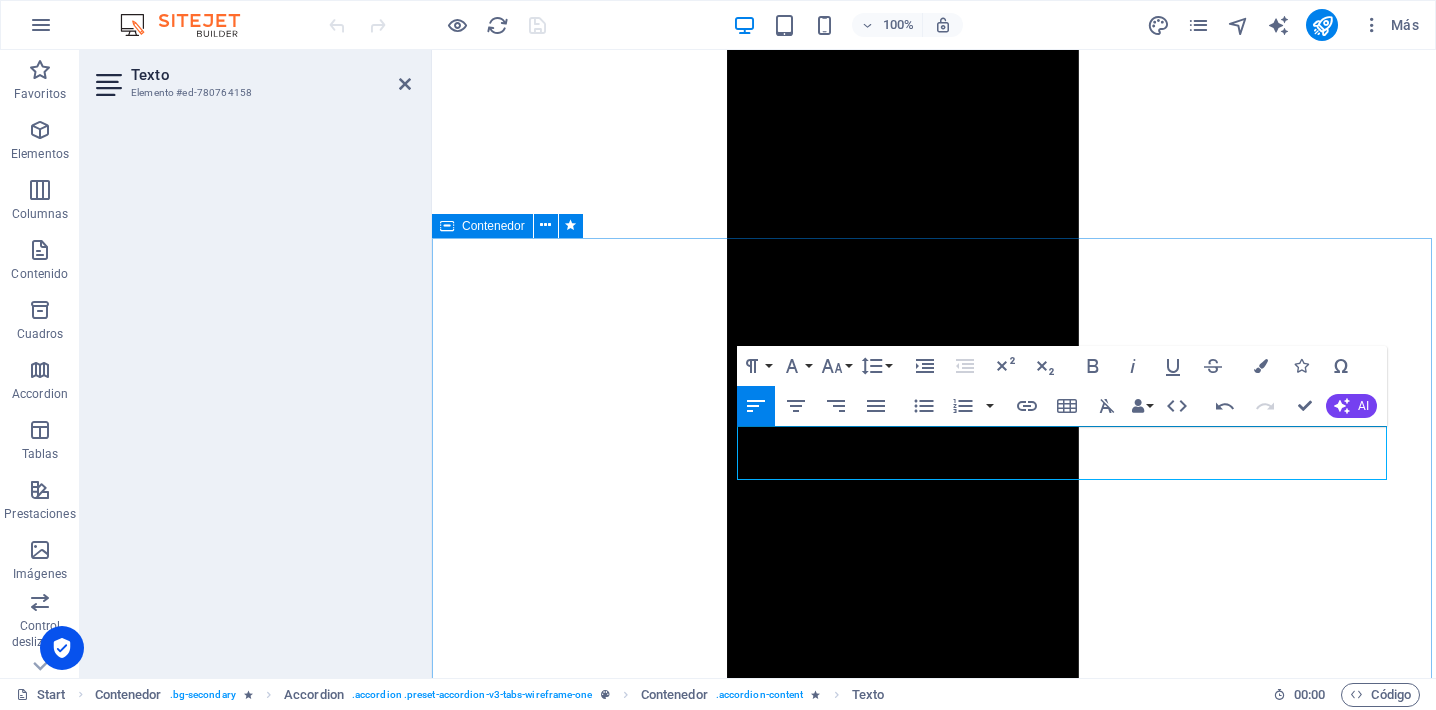 scroll, scrollTop: 3763, scrollLeft: 0, axis: vertical 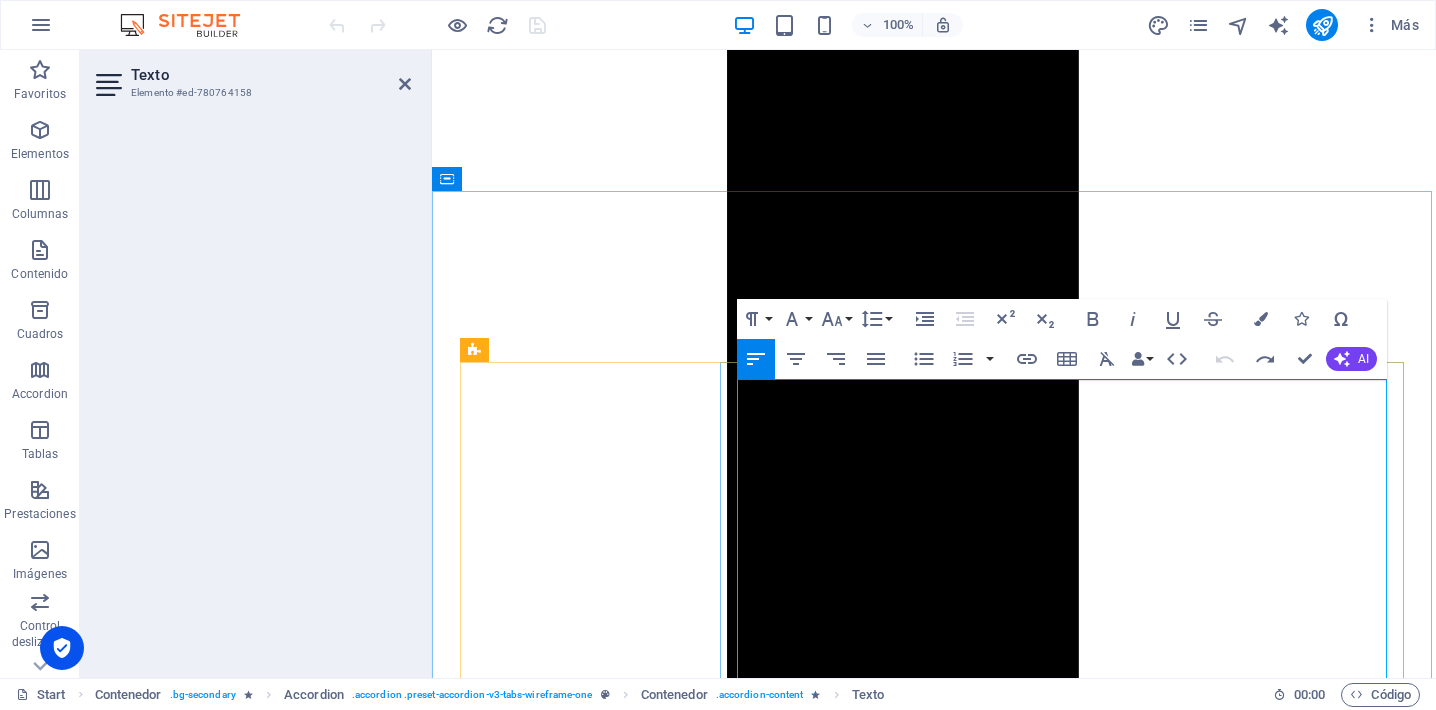 click on "Mantención de equipos U" at bounding box center [934, 11308] 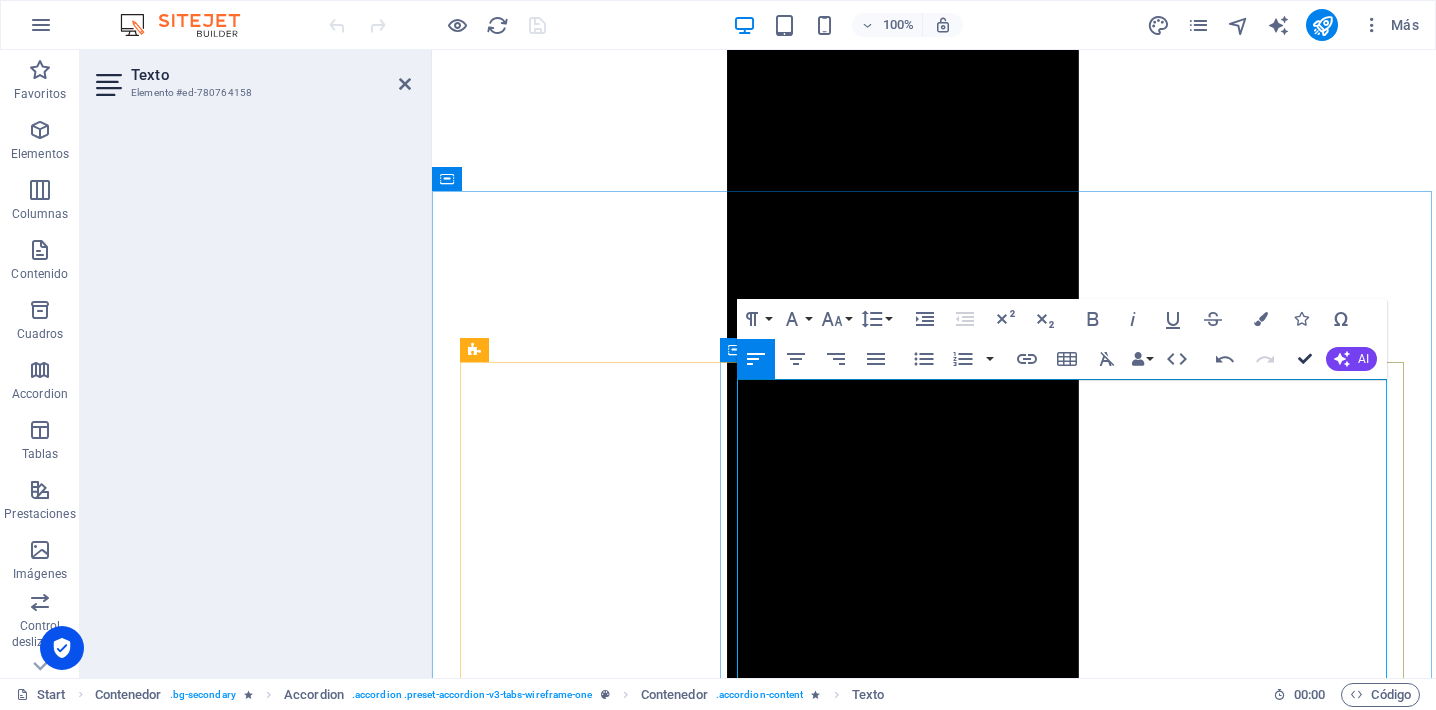 click at bounding box center (1305, 359) 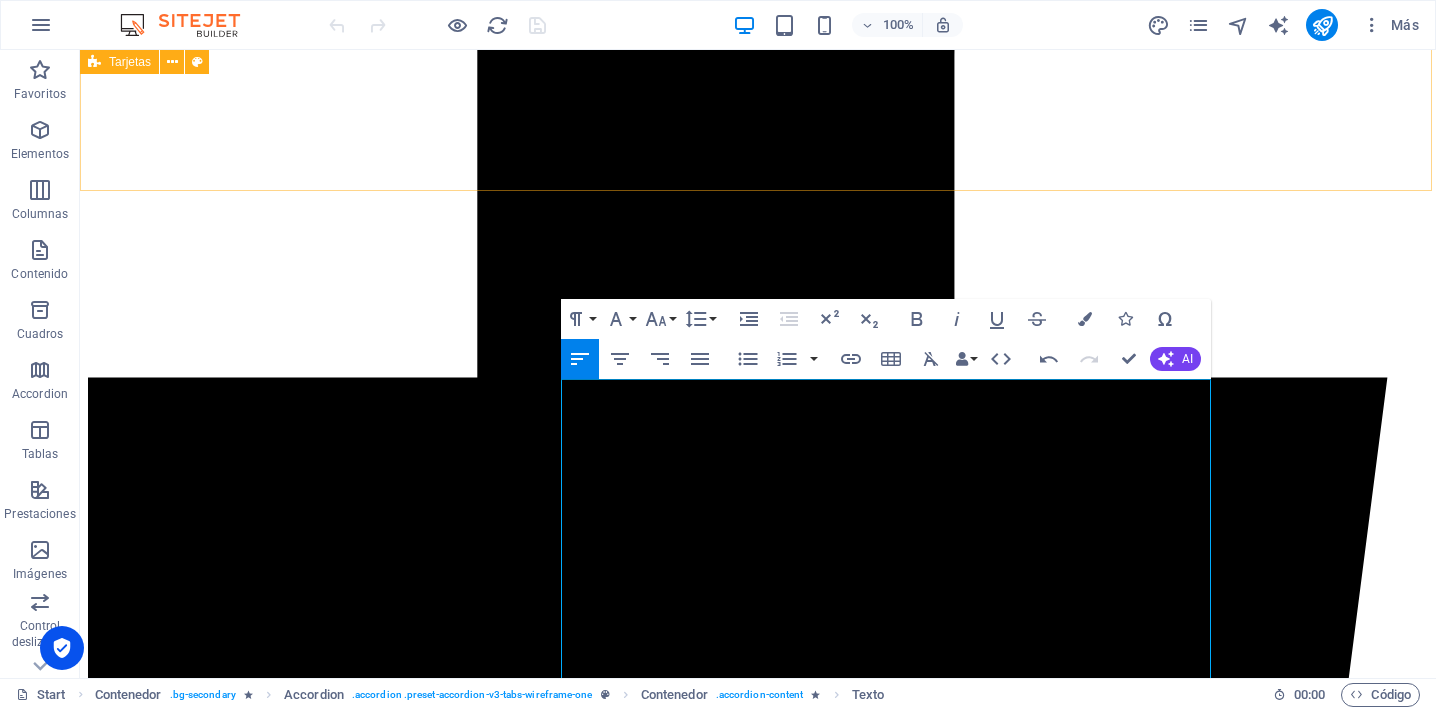 click on "Electricidad Inscripción SEC:  Gestión y certificación de instalaciones ante la Superintendencia de Electricidad y Combustibles (SEC). Diseño de planos : Creación de planos eléctricos para una amplia variedad de proyectos. Regularizaciones eléctricas:  Adaptación de instalaciones existentes a la normativa vigente. Grupos electrógenos:  Instalación y mantenimiento de sistemas de generación de energía de respaldo. Sistemas UPS:  Implementación de soluciones de respaldo energético para proteger equipos de cortes o variaciones de voltaje. Telecomunicaciones Cableado UTP:  Instalación de cableado estructurado para asegurar una red confiable y ordenada. Administración de Redes: Supervisión, configuración y mantenimiento de redes para garantizar su funcionamiento ininterrumpido. Networking:  Implementación de soluciones de conectividad entre equipos y sistemas. Sistema de Cámaras IP:  Instalación de cámaras de seguridad con tecnología IP, acceso remoto y alta definición. PMO" at bounding box center [758, 13631] 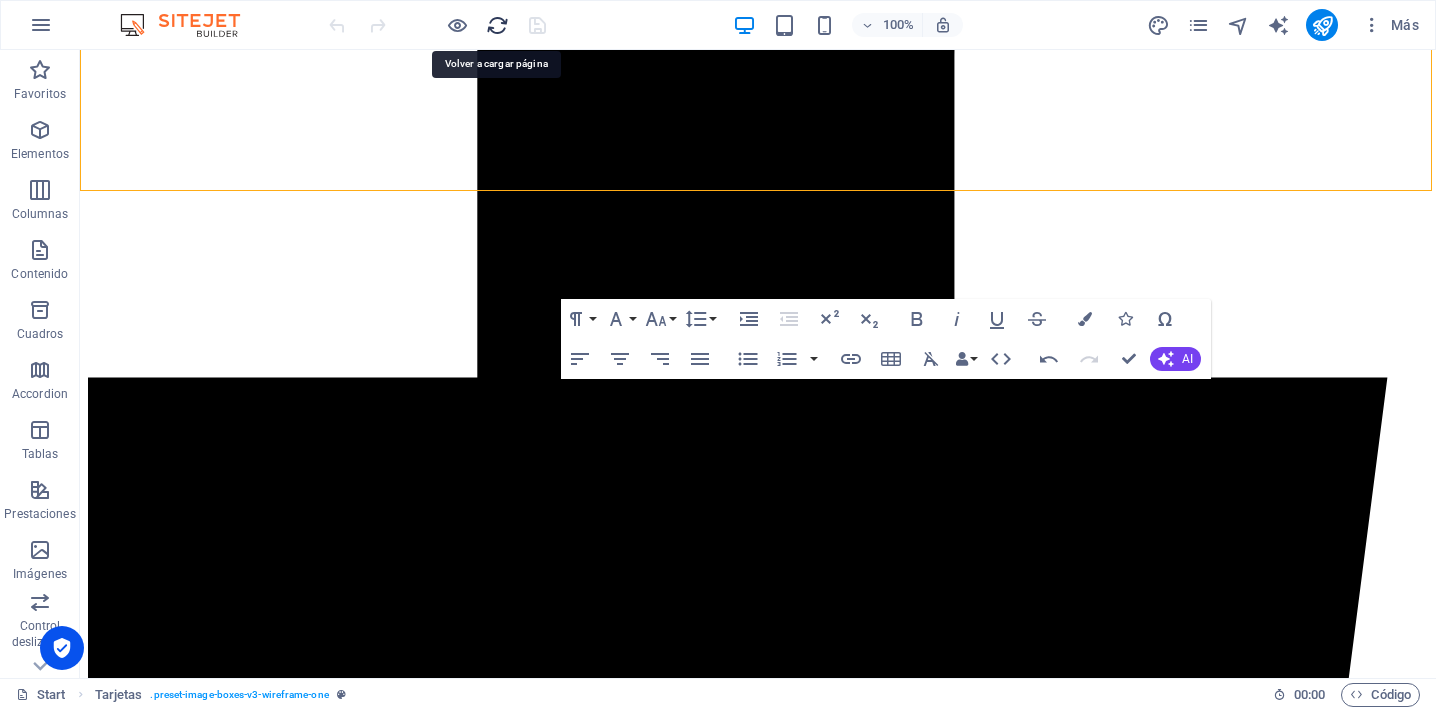 click at bounding box center [497, 25] 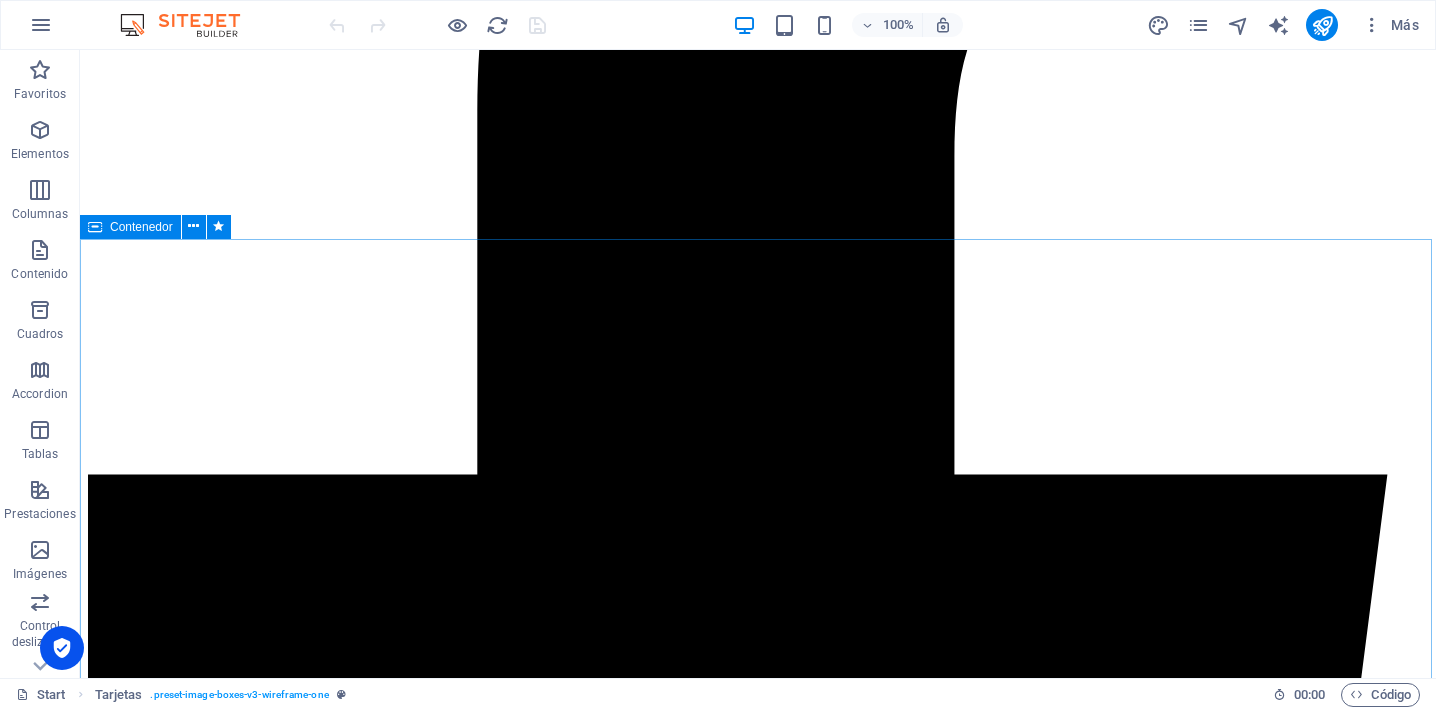 scroll, scrollTop: 3649, scrollLeft: 0, axis: vertical 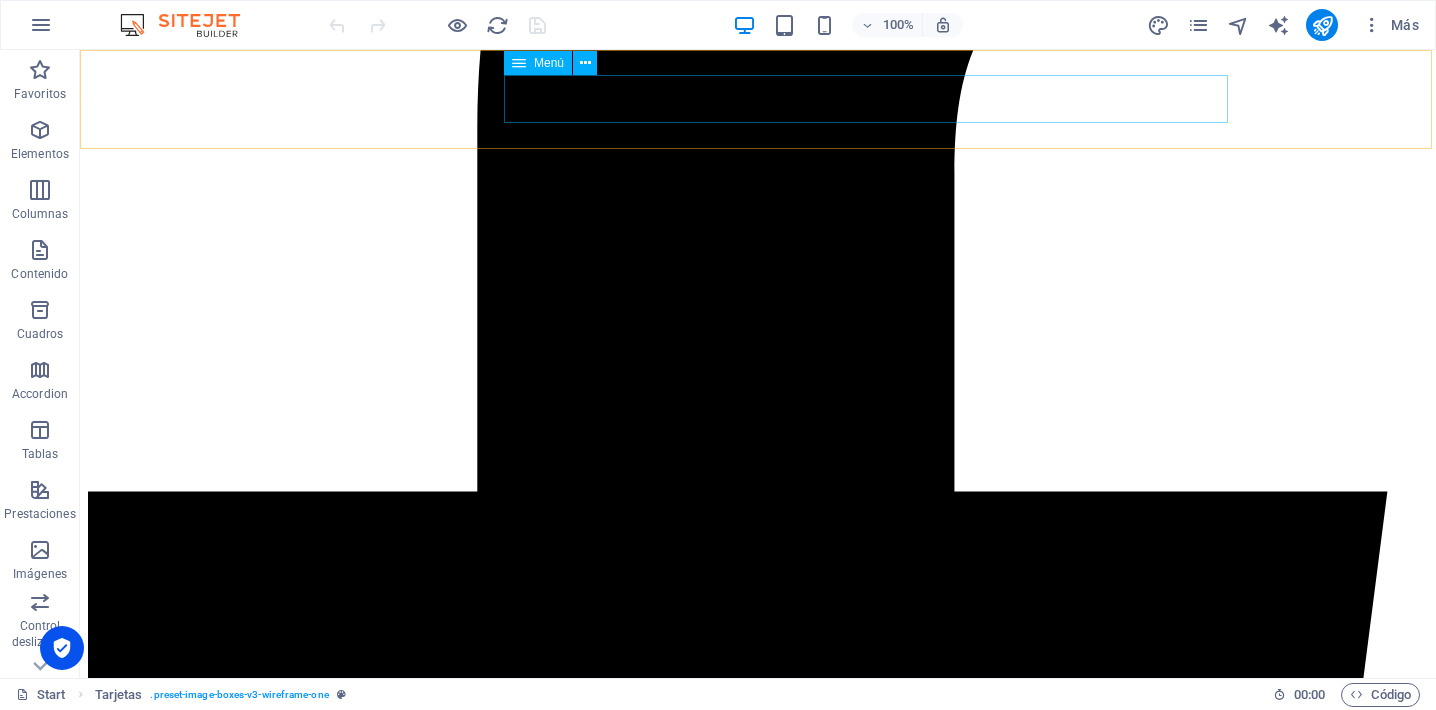 click on "Home Nosotros Servicios Informacion contacto" at bounding box center [758, -3441] 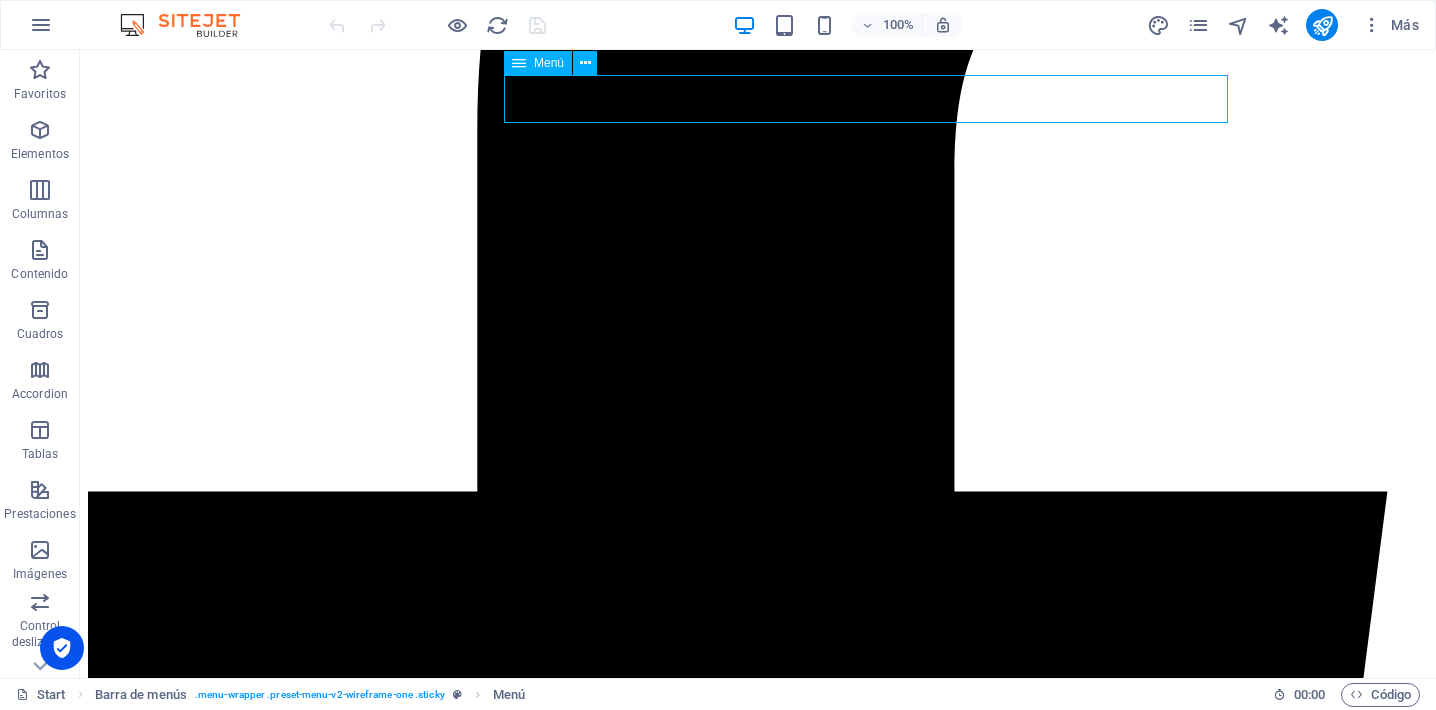 click on "Home Nosotros Servicios Informacion contacto" at bounding box center (758, -3441) 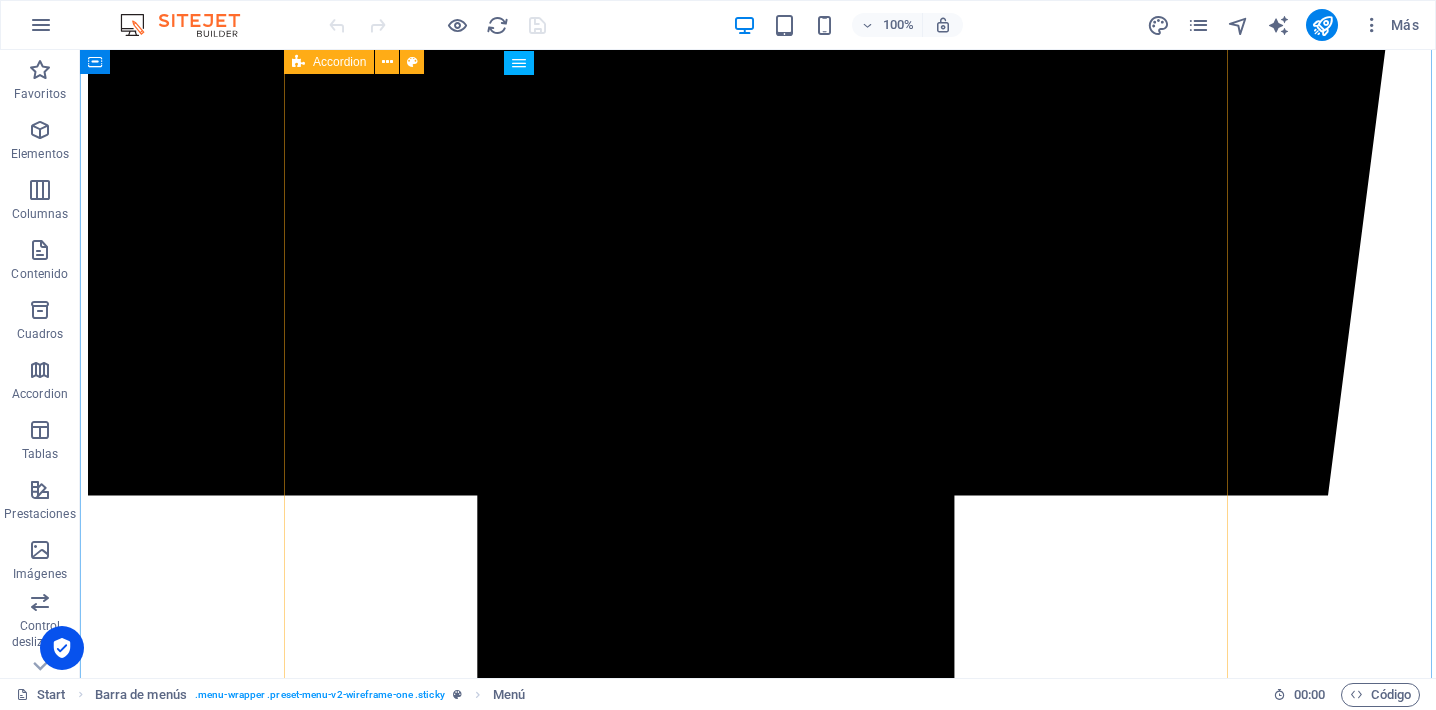 scroll, scrollTop: 4109, scrollLeft: 0, axis: vertical 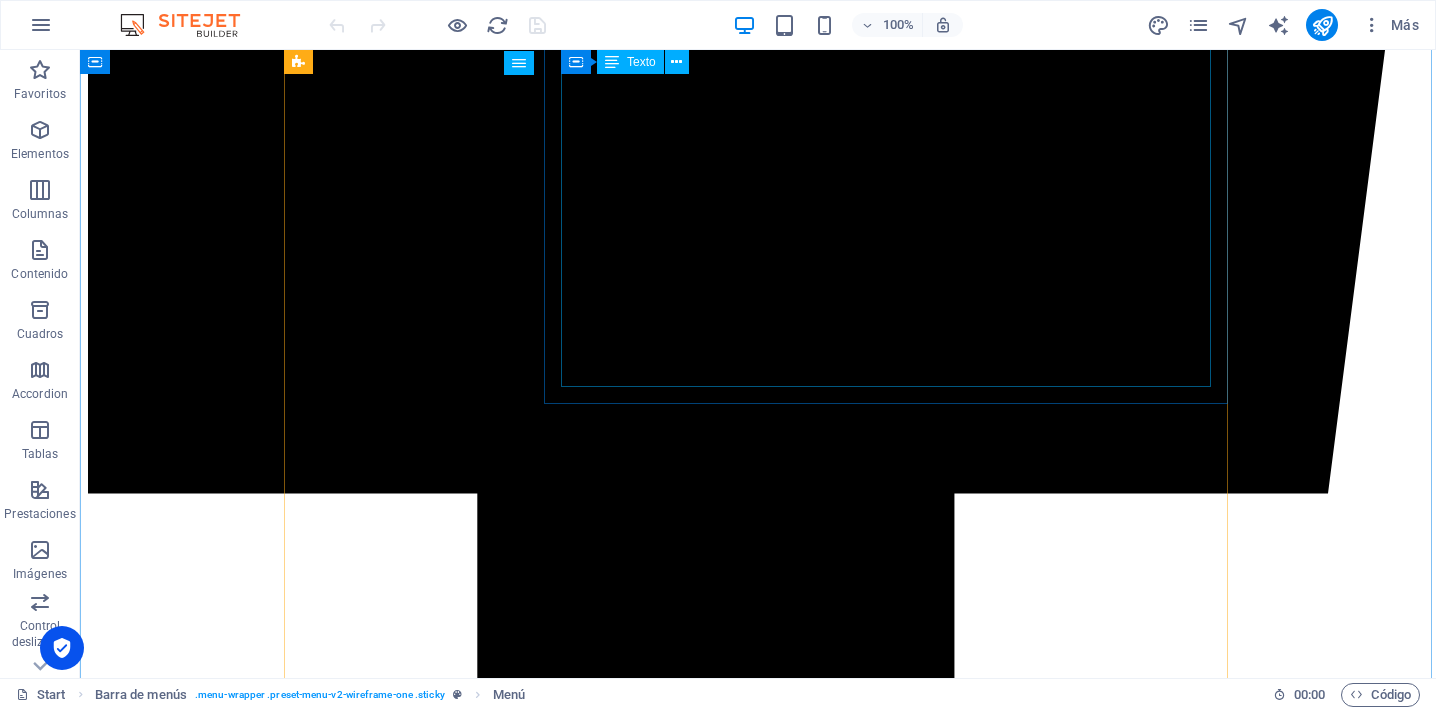 click at bounding box center [238, 15026] 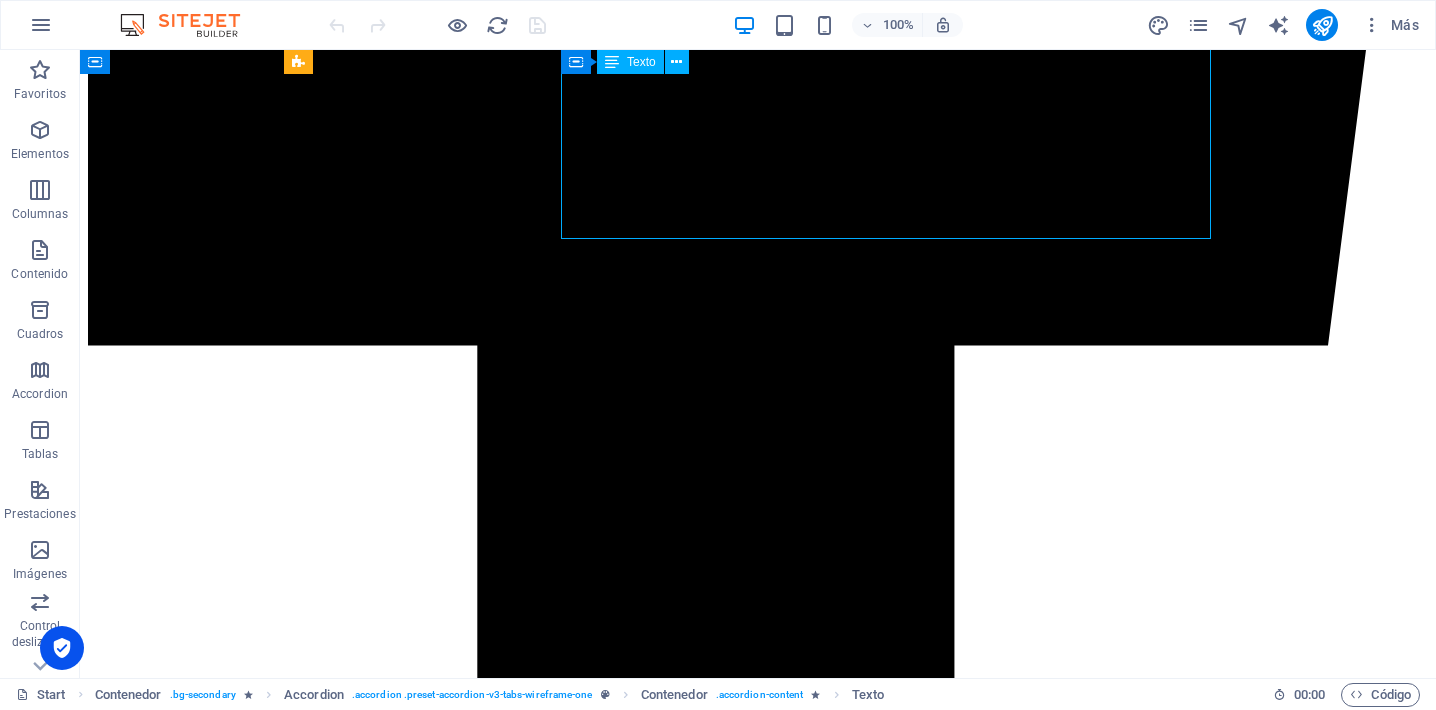 scroll, scrollTop: 4265, scrollLeft: 0, axis: vertical 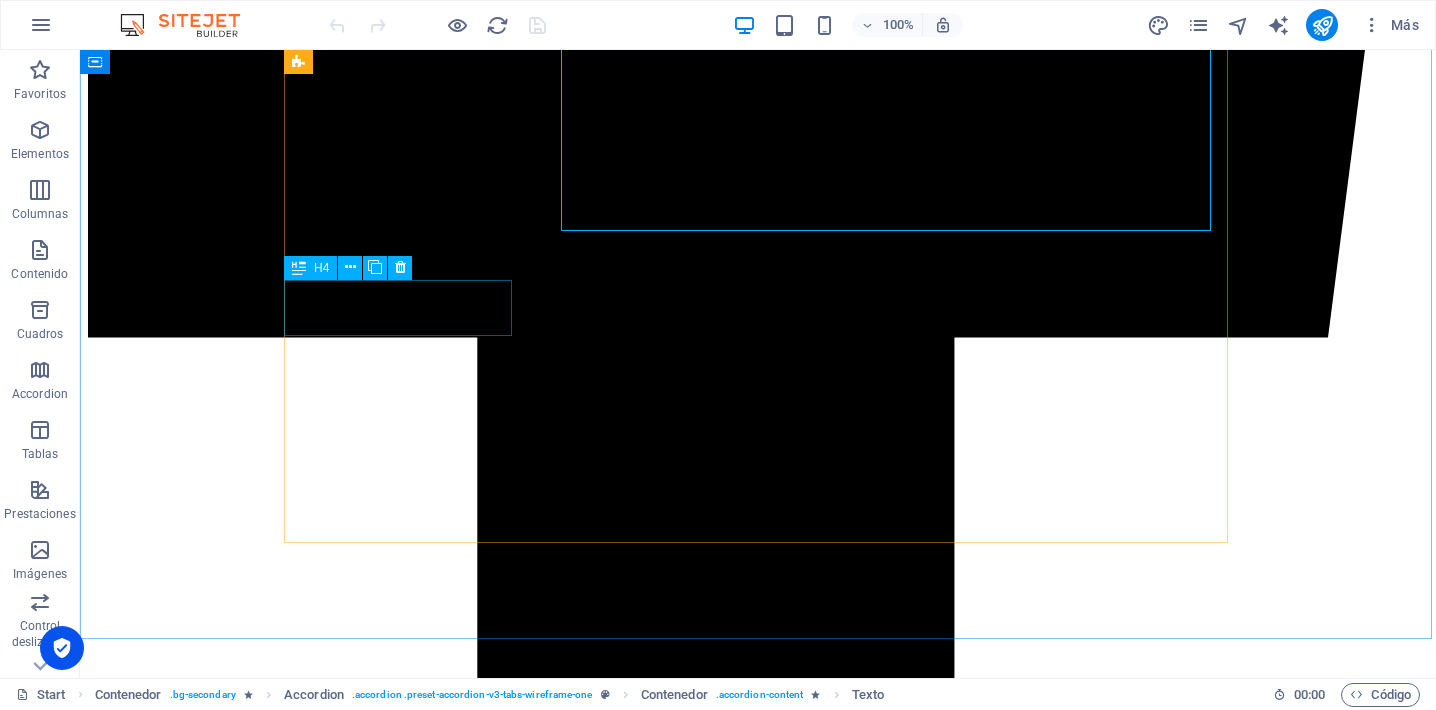 click on "En Construcción" at bounding box center (758, 15089) 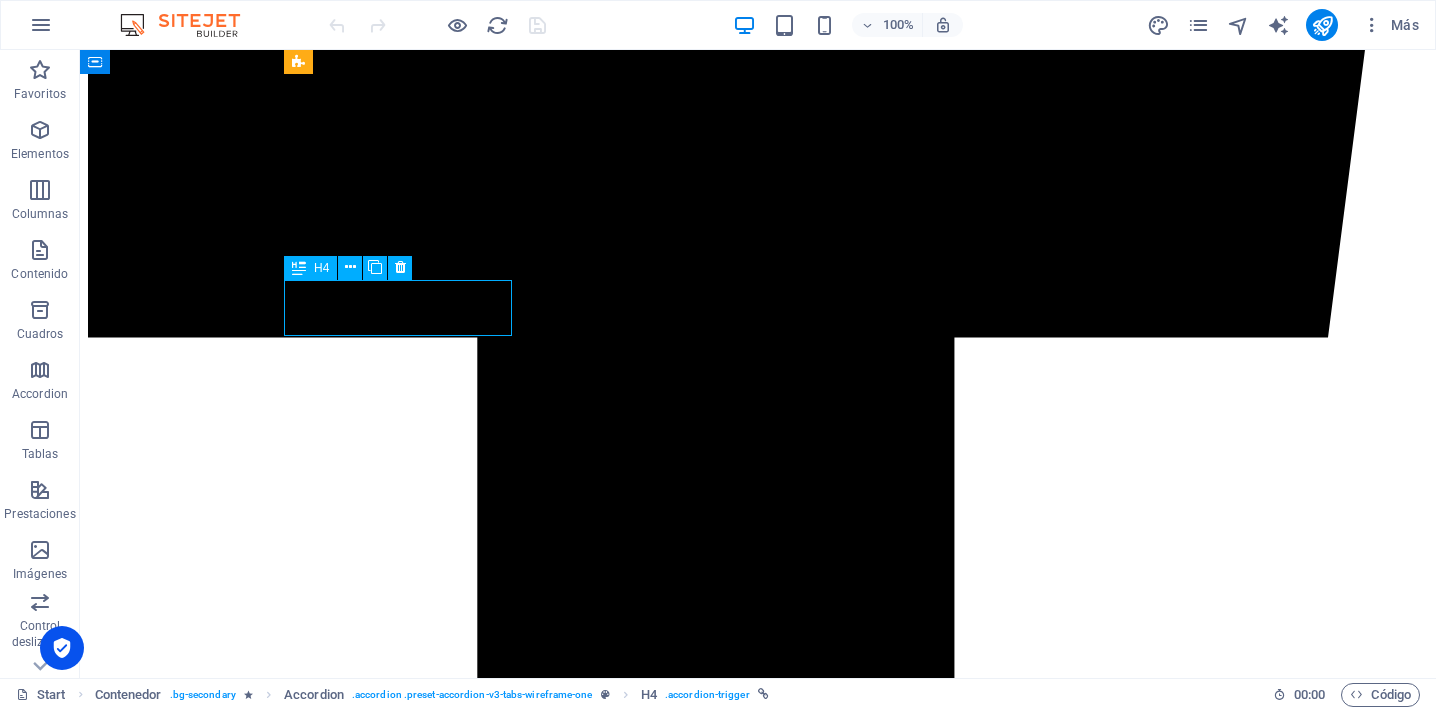 click on "En Construcción" at bounding box center (758, 15089) 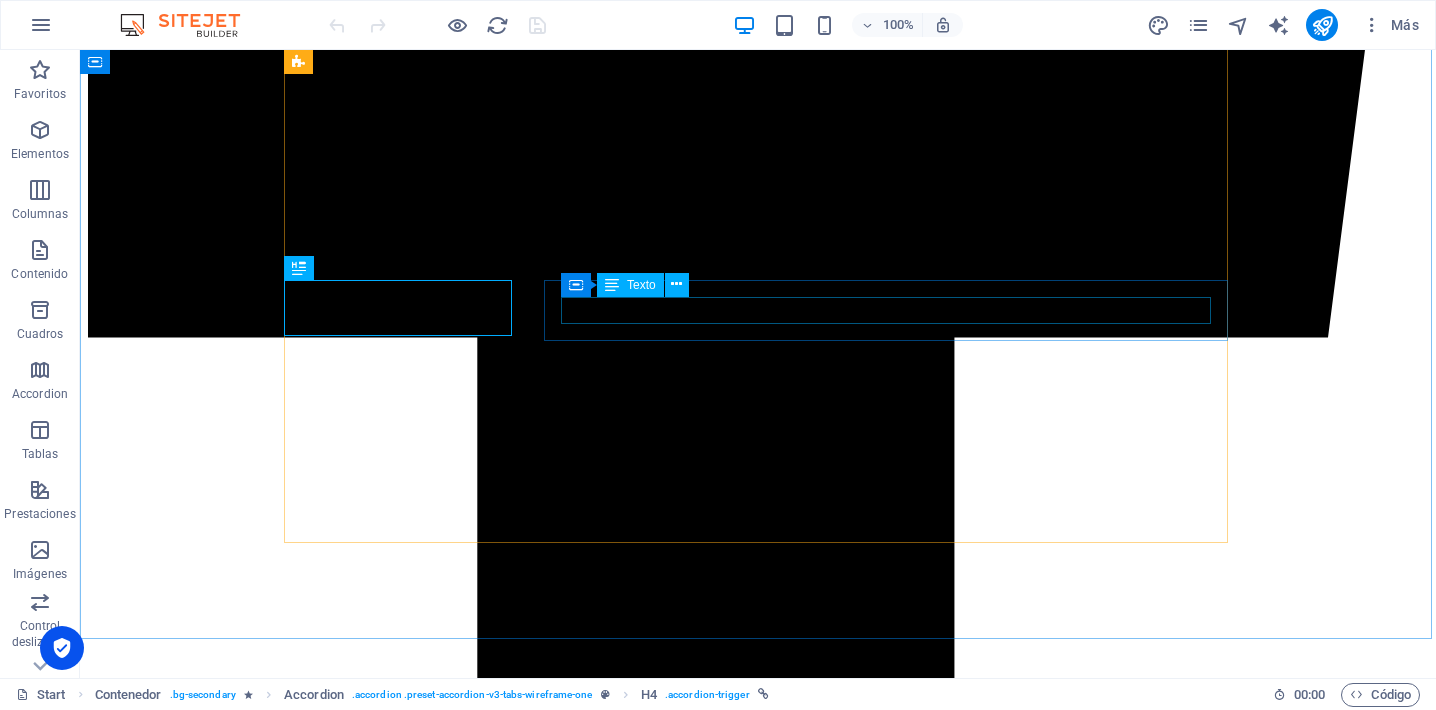 click on "En Construcción" at bounding box center (758, 15128) 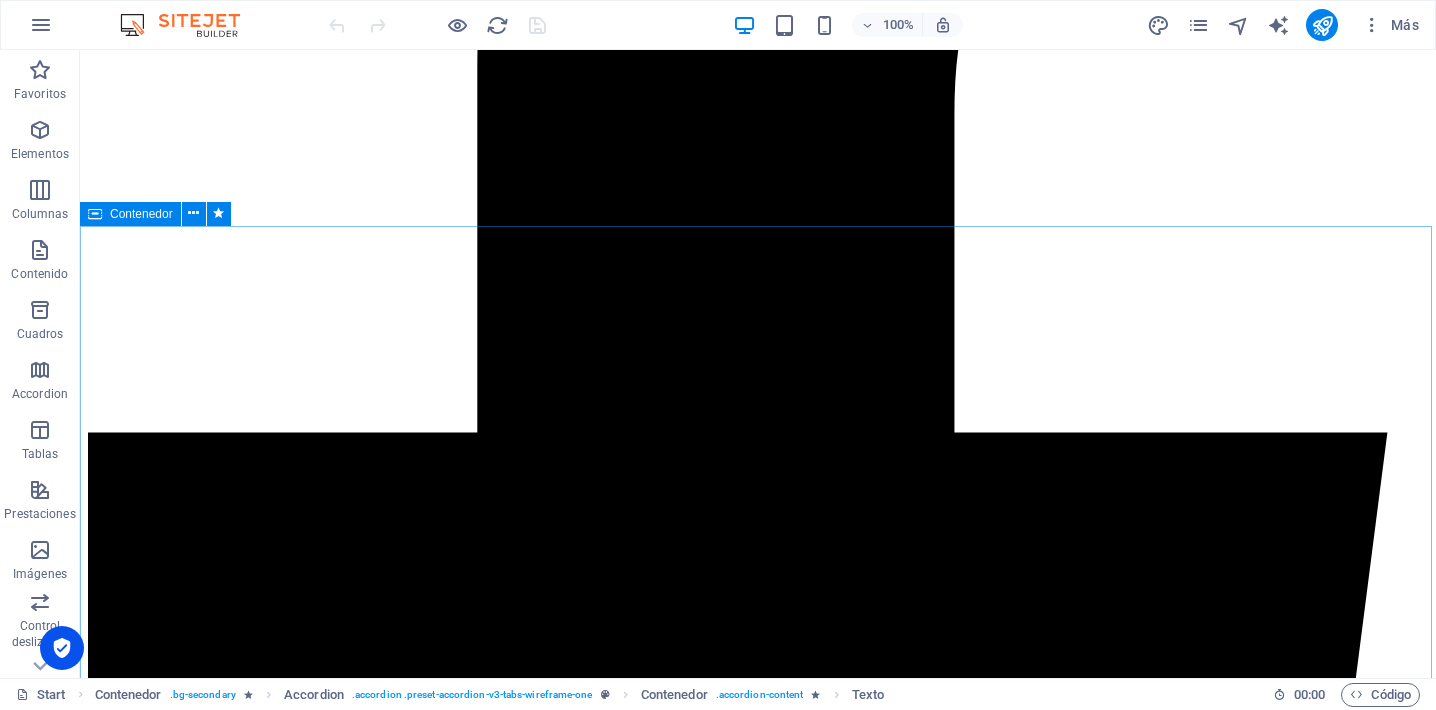 scroll, scrollTop: 3739, scrollLeft: 0, axis: vertical 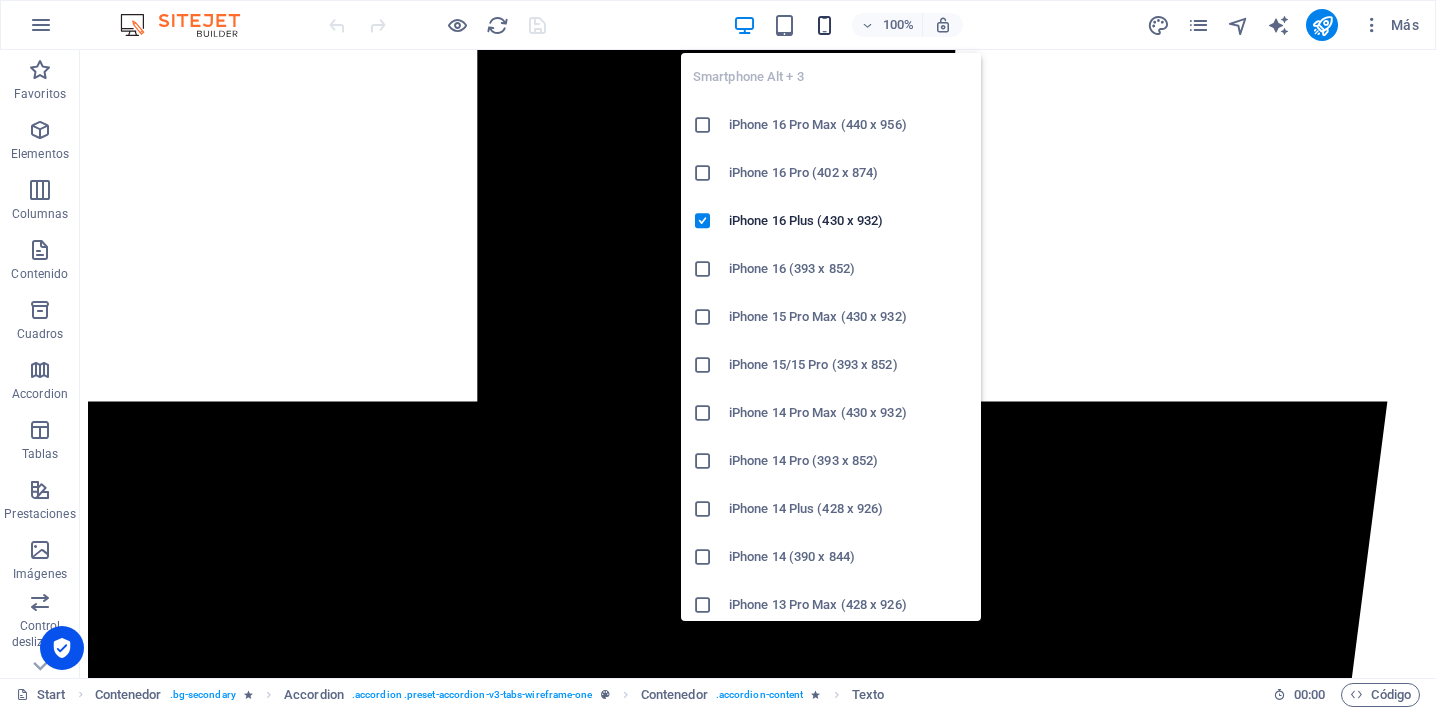 click at bounding box center [824, 25] 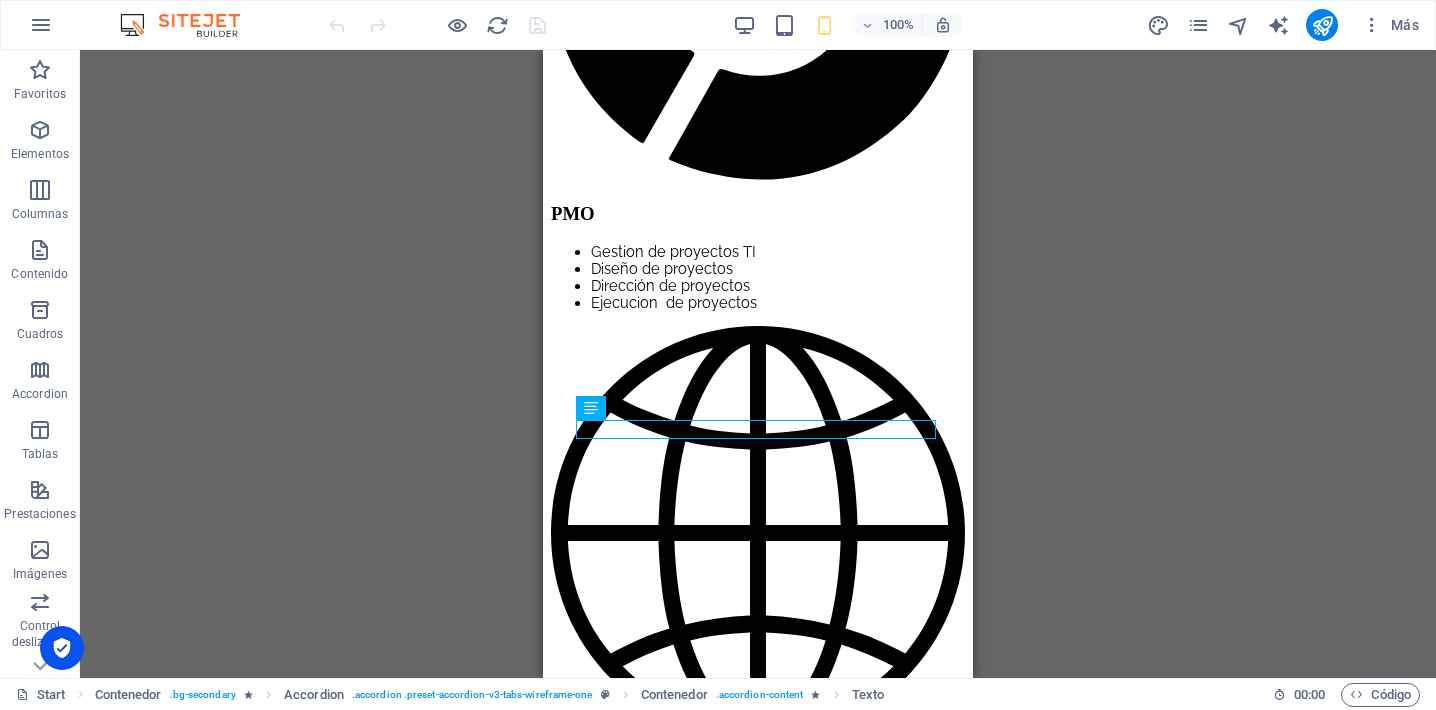 scroll, scrollTop: 6371, scrollLeft: 0, axis: vertical 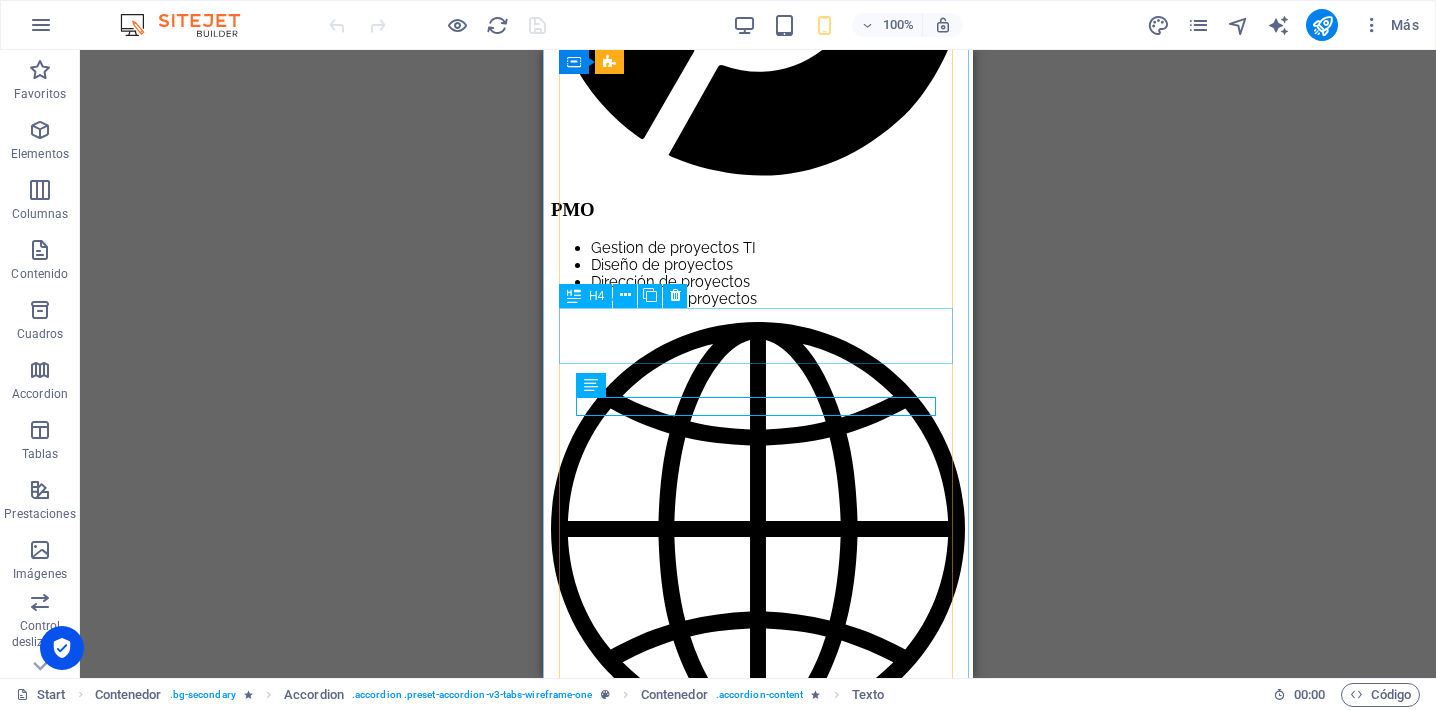 click on "En Construcción" at bounding box center (758, 3288) 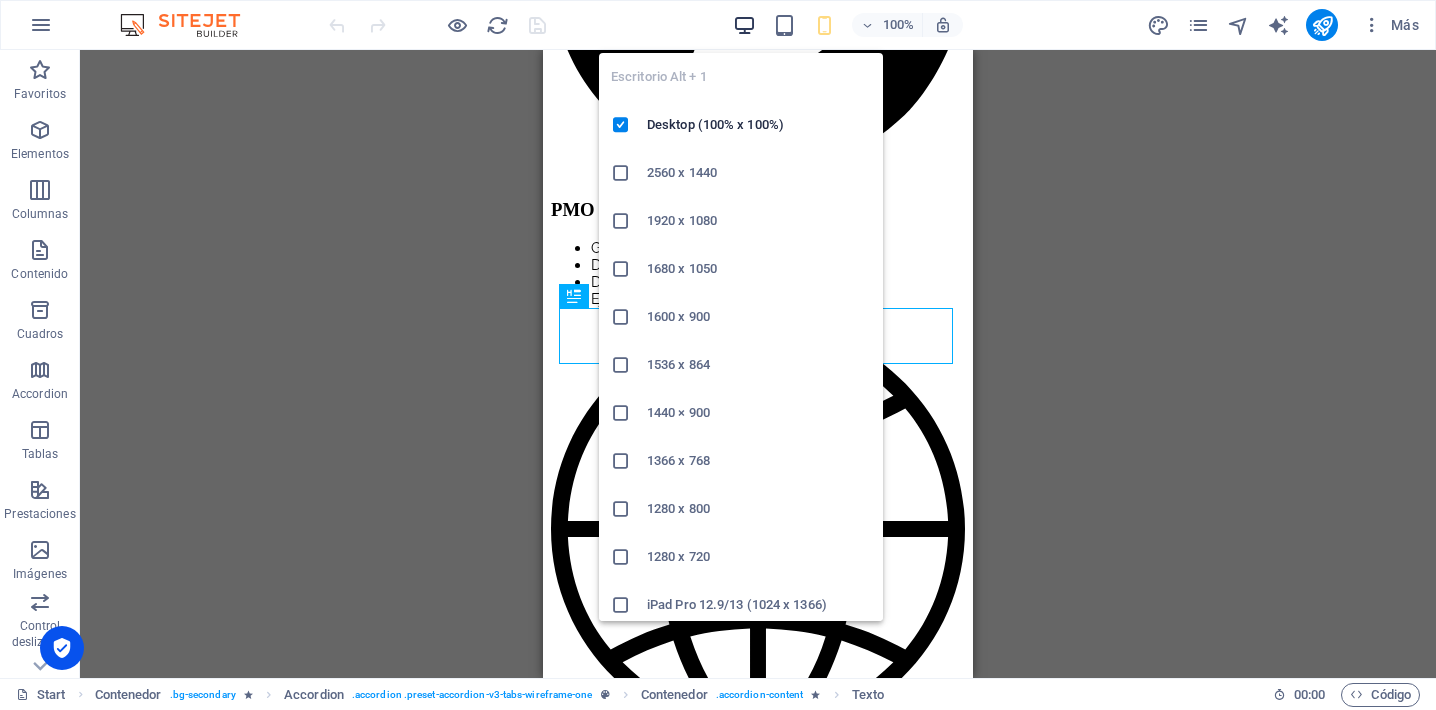 click at bounding box center [744, 25] 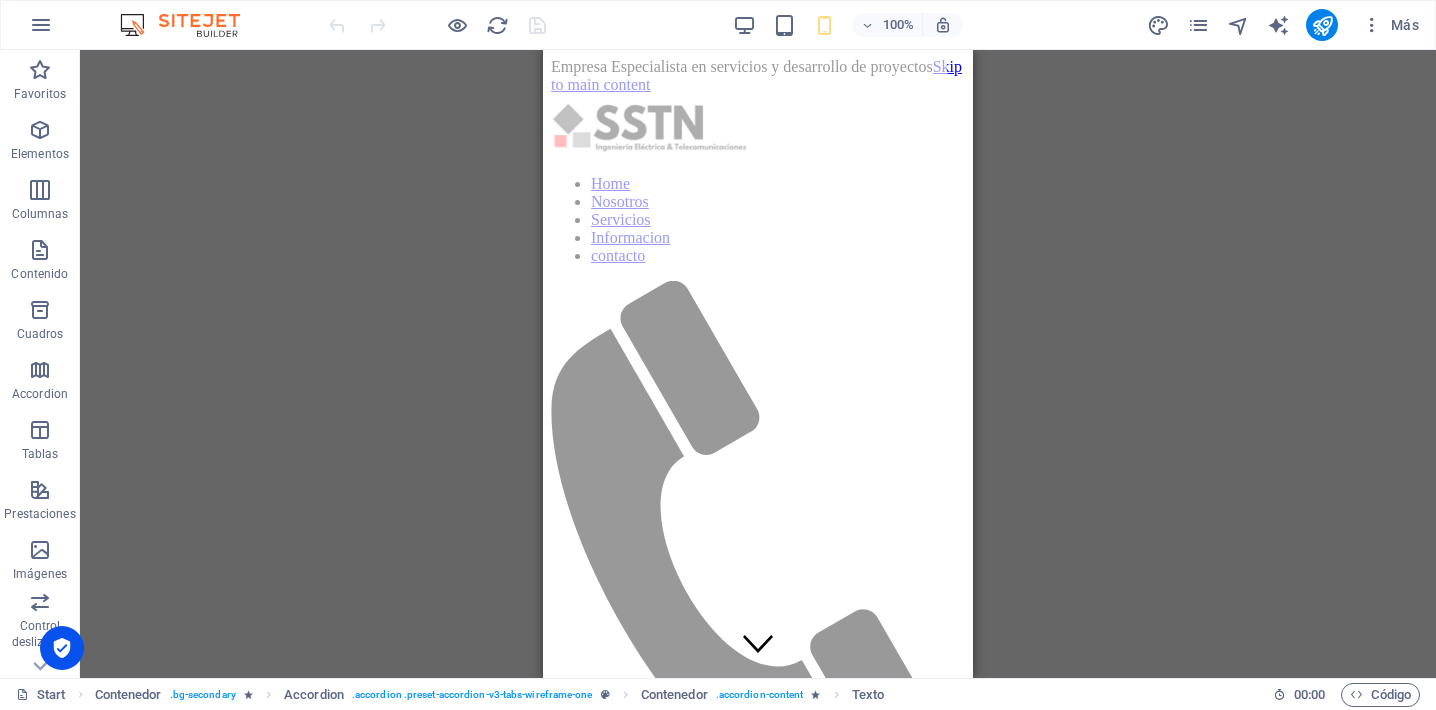 scroll, scrollTop: 0, scrollLeft: 0, axis: both 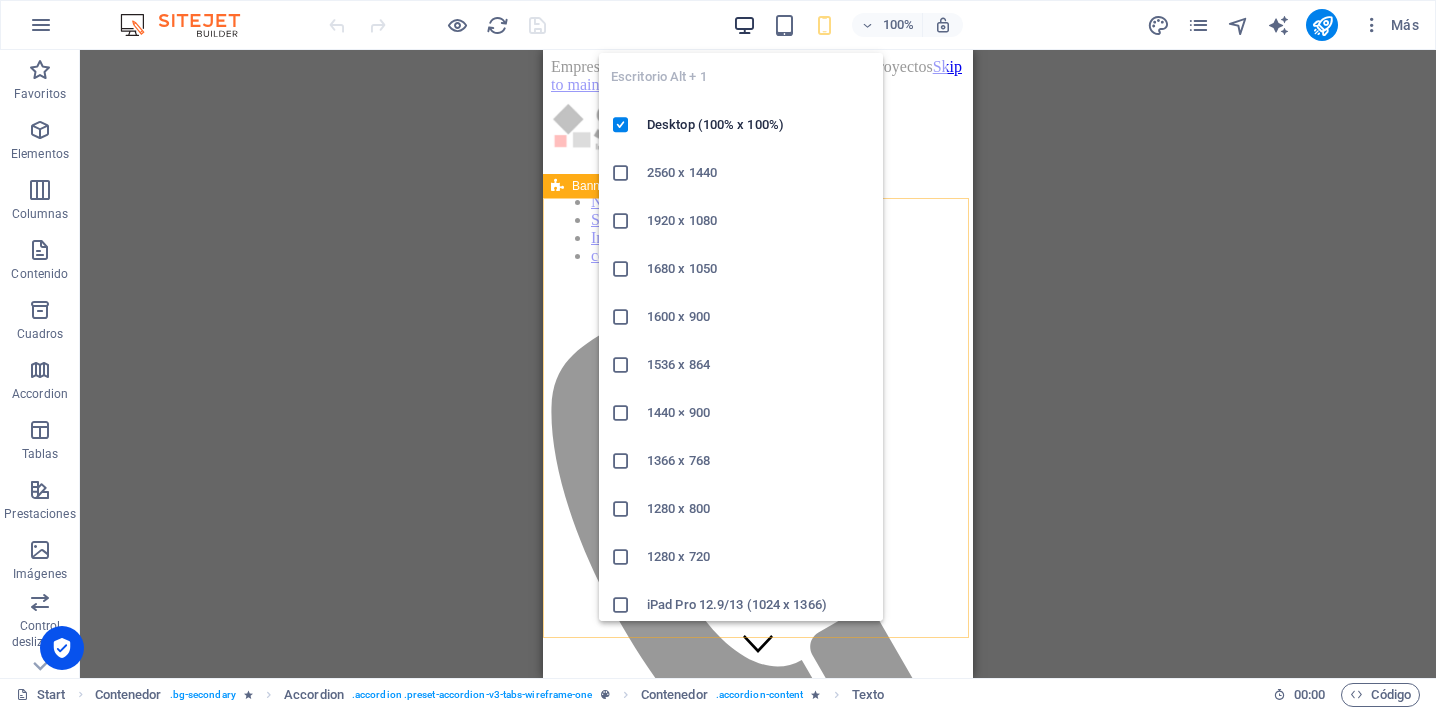 click at bounding box center (744, 25) 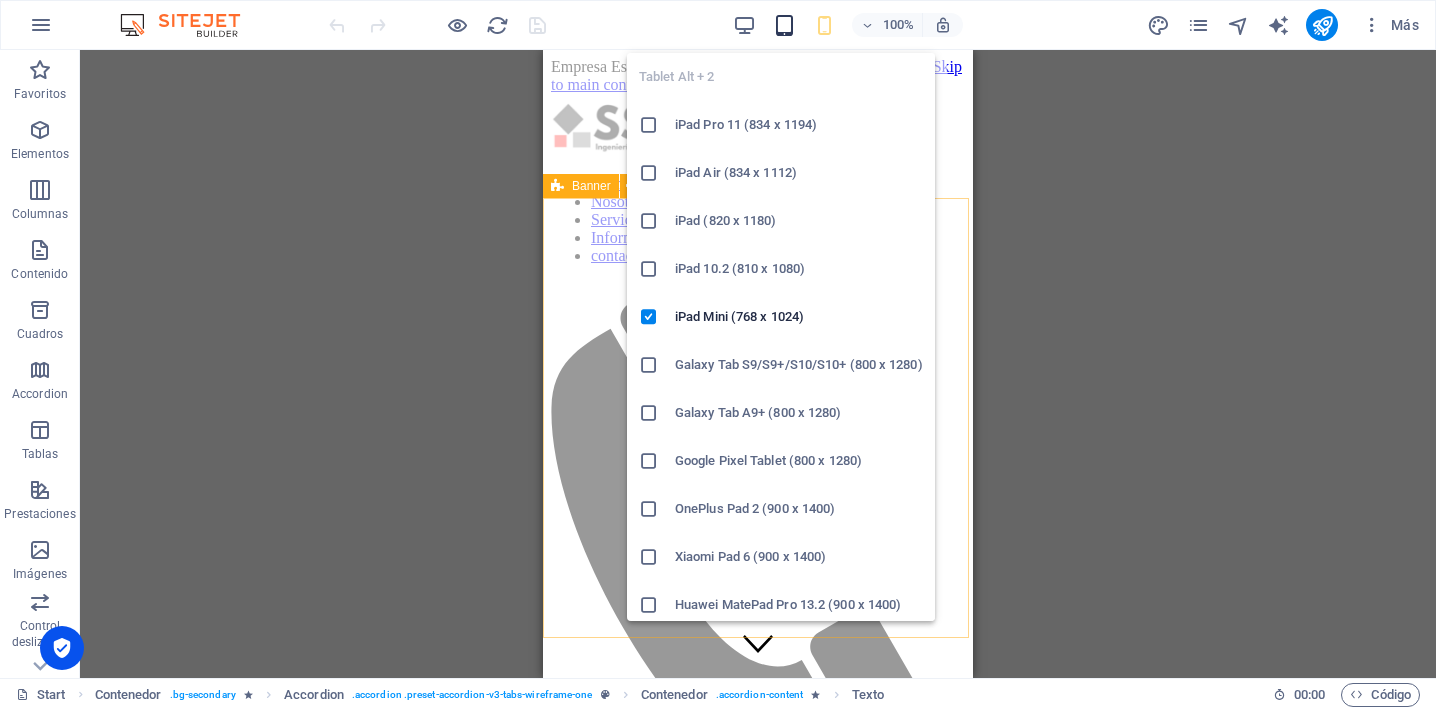 click at bounding box center (784, 25) 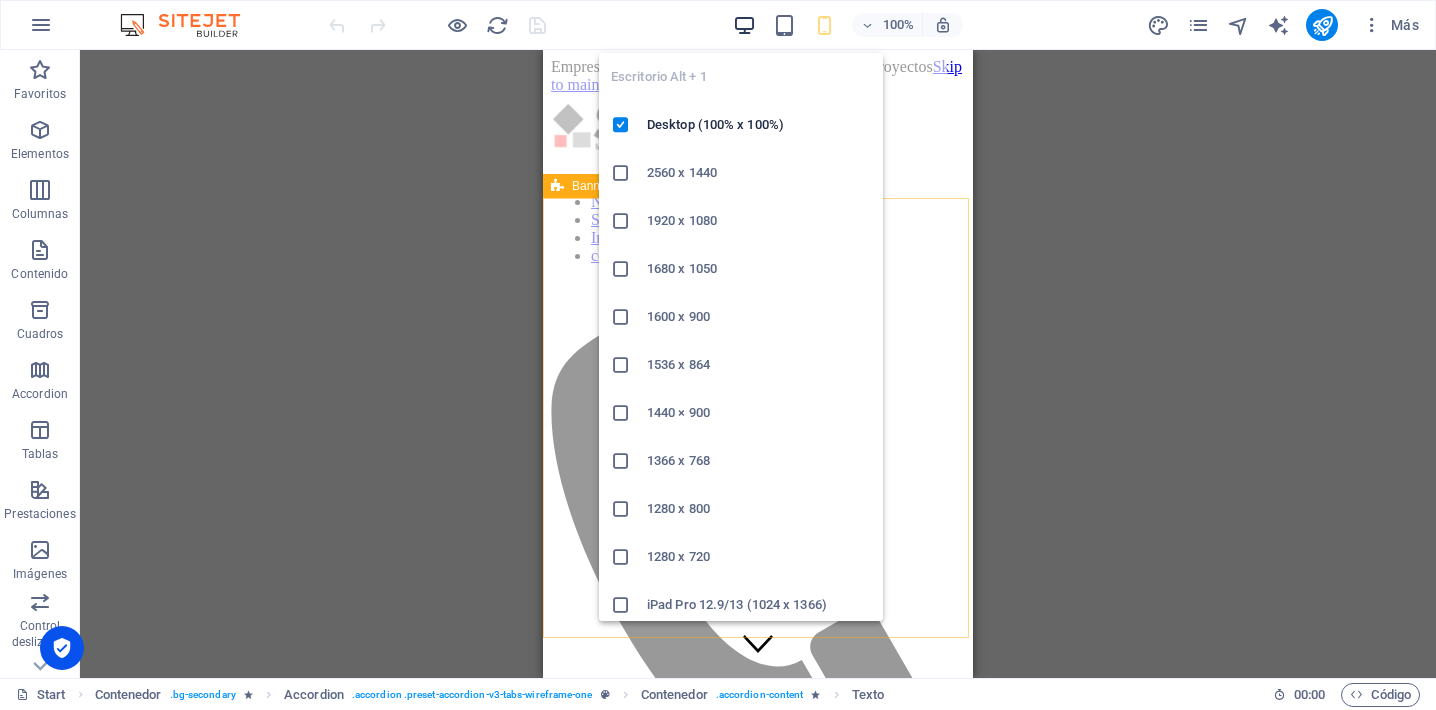 click at bounding box center (744, 25) 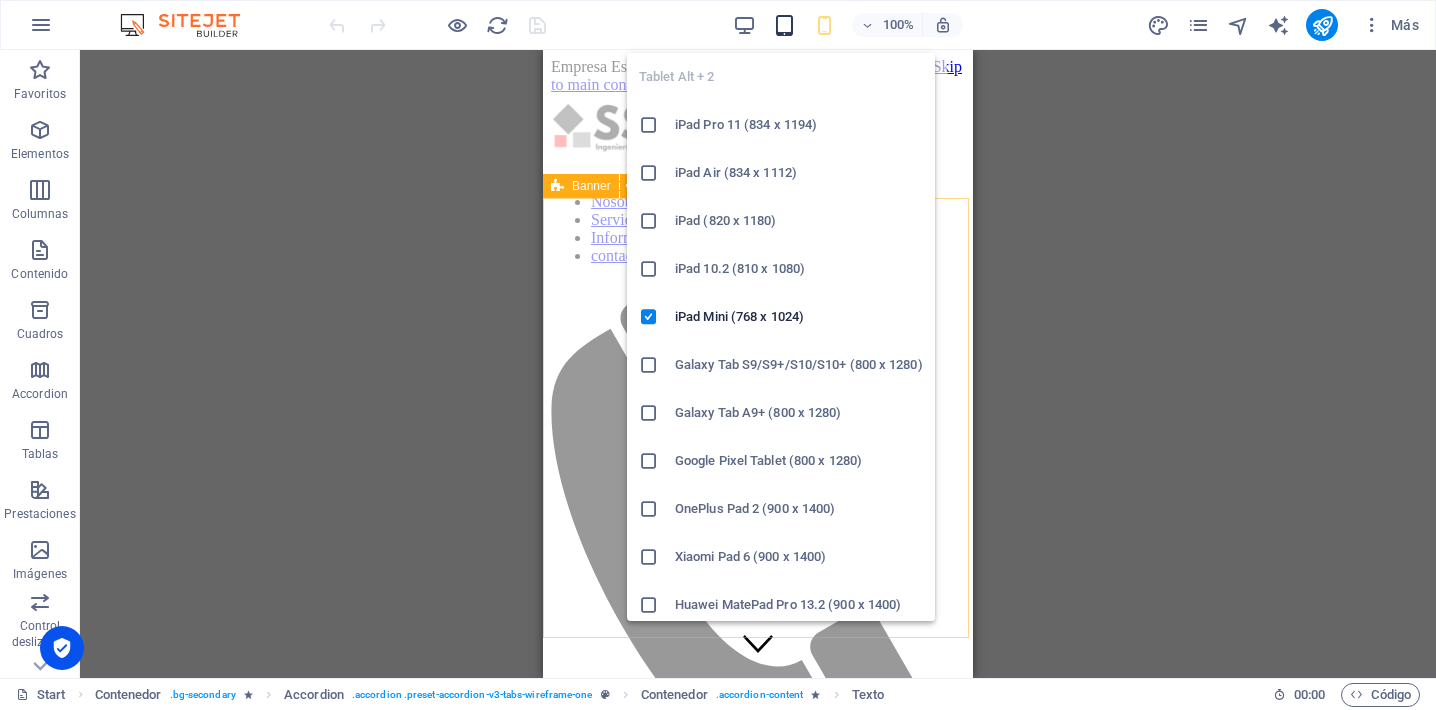 click at bounding box center (784, 25) 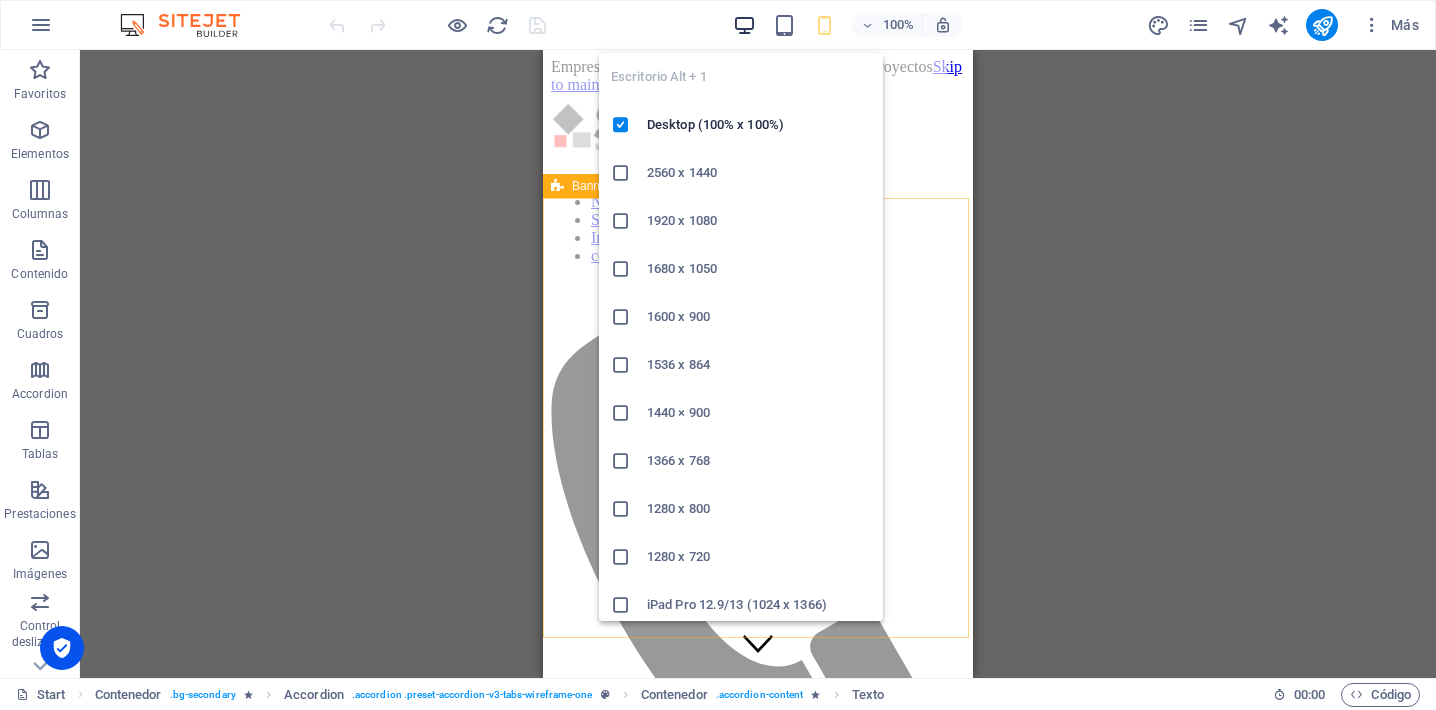 click at bounding box center [744, 25] 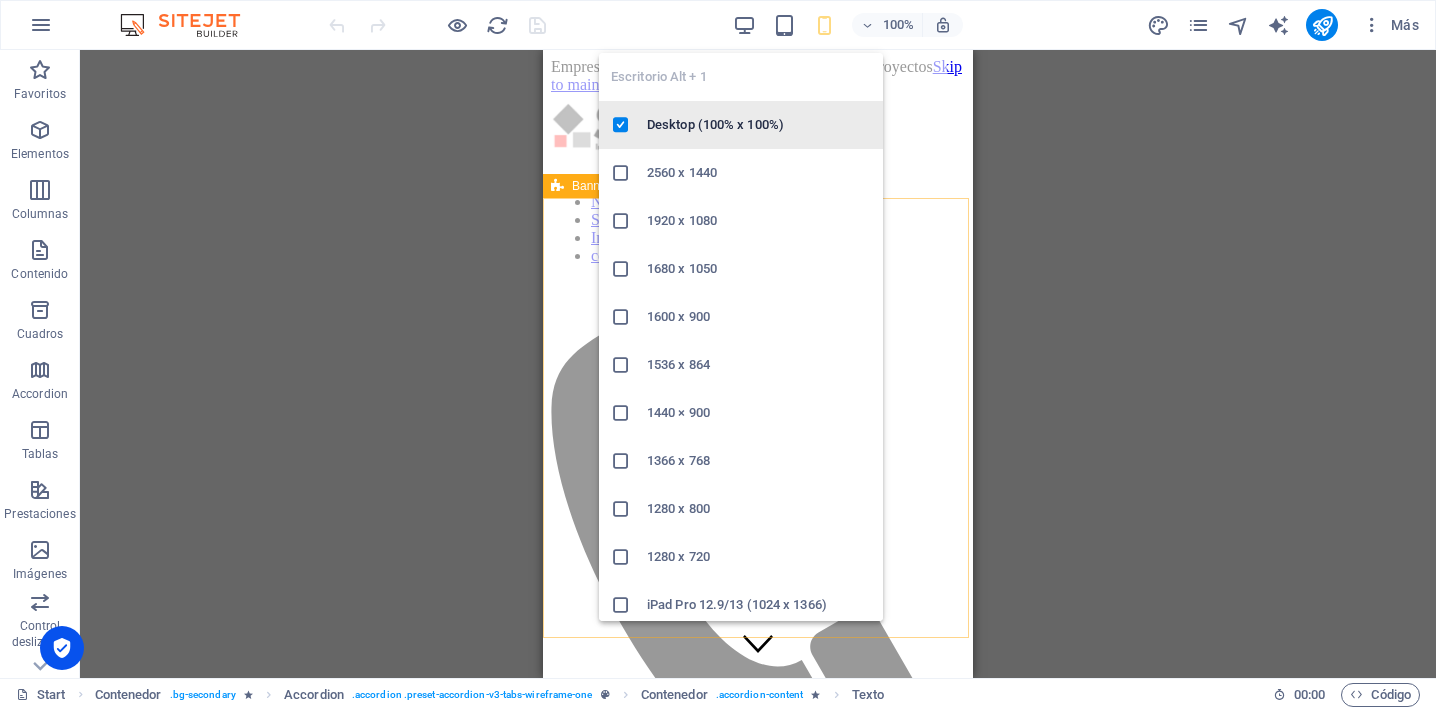 click on "Desktop (100% x 100%)" at bounding box center [741, 125] 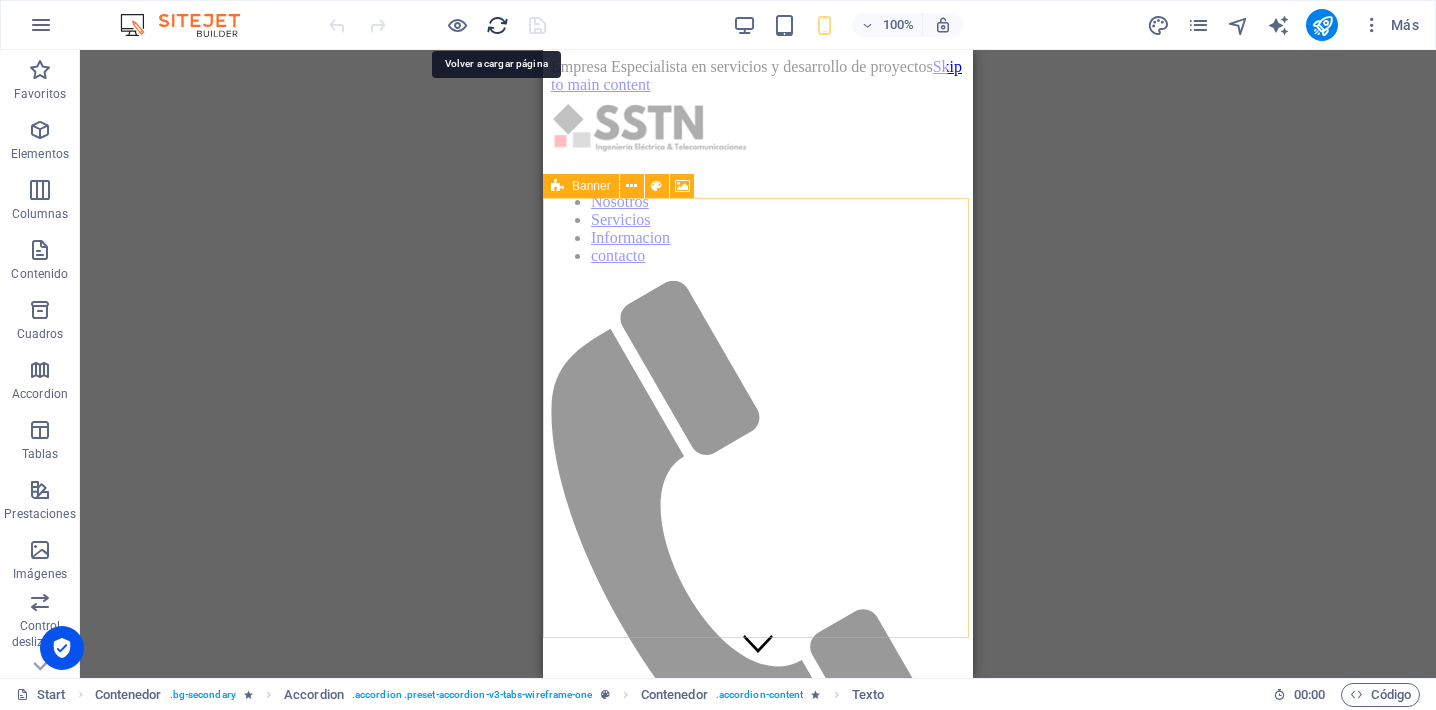 click at bounding box center [497, 25] 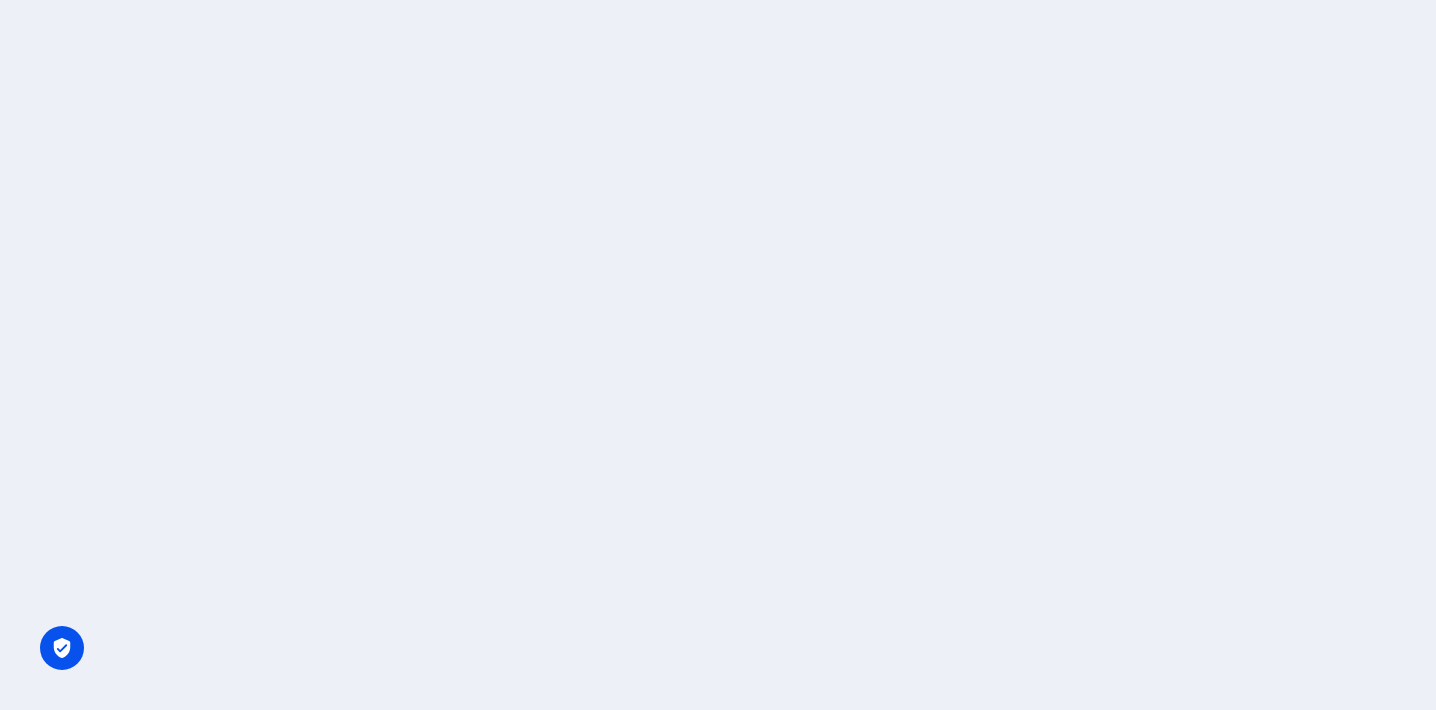 scroll, scrollTop: 0, scrollLeft: 0, axis: both 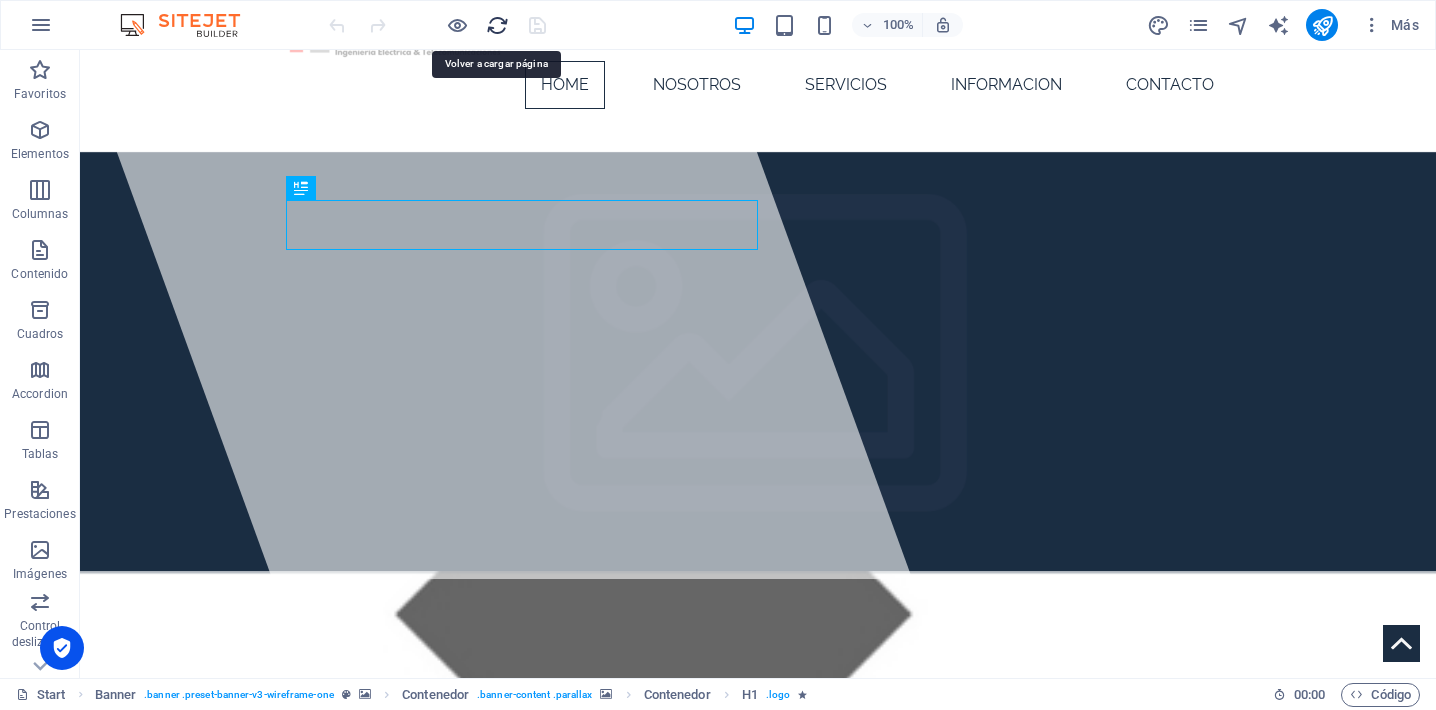 click at bounding box center (497, 25) 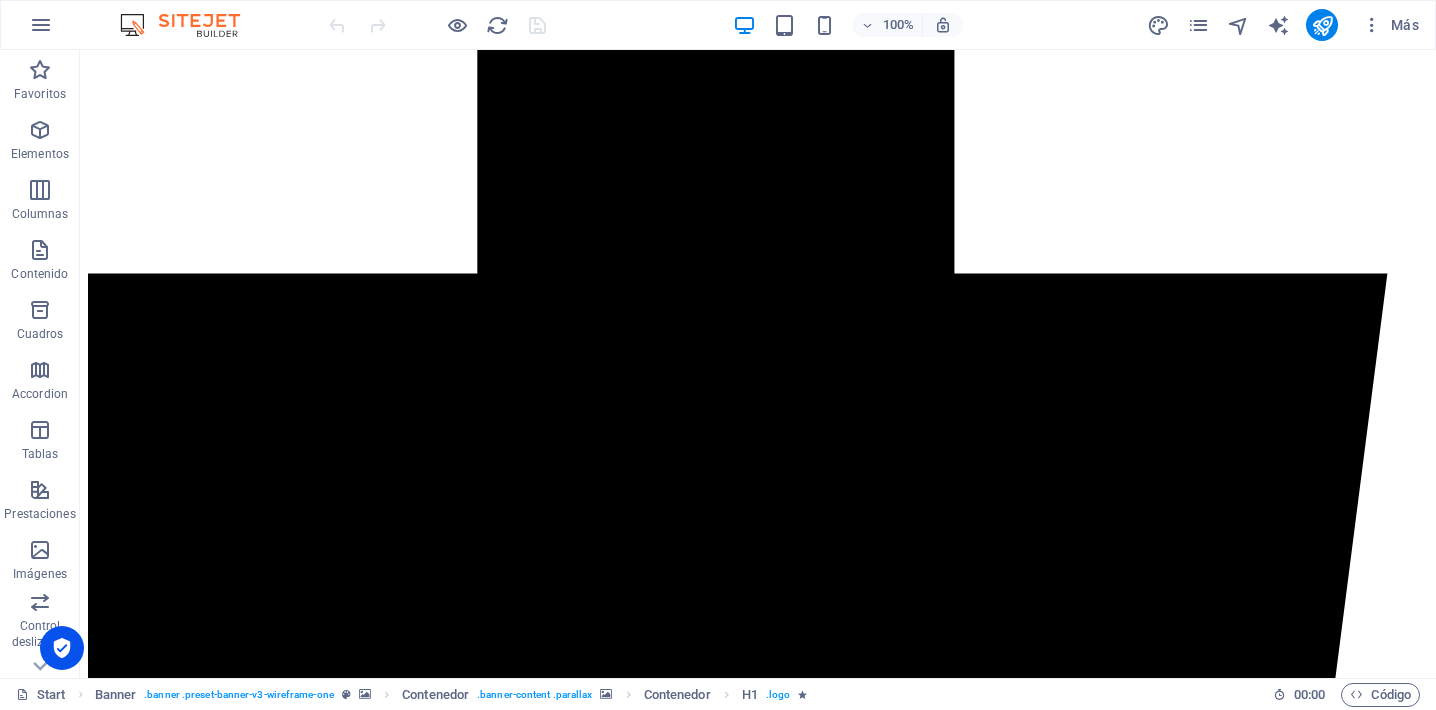 scroll, scrollTop: 3917, scrollLeft: 0, axis: vertical 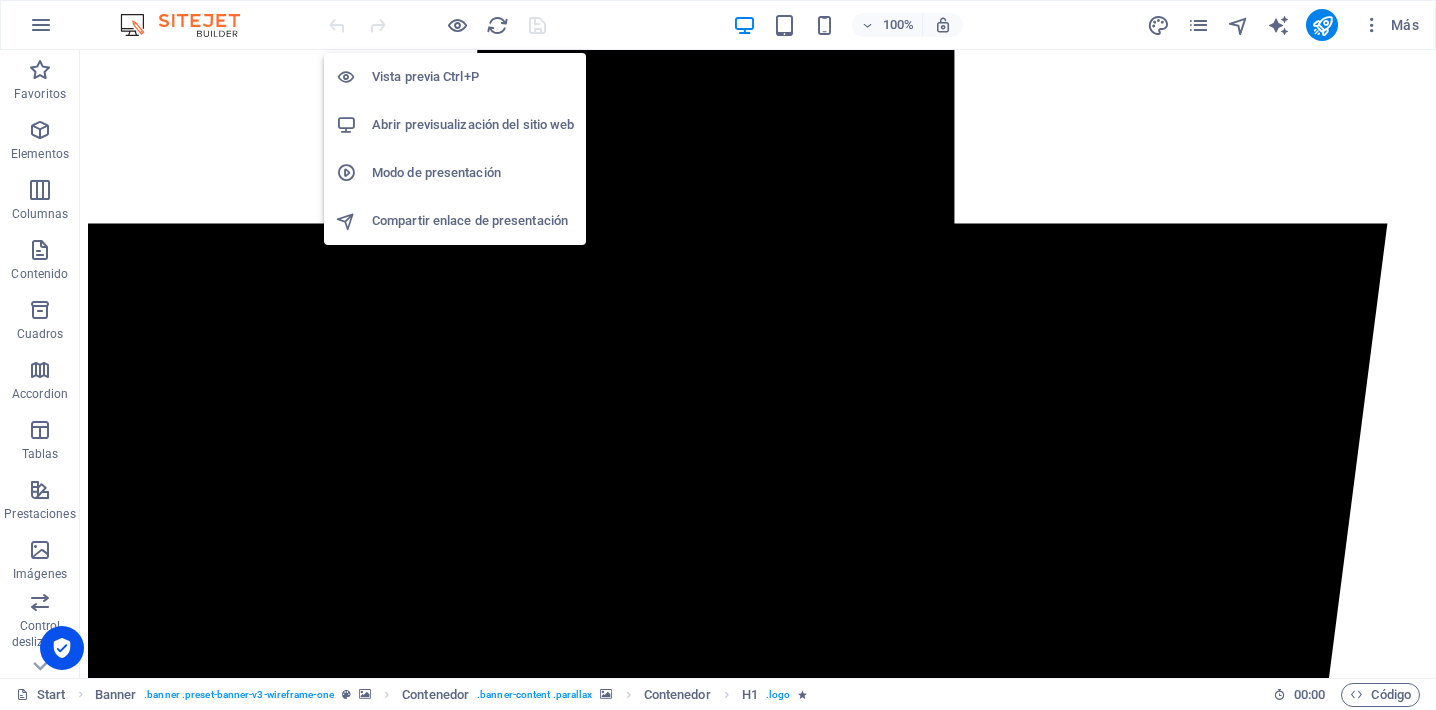 click on "Abrir previsualización del sitio web" at bounding box center [473, 125] 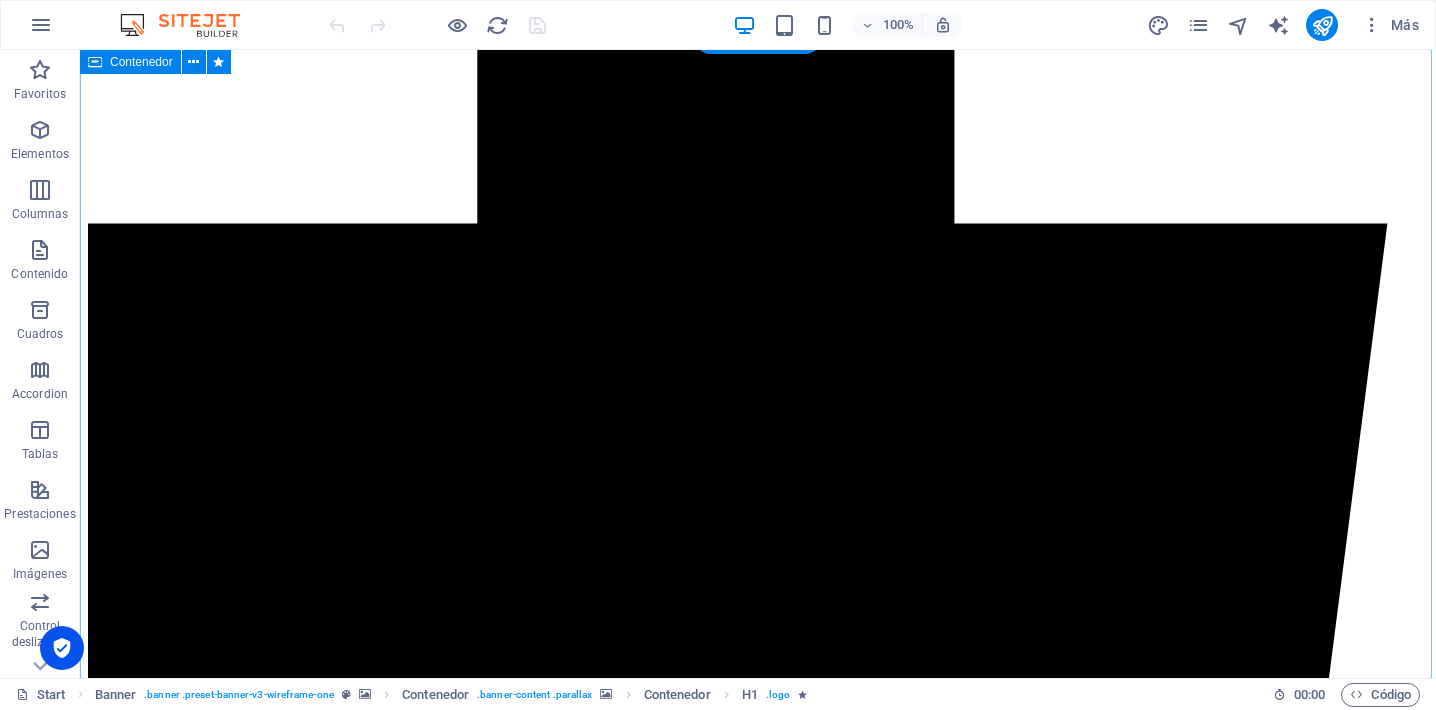 click on "Trabajos Realizados Energia Mantención de equipos UPS En Construcción En Construcción En Construcción En Construcción En Construcción En Construcción" at bounding box center (758, 15266) 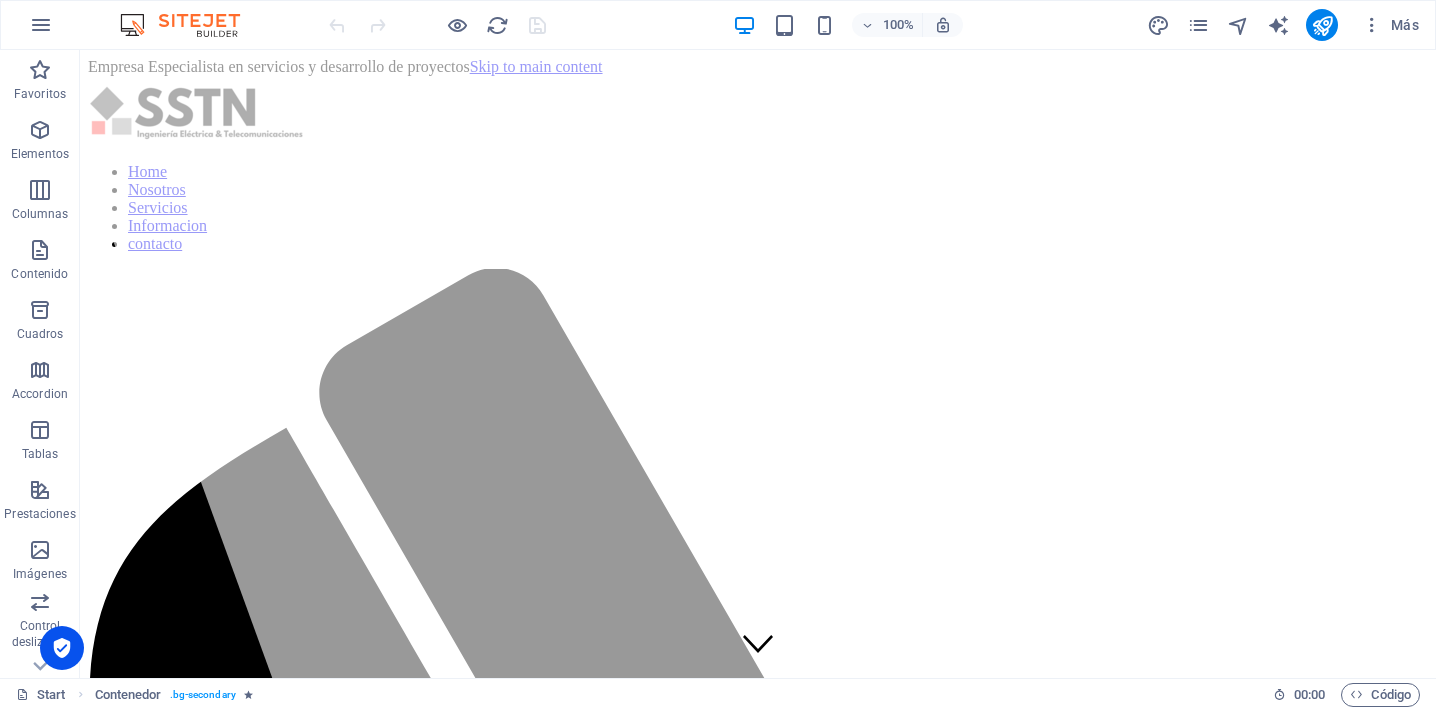 scroll, scrollTop: 0, scrollLeft: 0, axis: both 